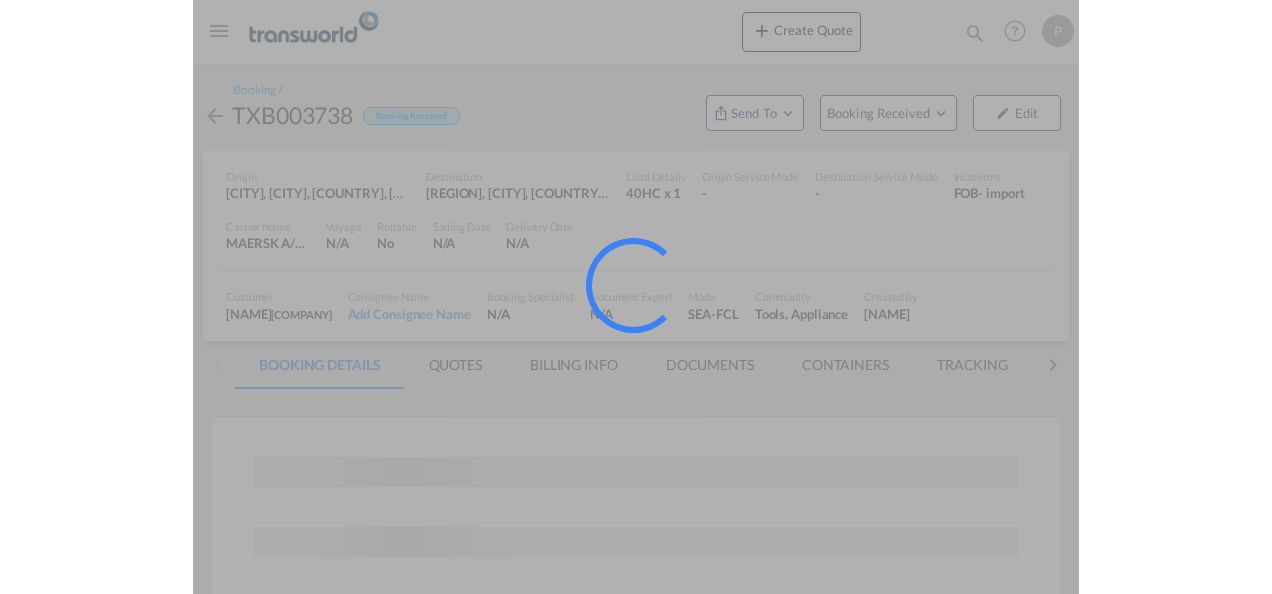 scroll, scrollTop: 0, scrollLeft: 0, axis: both 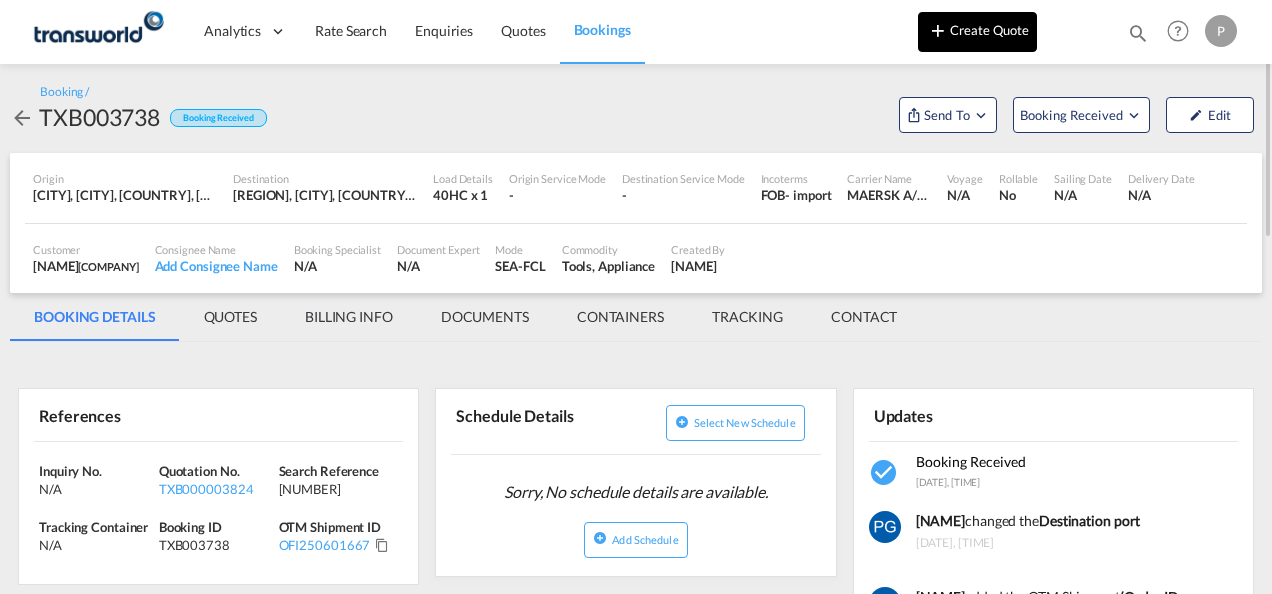 click on "Create Quote" at bounding box center (977, 32) 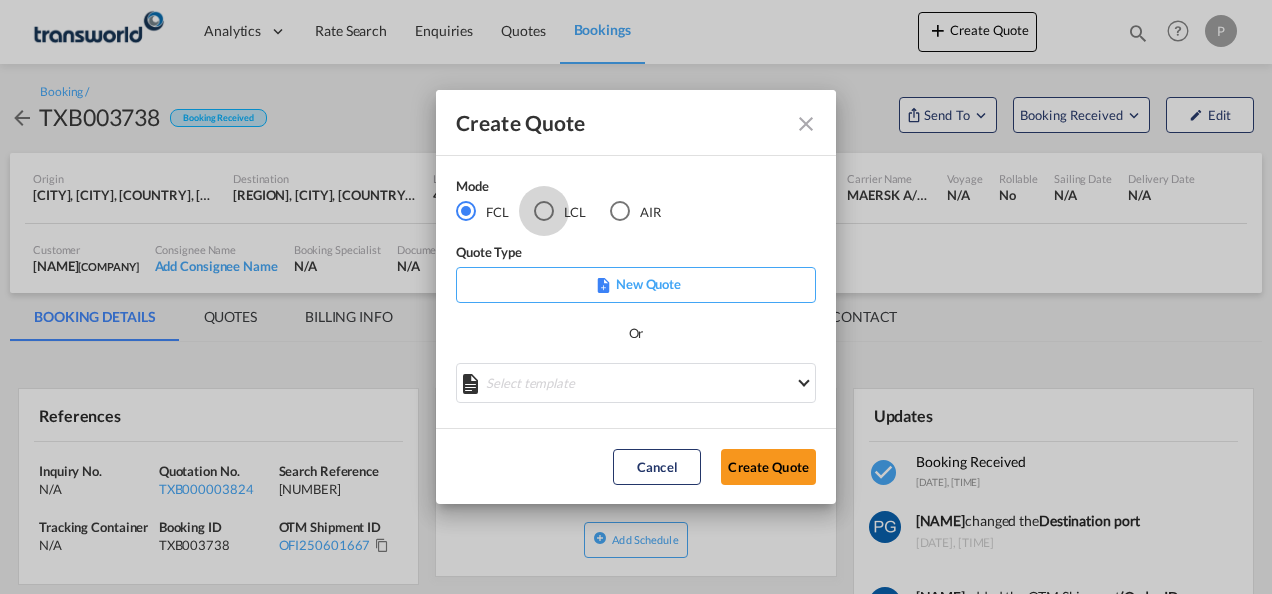 click at bounding box center (544, 211) 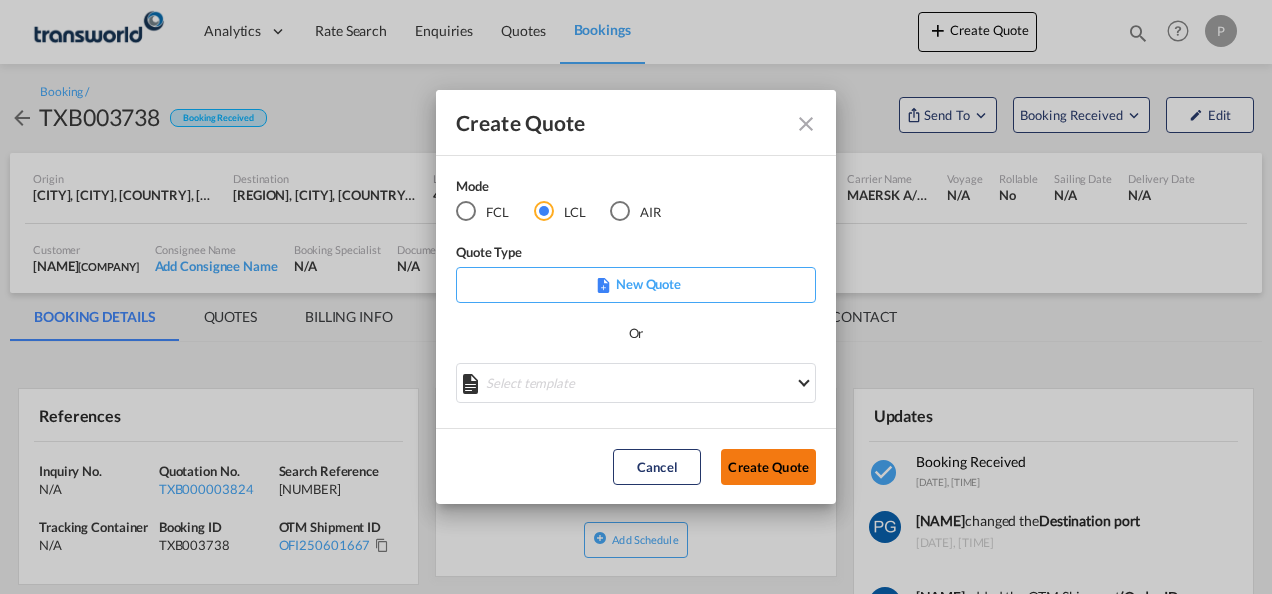 click on "Create Quote" 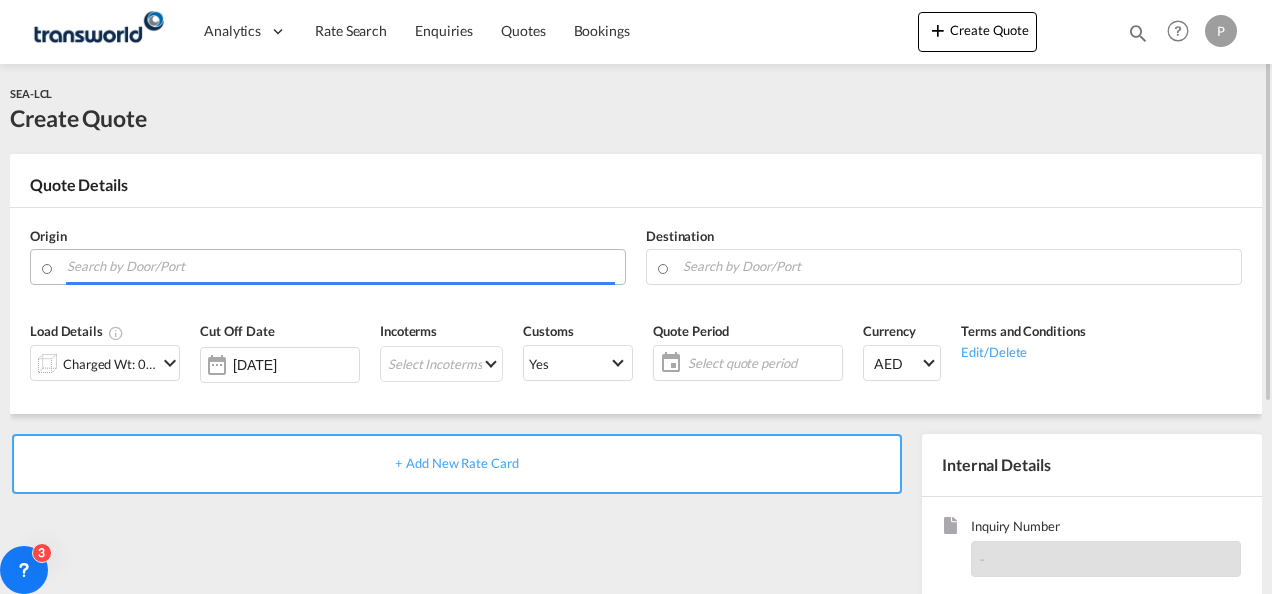 click at bounding box center [341, 266] 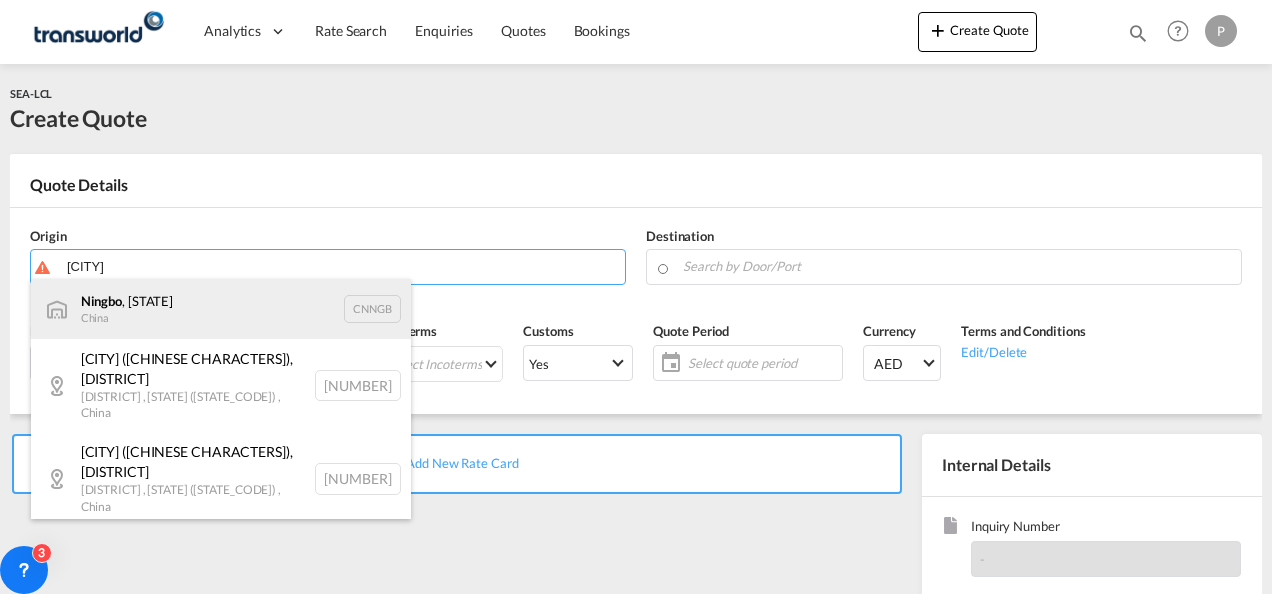 click on "[CITY] , [STATE] [COUNTRY]
[CITY]" at bounding box center (221, 309) 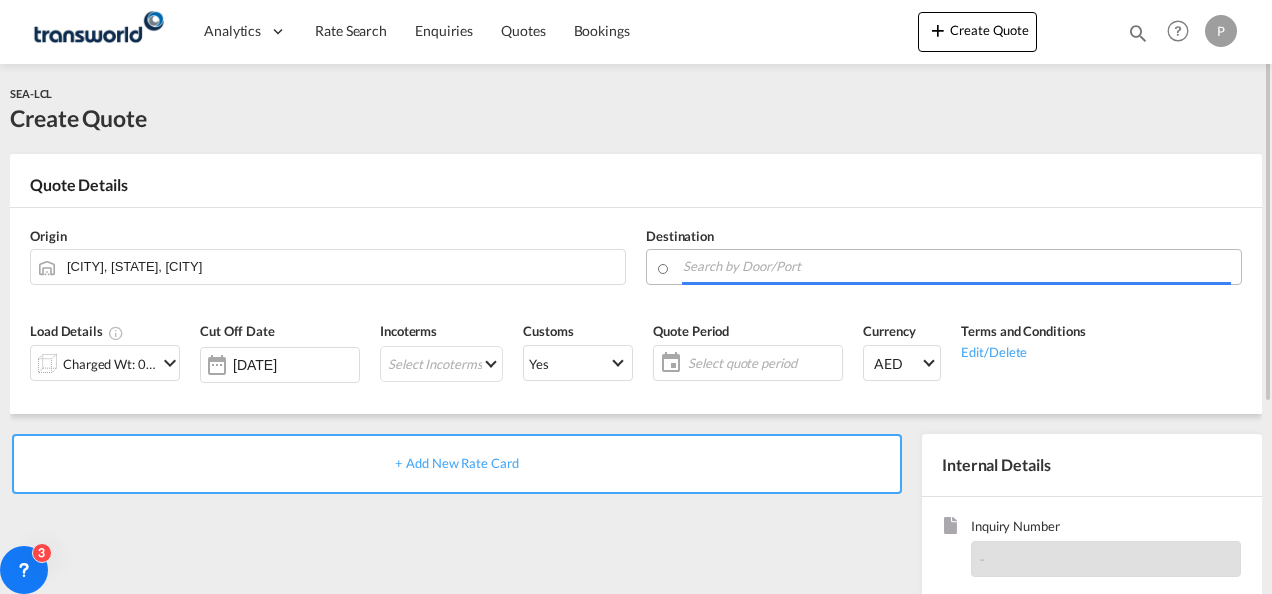 click at bounding box center [957, 266] 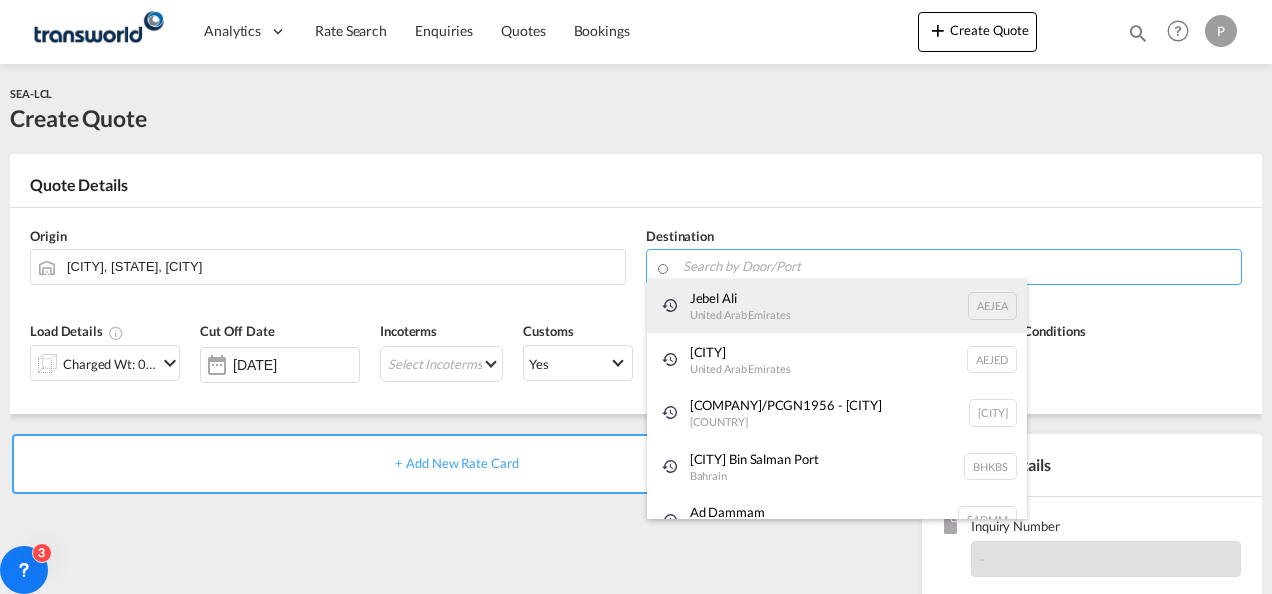 click on "[CITY]
[COUNTRY]
[CITY]" at bounding box center (837, 306) 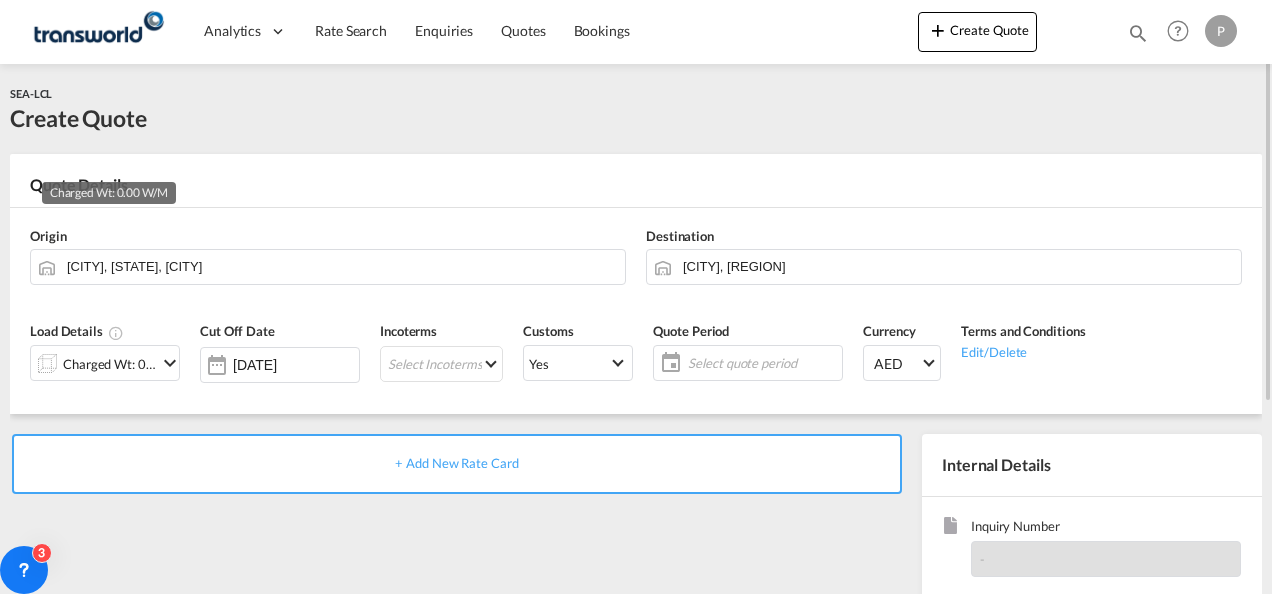 click on "Charged Wt: 0.00 W/M" at bounding box center (110, 364) 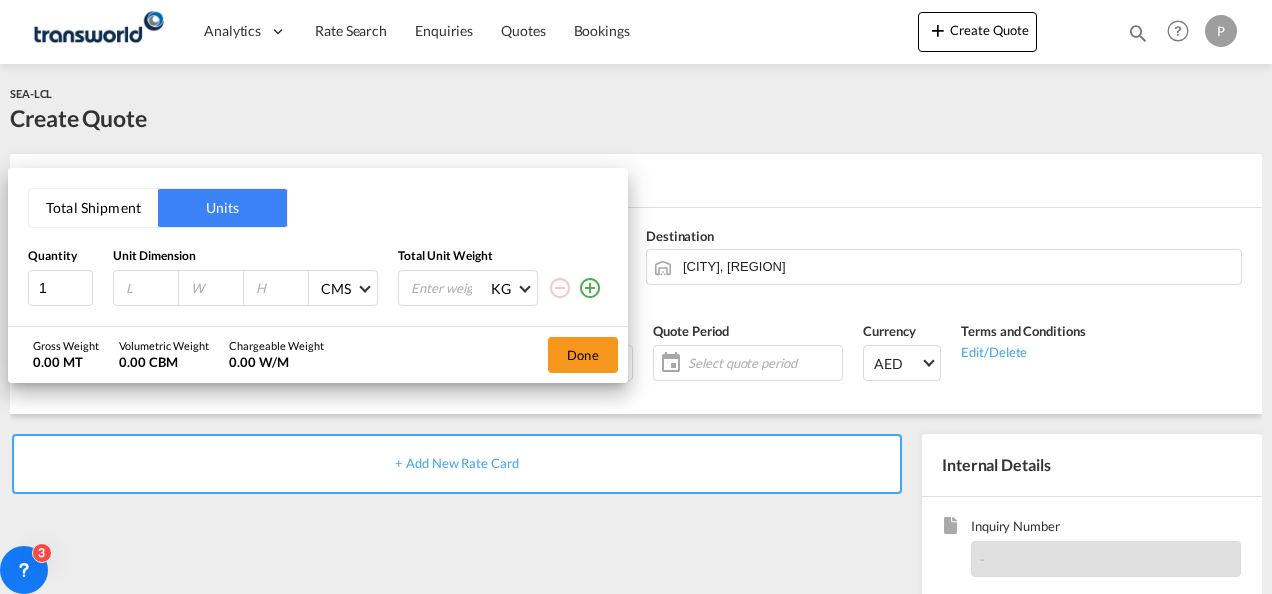 click on "Total Shipment" at bounding box center (93, 208) 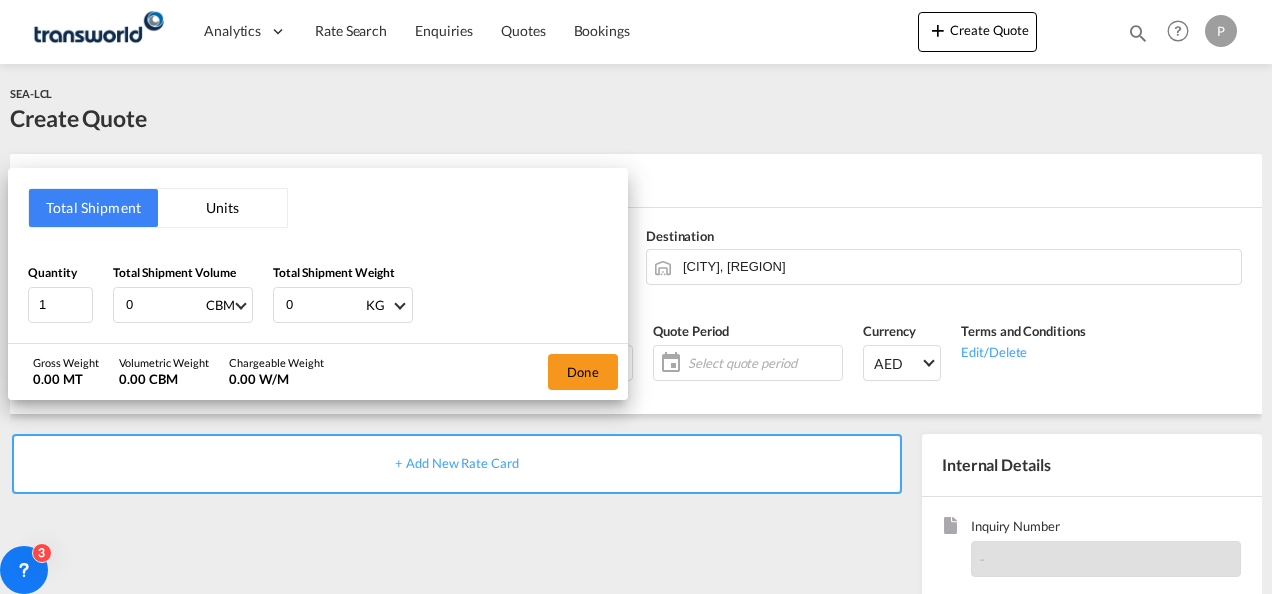type 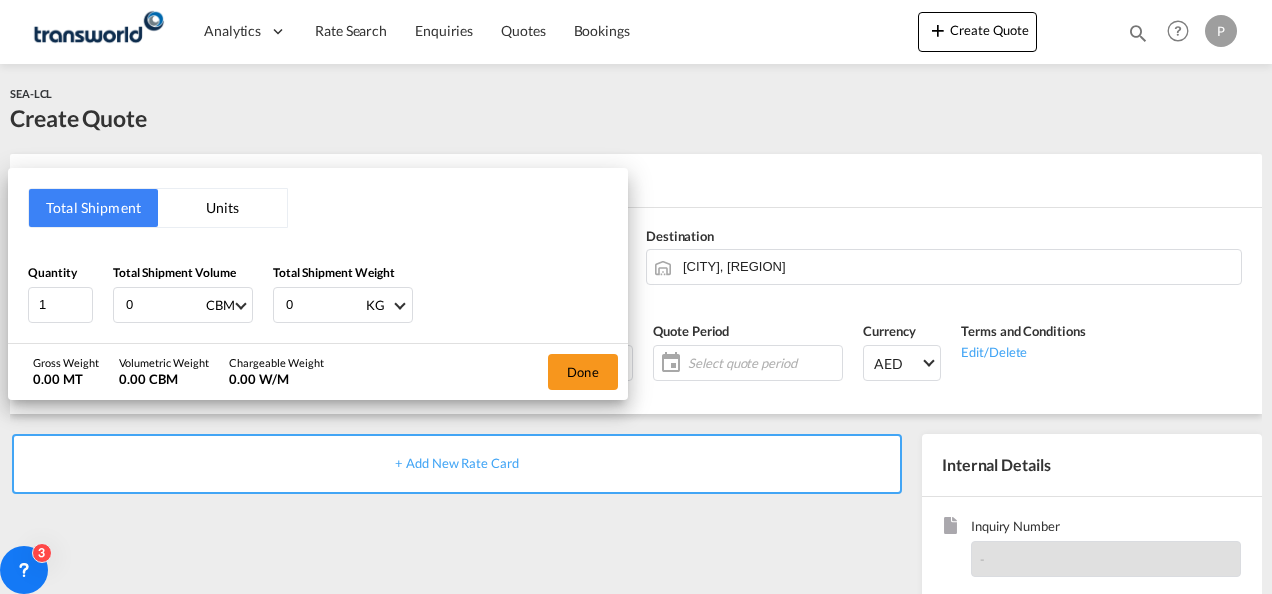 click on "0" at bounding box center [164, 305] 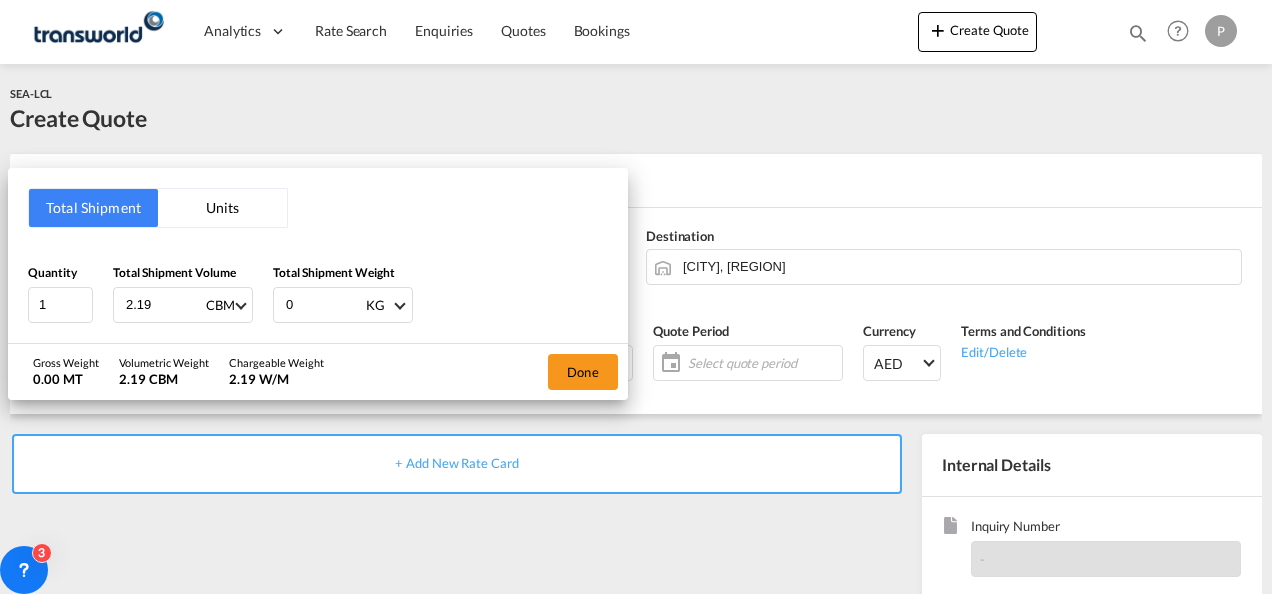 type on "2.19" 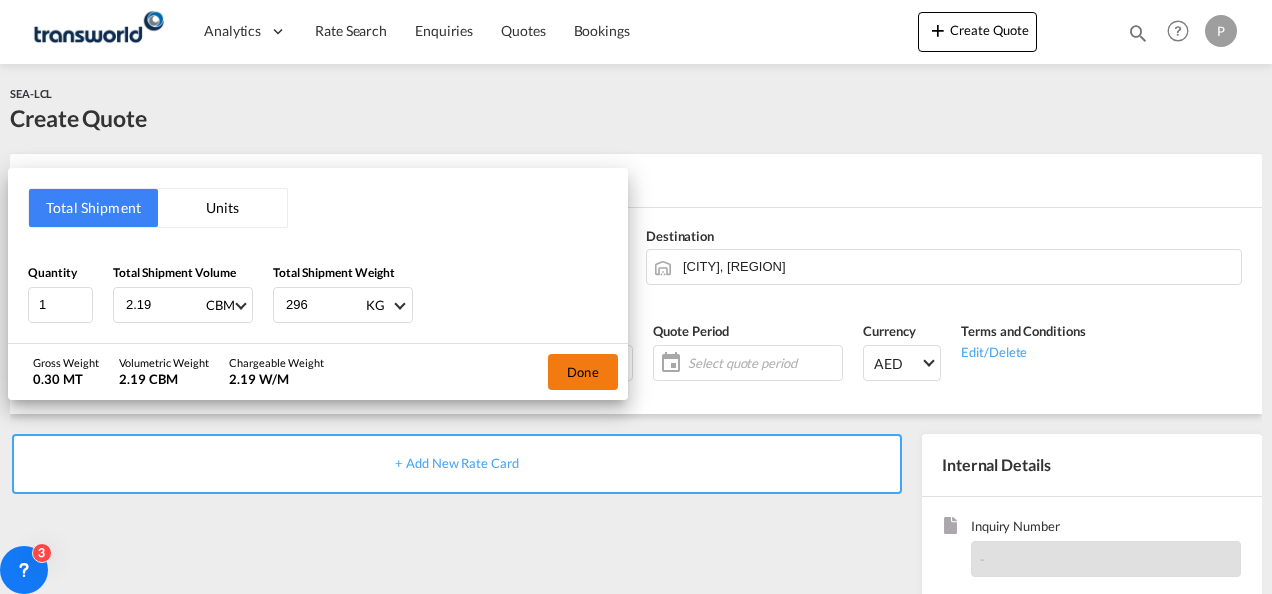 type on "296" 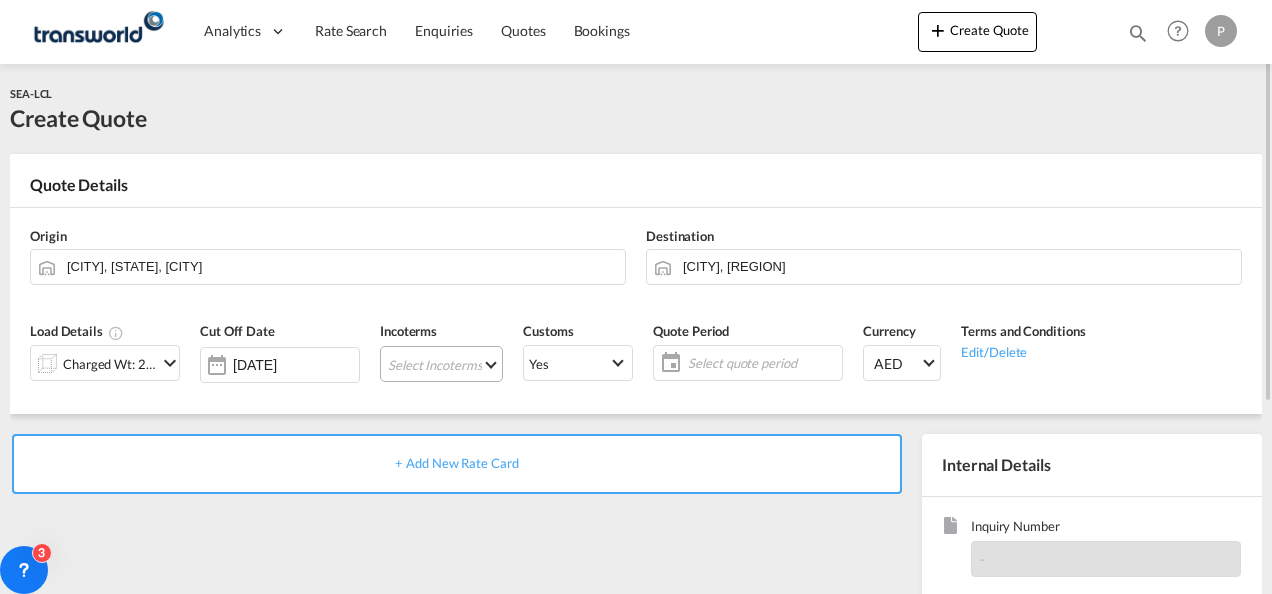 click on "Select Incoterms
DAP - export
Delivered at Place DDP - export
Delivery Duty Paid DPU - import
Delivery at Place Unloaded CFR - export
Cost and Freight DPU - export
Delivery at Place Unloaded FCA - export
Free Carrier CIF - import
Cost,Insurance and Freight CIP - export
Carriage and Insurance Paid to CFR - import
Cost and Freight FAS - export
Free Alongside Ship FOB - import
Free on Board EXW - export
Ex Works CPT - export
Carrier Paid to FOB - export
Free on Board FCA - import
Free Carrier DAP - import
Delivered at Place CIP - import
Carriage and Insurance Paid to EXW - import
Ex Works FAS - import
Free Alongside Ship CIF - export
Cost,Insurance and Freight CPT - import
Carrier Paid to" at bounding box center (441, 364) 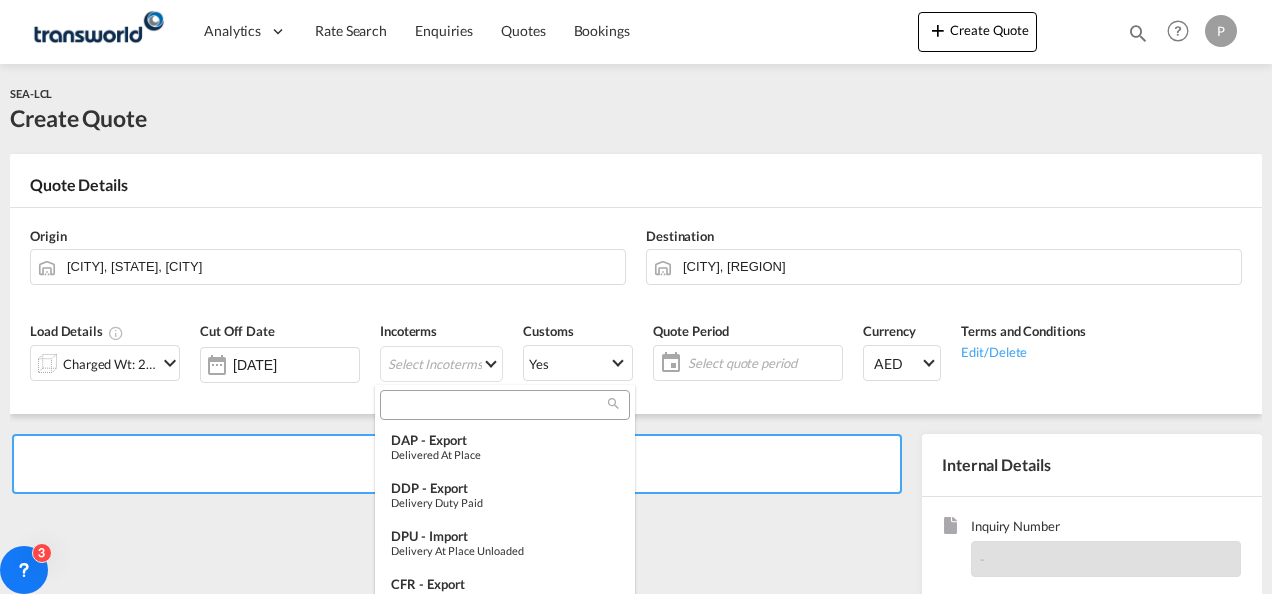 click at bounding box center (497, 405) 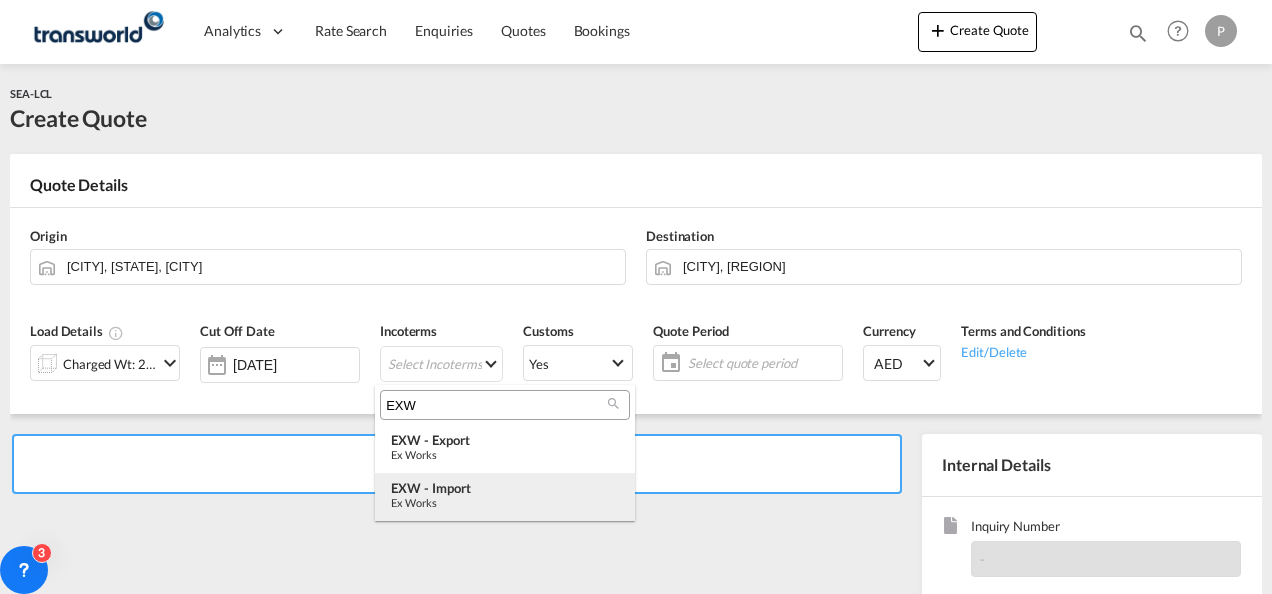 type on "EXW" 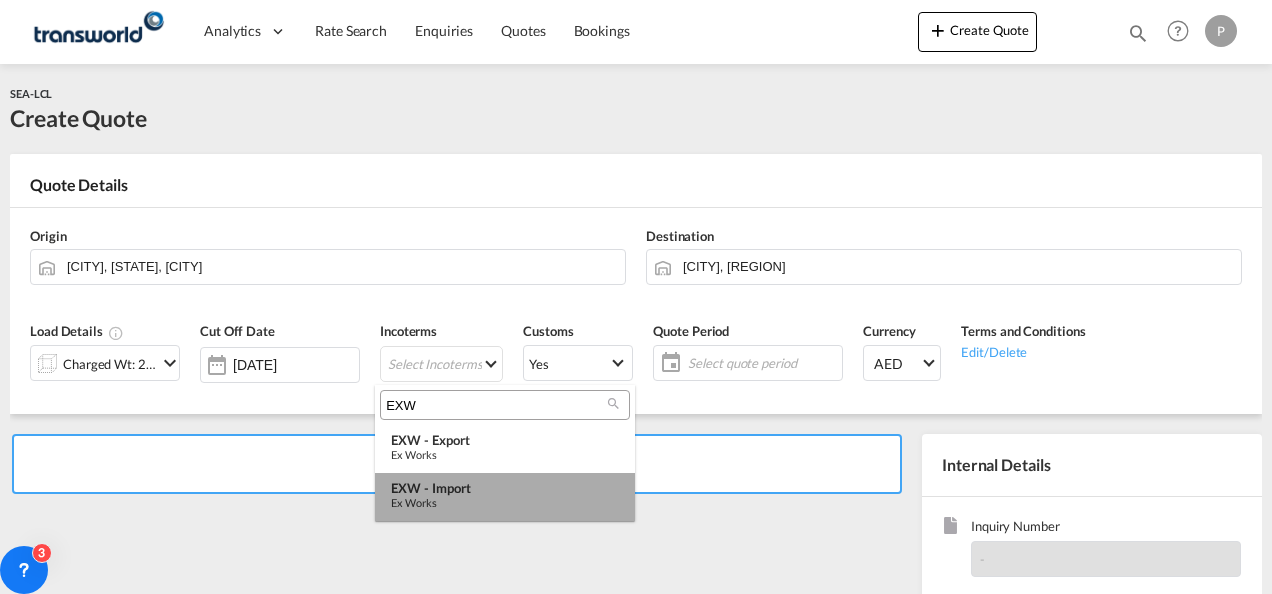 click on "EXW - import" at bounding box center [505, 488] 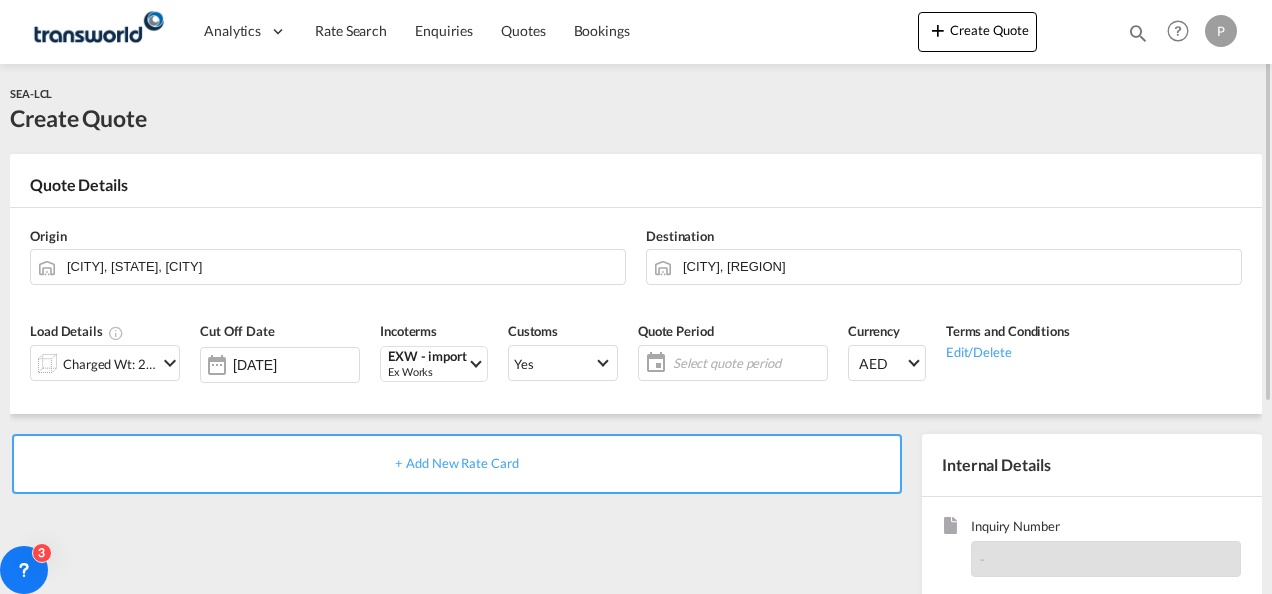 click on "Select quote period" 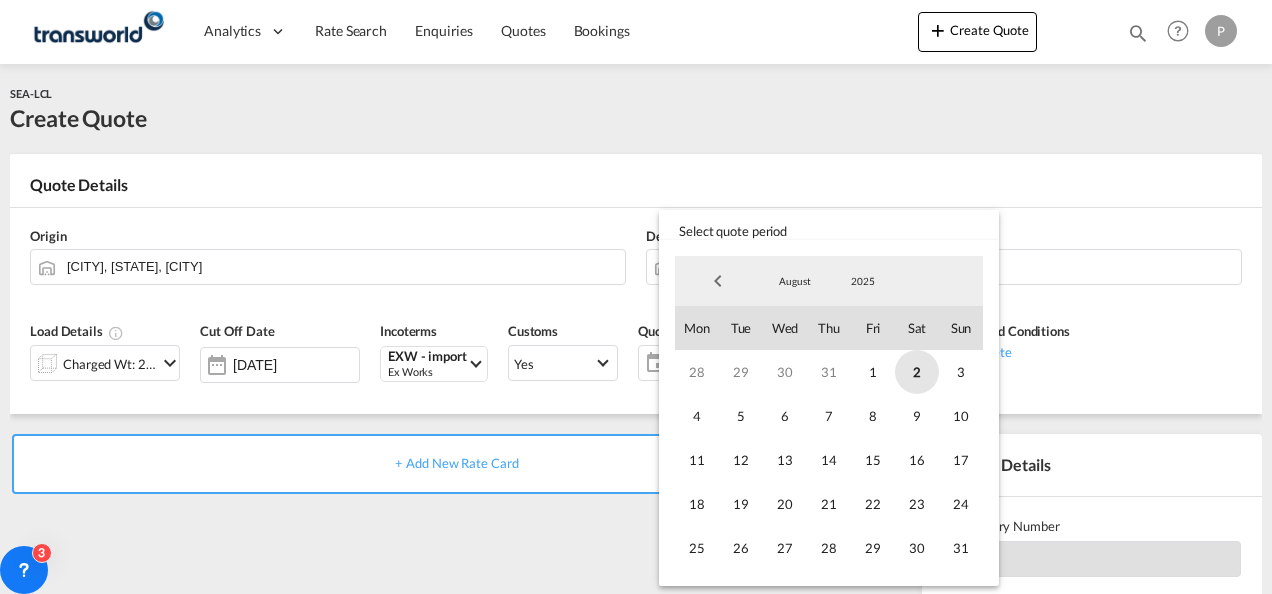 click on "2" at bounding box center [917, 372] 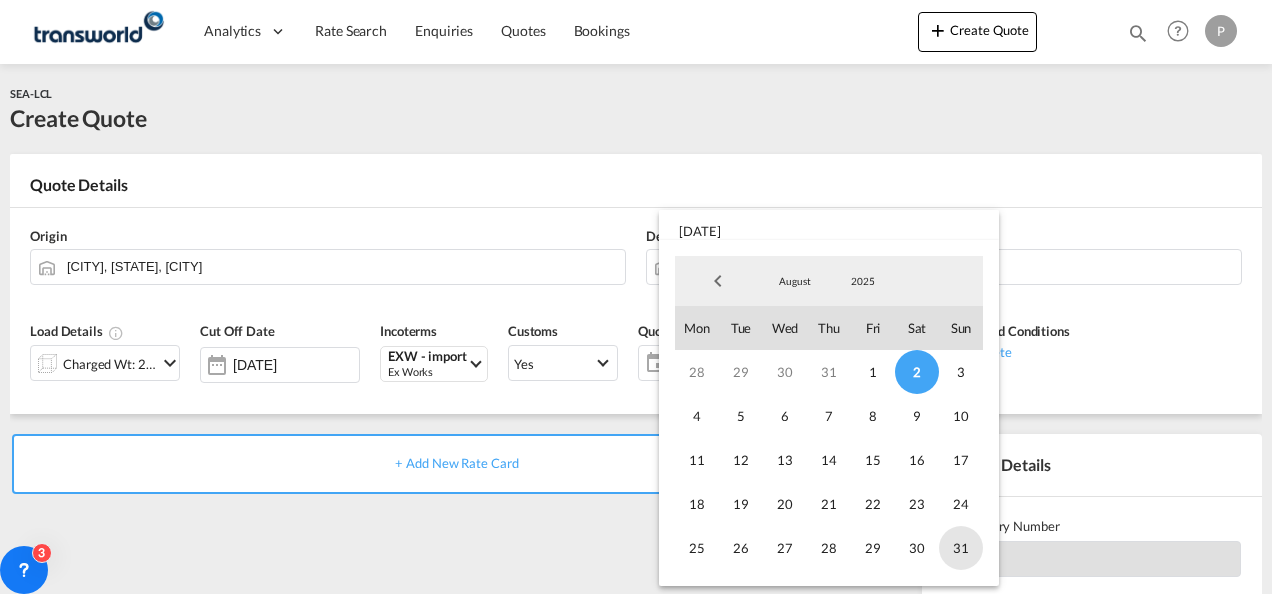click on "31" at bounding box center [961, 548] 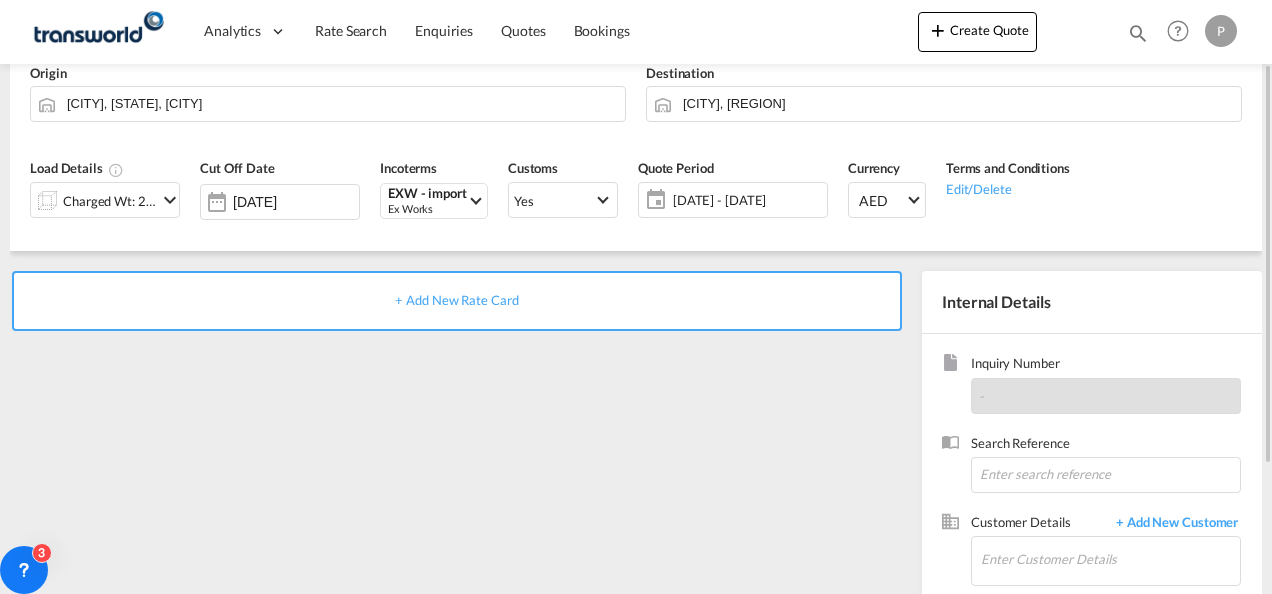 scroll, scrollTop: 164, scrollLeft: 0, axis: vertical 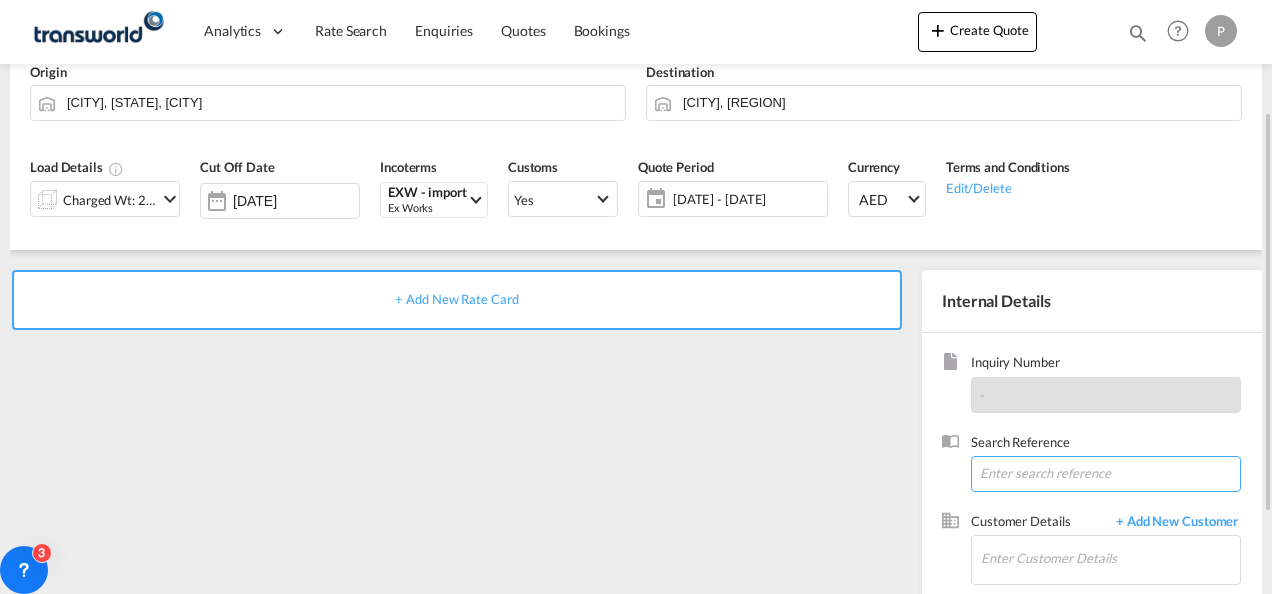 click at bounding box center [1106, 474] 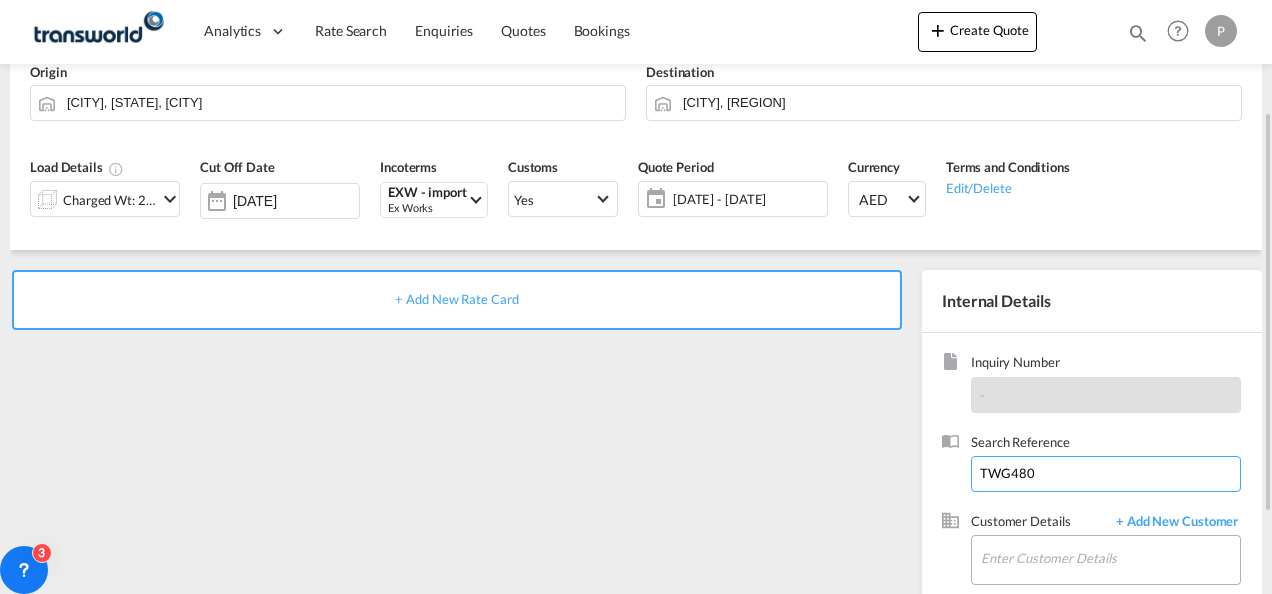 type on "TWG480" 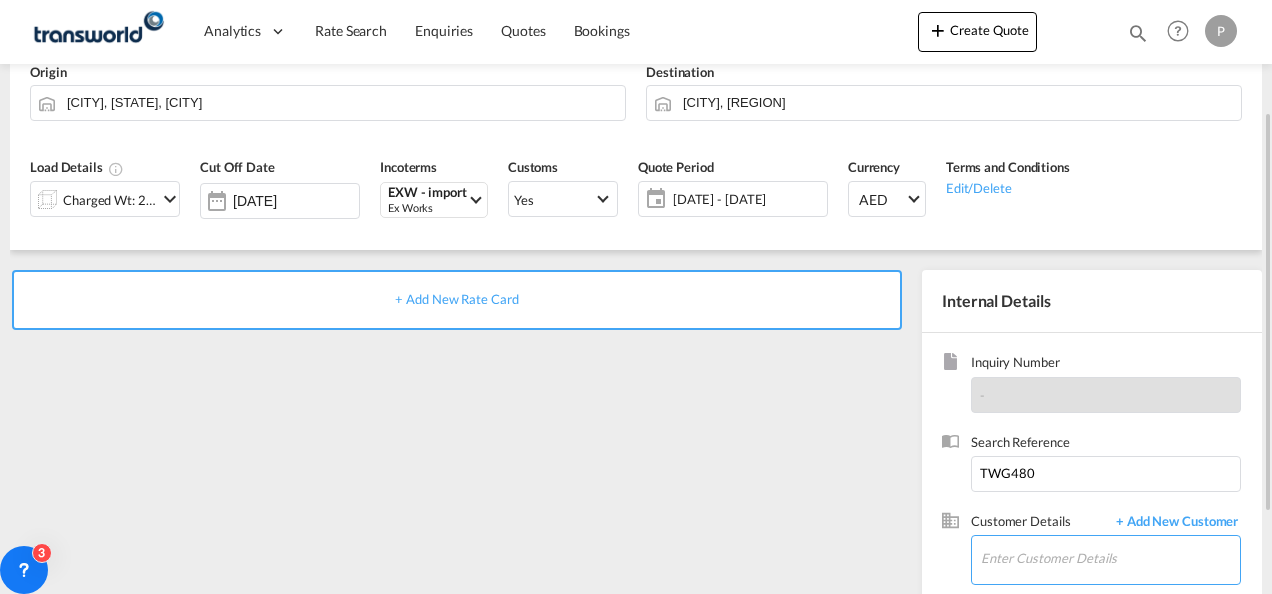 click on "Enter Customer Details" at bounding box center (1110, 558) 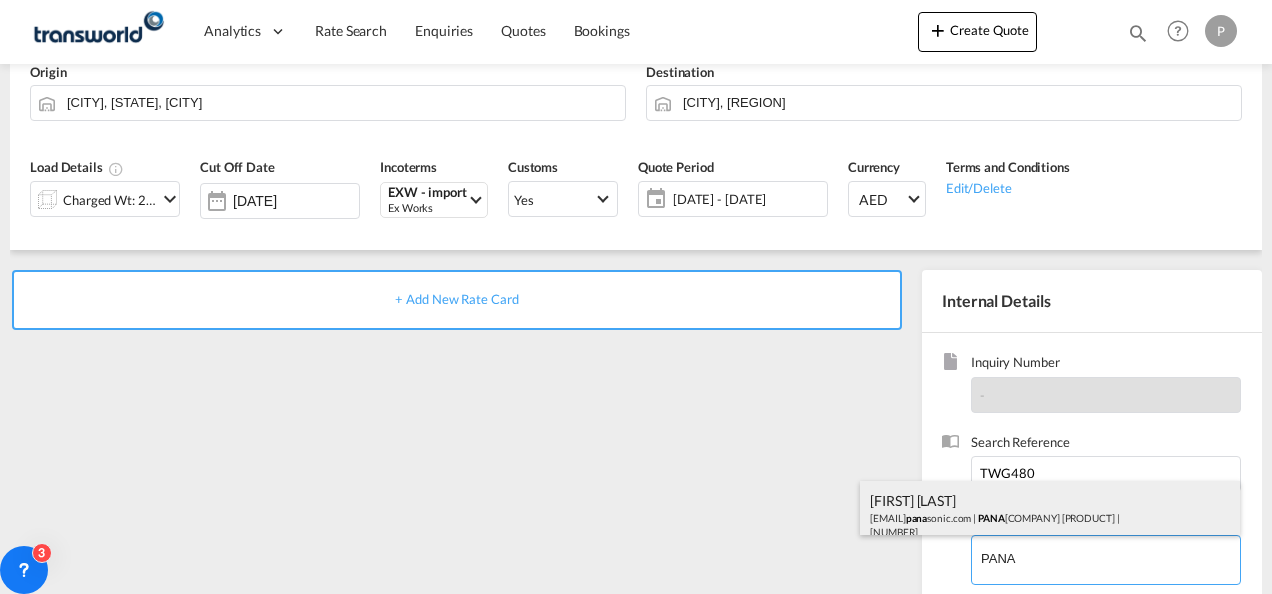 click on "[FIRST] [LAST] [EMAIL]    |    PANA SONIC MARKETING MIDDLE EAST AND AFRICA (PMMAF) SPARE PARTS
|      [NUMBER]" at bounding box center [1050, 515] 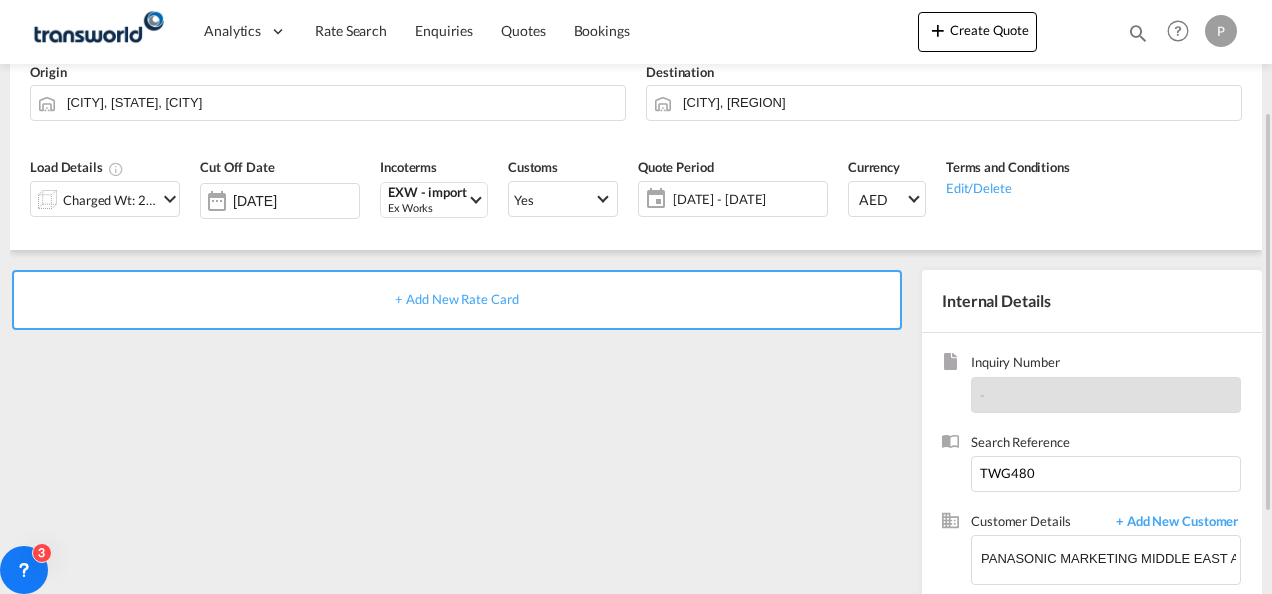 click on "+ Add New Rate Card" at bounding box center (456, 299) 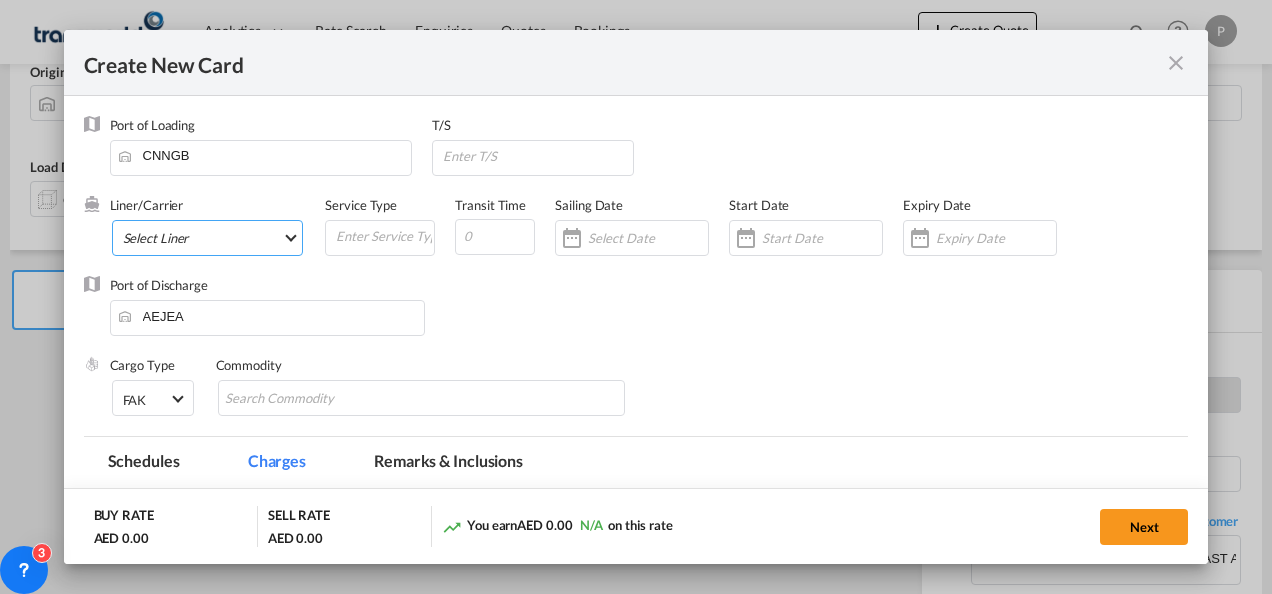 click on "Select Liner   2HM LOGISTICS D.O.O 2HM LOGISTICS D.O.O. / TDWC-CAPODISTRI 2HM LOGISTICS D.O.O. / TDWC-KOPER 2HM LOGISTICS KFT / TDWC-ANKARANSKA 3A INTERNATIONAL LOGISTICS JOINT STOCK COMPANY / T 3P LOGISTICS / TDWC - LONDON A & G INTERNATIONAL CARGO (THAILAND)  / TDWC-BANGK A A X L GLOBAL SHIPPING LINES L.L.C / TDWC-DUBAI A AND G INTERNATIONAL CARGO / TDWC-BANGKOK A J WORLDWIDE SERVICES INC / TDWC-SADDLE BRO A K ENTERPRISES / TDWC-MUMBAI A.J WORLDWIDE SERVICES LTD / TDWC-WESTDRAYTO AA AND S SHIPPING LLC / TDWC-DUBAI AA&S SHIPPING LLC / TDWC-DUBAI AAA CHINA LIMITED / TDWC-SHENZHEN AAHIL SHIPPING L.L.C / TDWC-DUBAI AAS FREIGHT EUROPE GMBH / TDWC-GERMANY AASHIANA COMMERCIAL FZE / TDWC-DUBAI AAXL GLOBAL SHIPPING LINES LLC ABBAS YOUSUF / TDWC-DUBAI ABBAS YOUSUF TRADING LLC / TDWC-DUBAI ABC EUROPEAN AIR AND SEA CARGO DISTRI / TDWC-BEOGR ABDA CARGO SERVICES DMCC / TDWC-DUBAI ABDUL MUHSEN SHIPPING LLC ABDUL MUHSEN SHIPPING LLC / TDWC-DUBAI ABRAO SHIPPING / TDWC-DUBAI ABRECO FREIGHT LLC / TDWC-DUBAI" at bounding box center (208, 238) 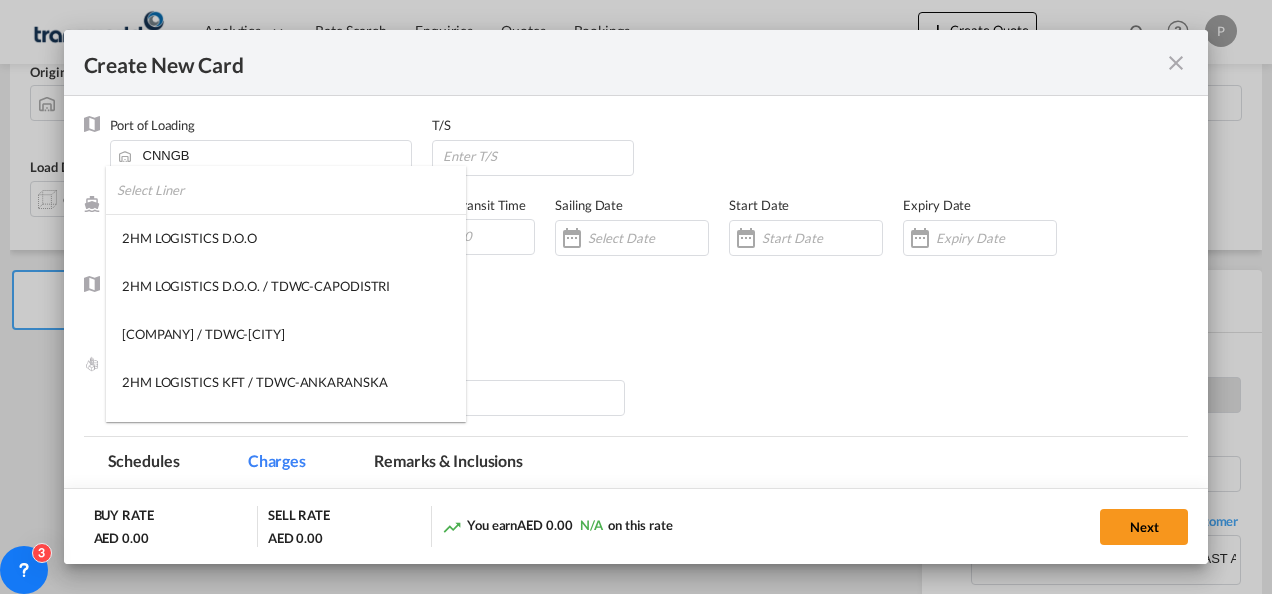 click at bounding box center [291, 190] 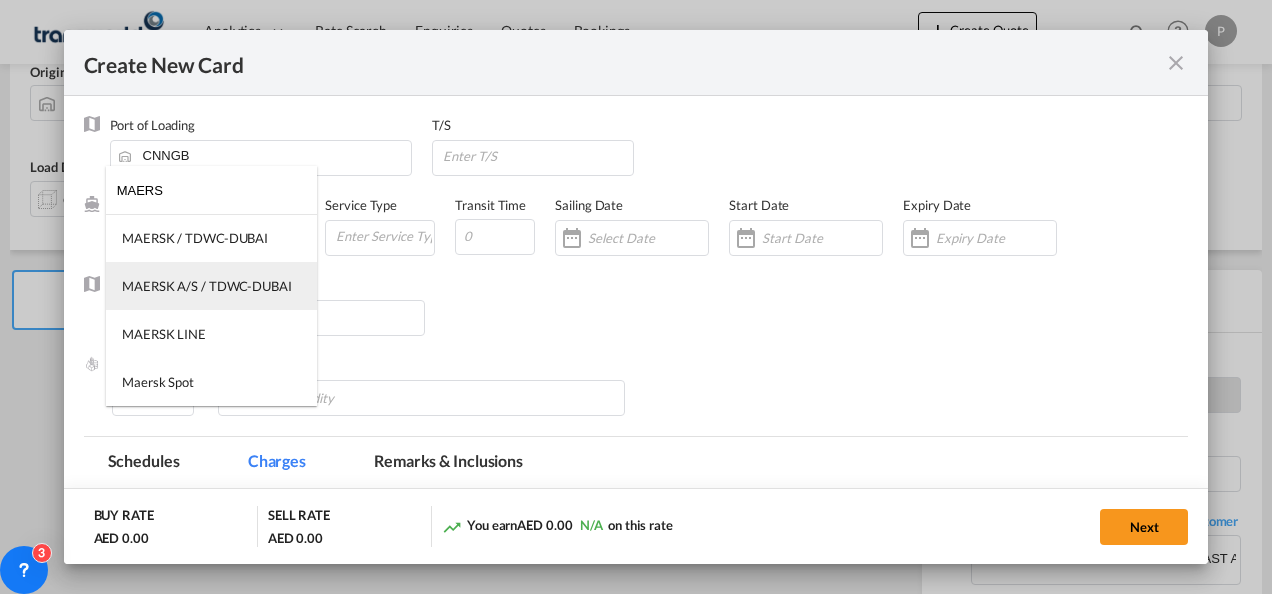 type on "MAERS" 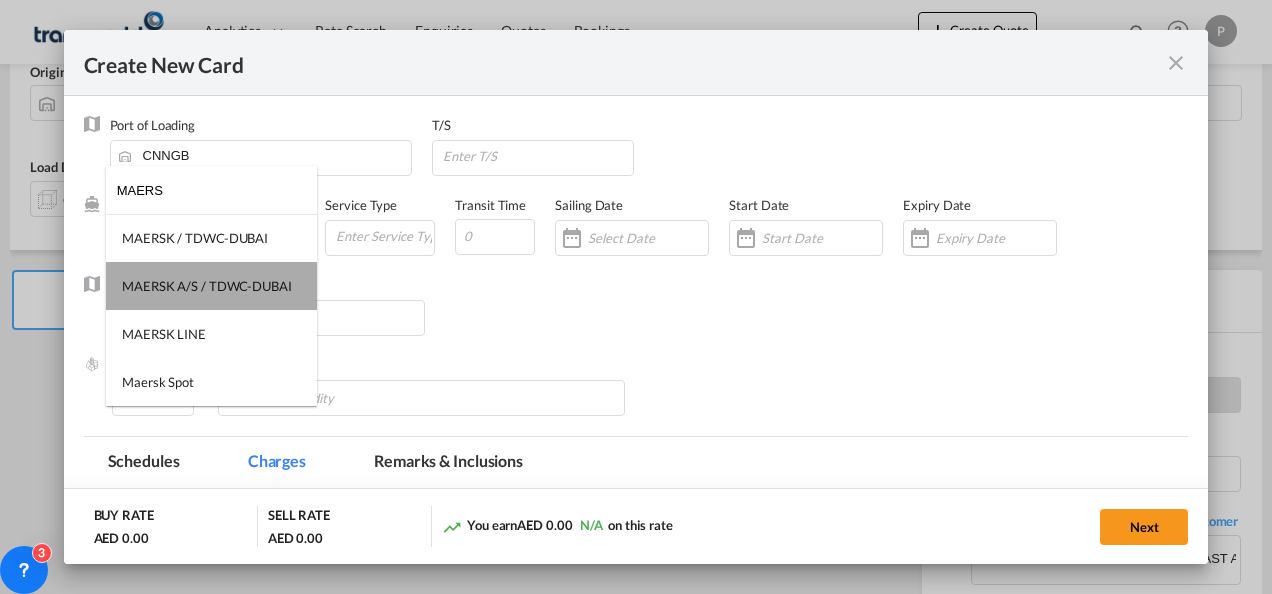 click on "MAERSK A/S / TDWC-DUBAI" at bounding box center [207, 286] 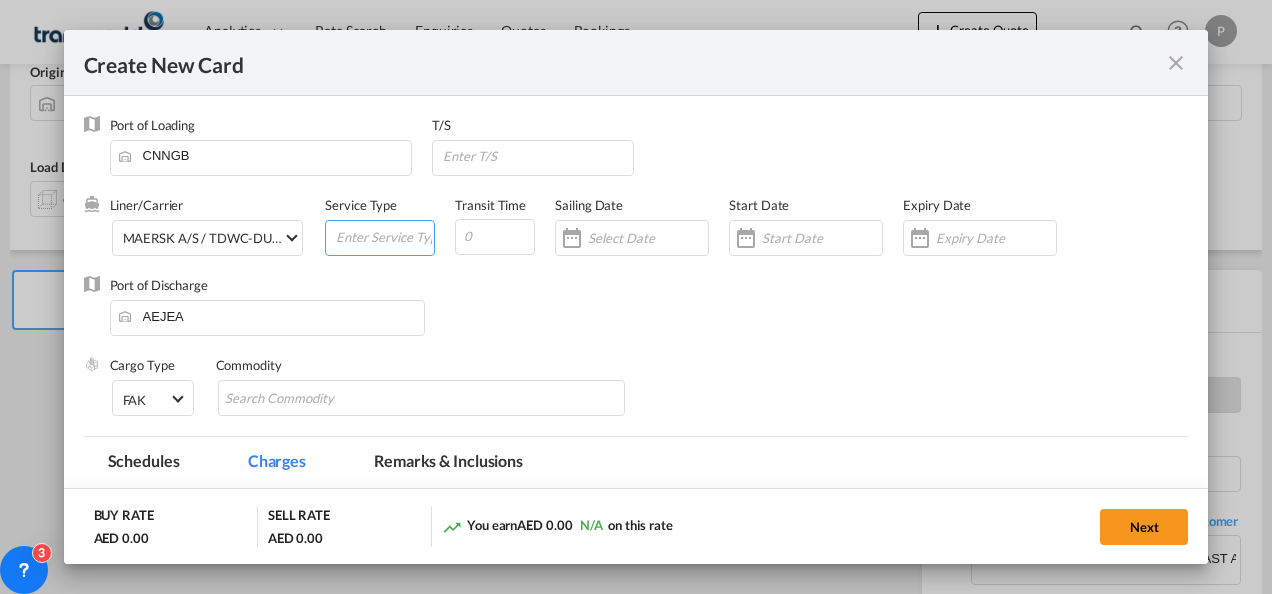 click at bounding box center (384, 236) 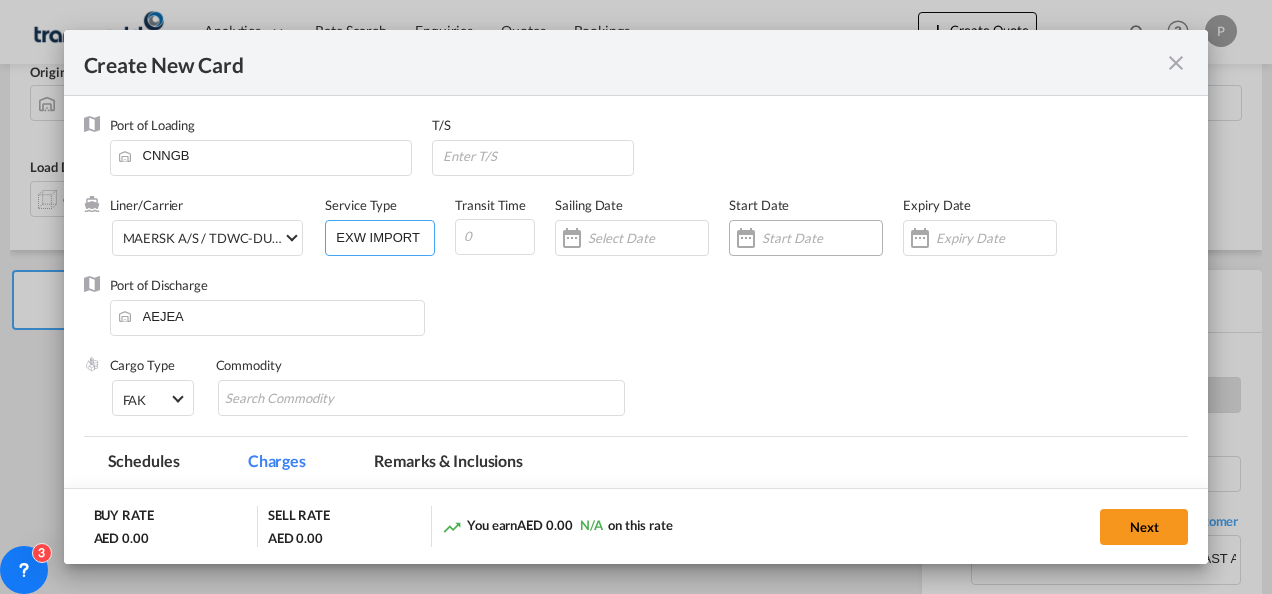 type on "EXW IMPORT" 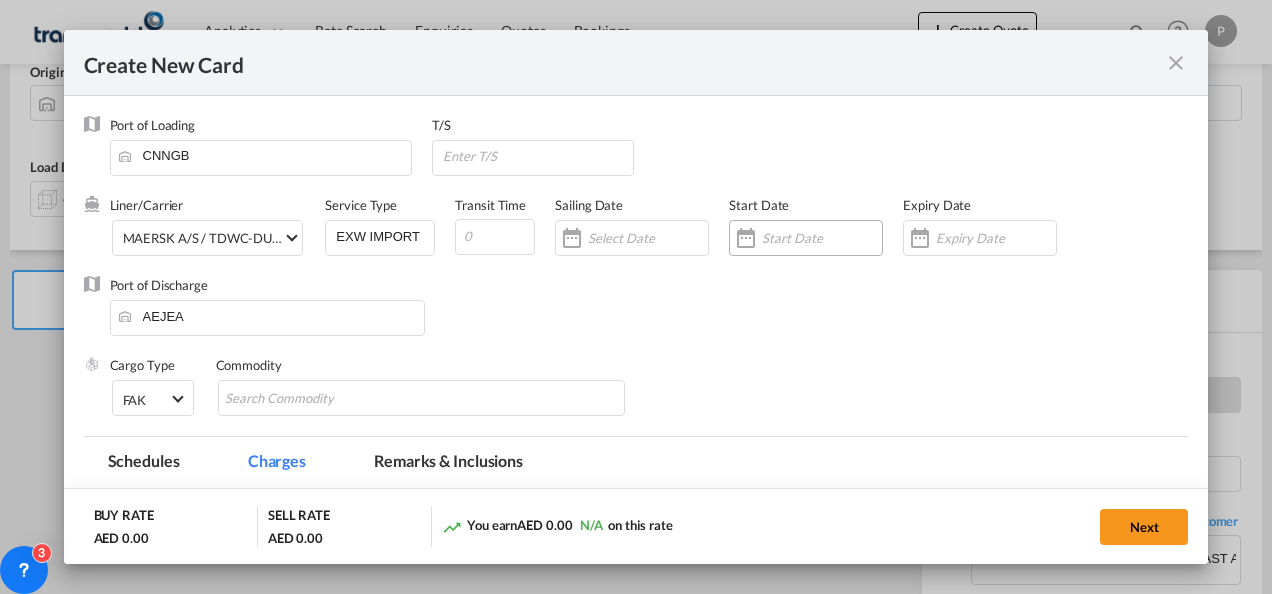 click at bounding box center [806, 238] 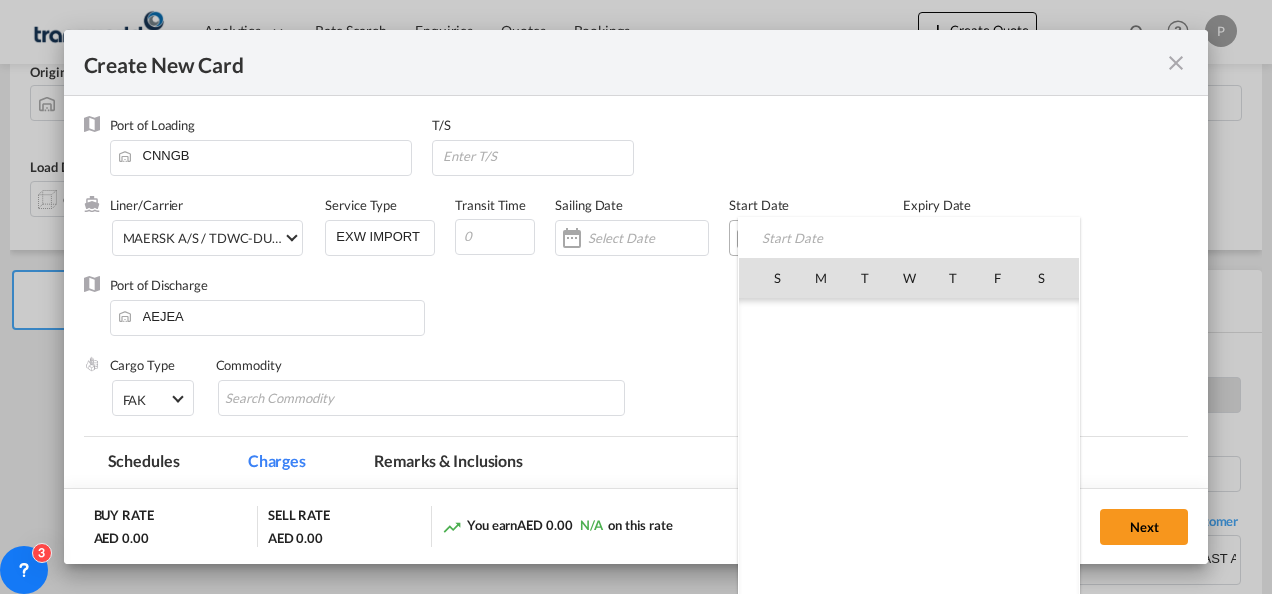 scroll, scrollTop: 462955, scrollLeft: 0, axis: vertical 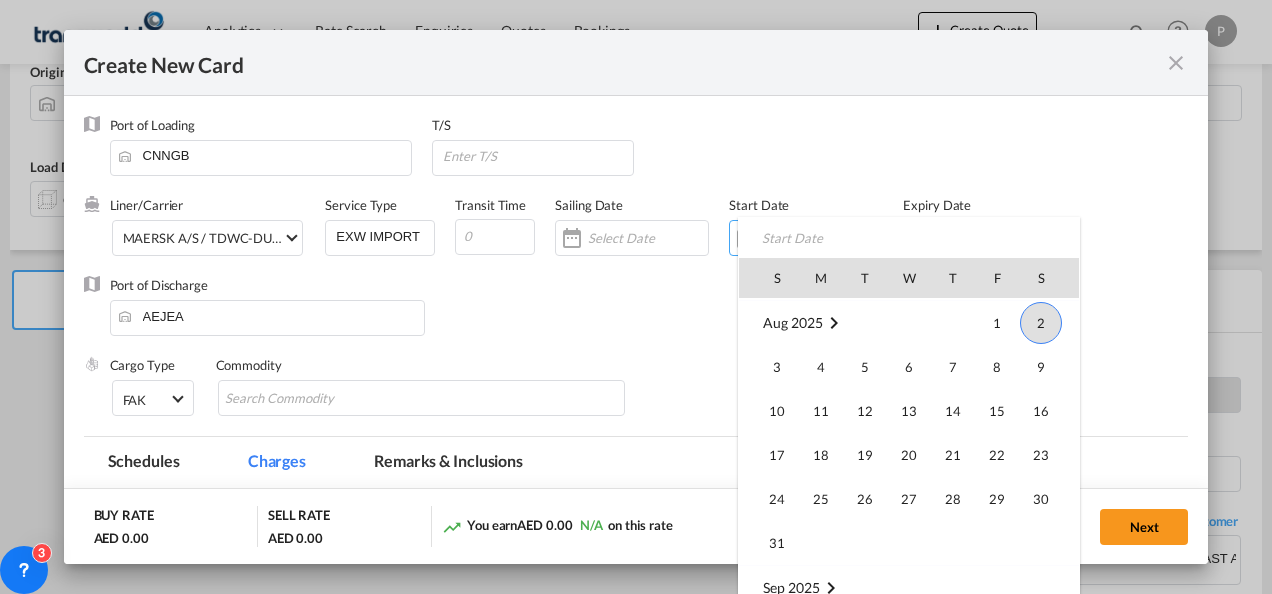 click at bounding box center [636, 297] 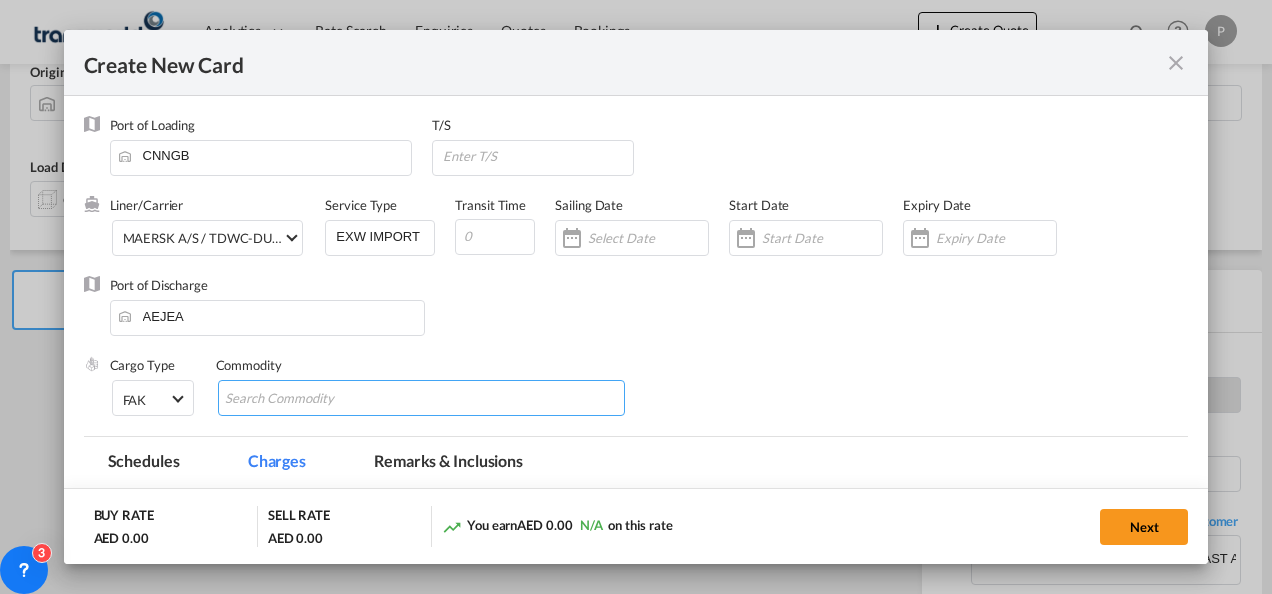 click at bounding box center (316, 399) 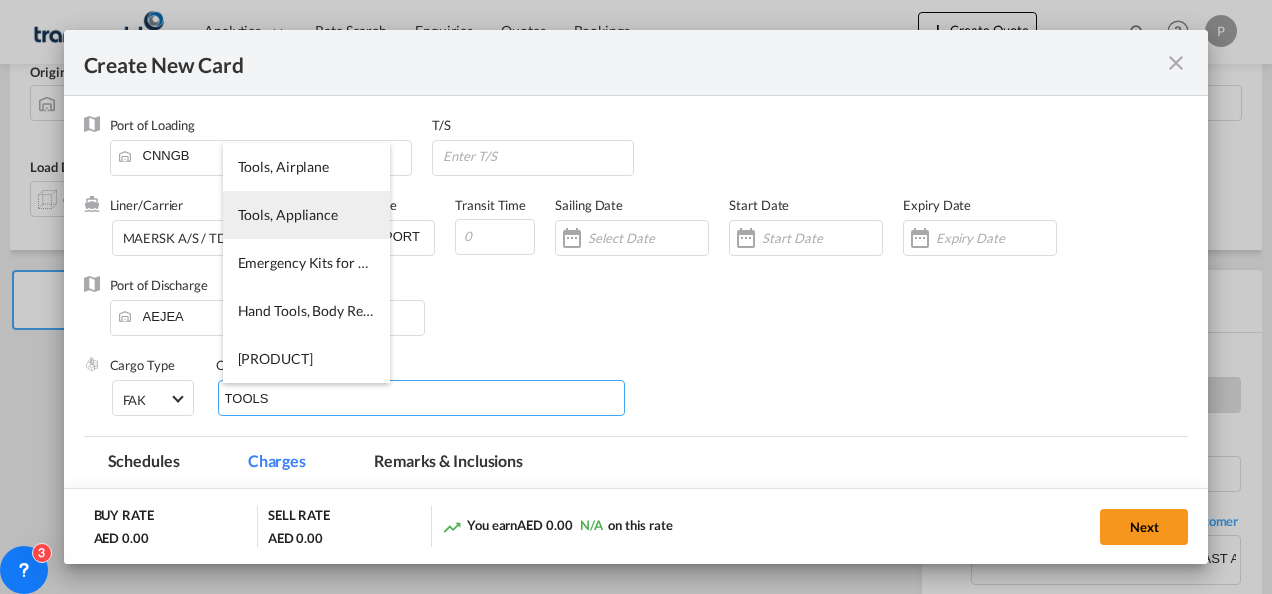 type on "TOOLS" 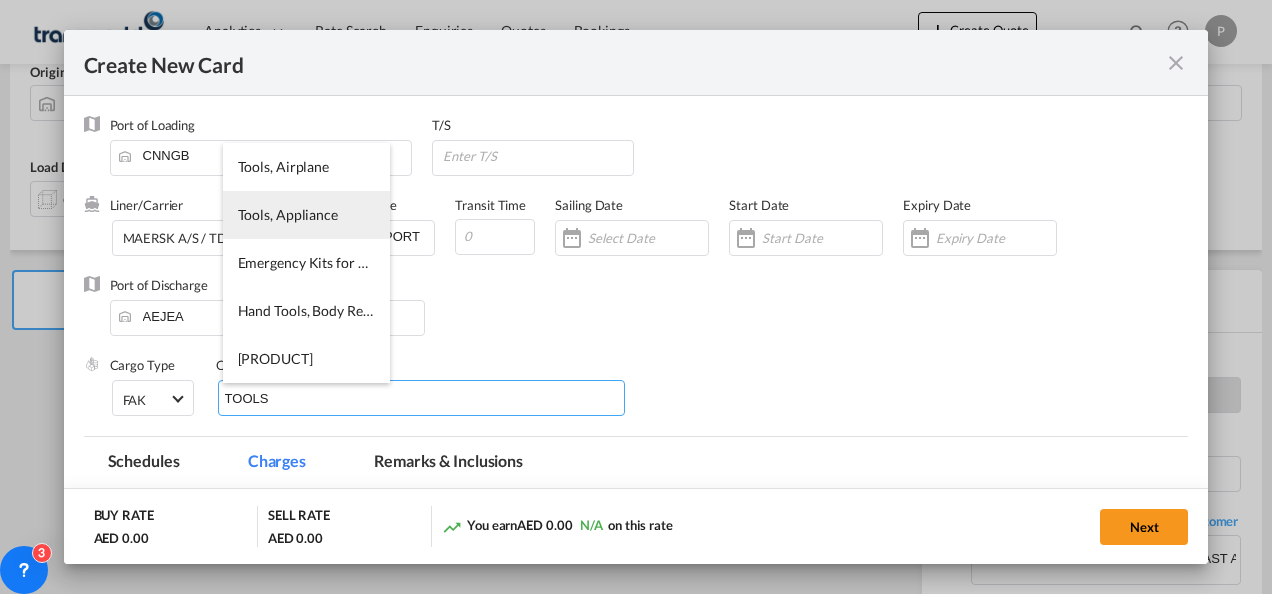 click on "Tools, Appliance" at bounding box center (306, 215) 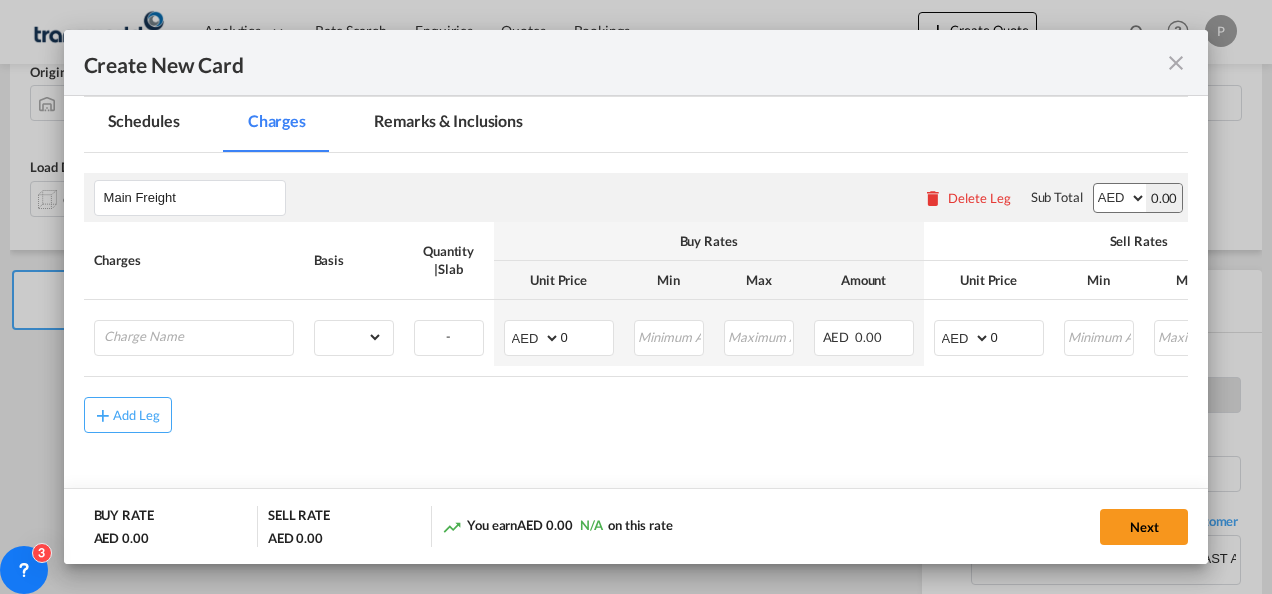 scroll, scrollTop: 343, scrollLeft: 0, axis: vertical 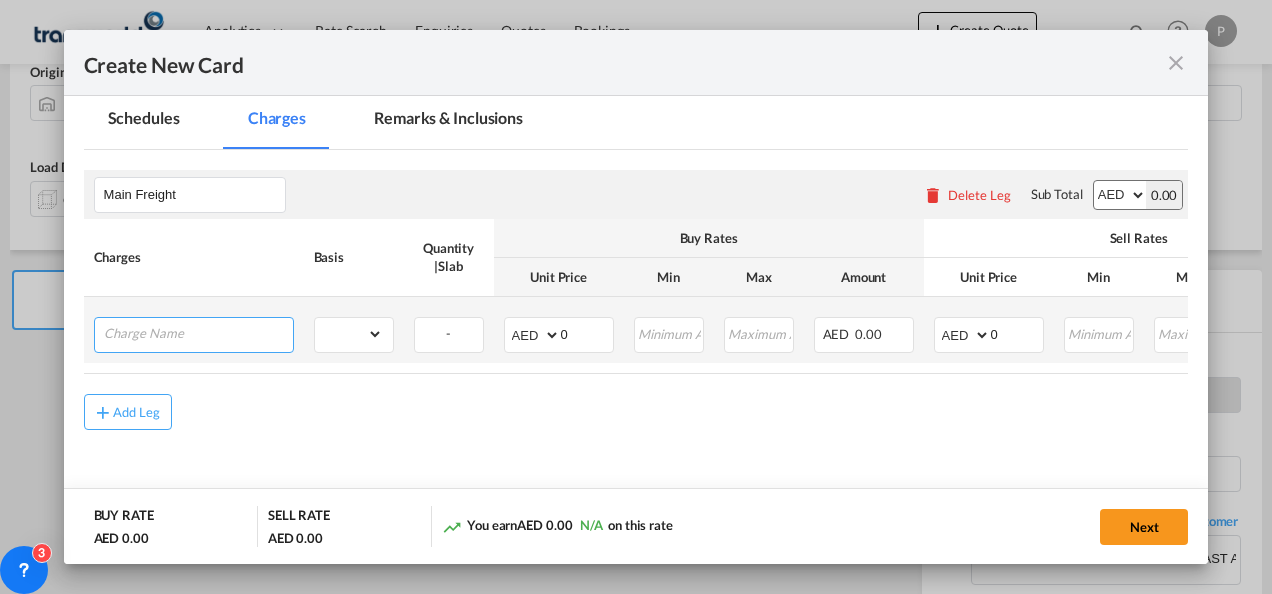click at bounding box center (198, 333) 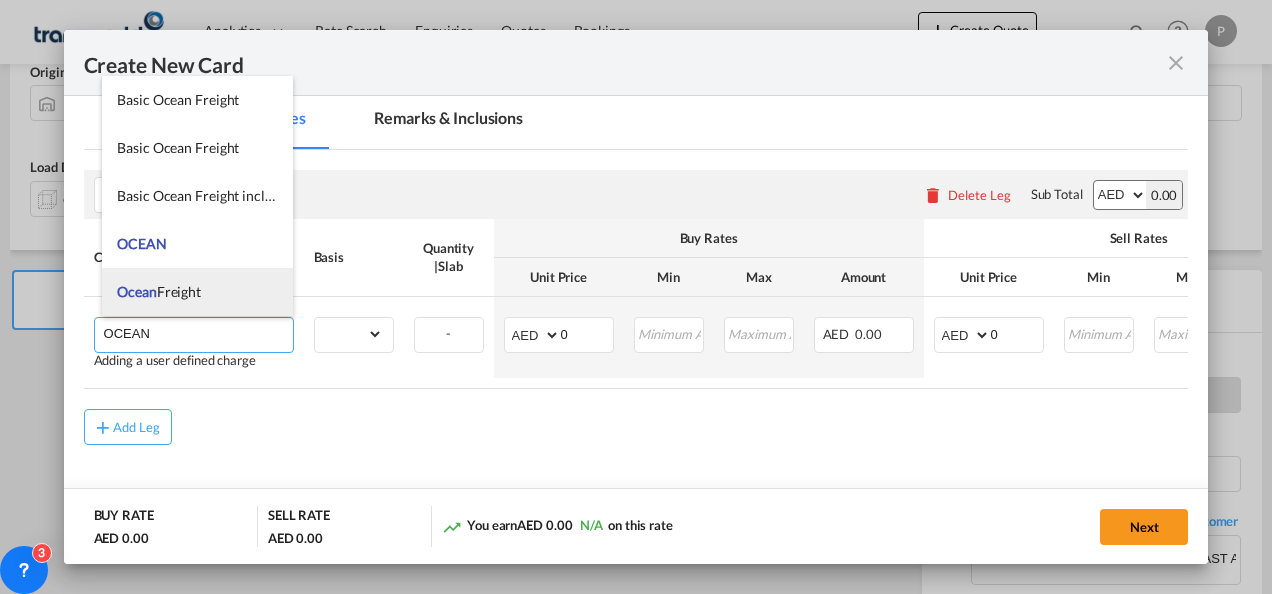 click on "Ocean  Freight" at bounding box center (197, 292) 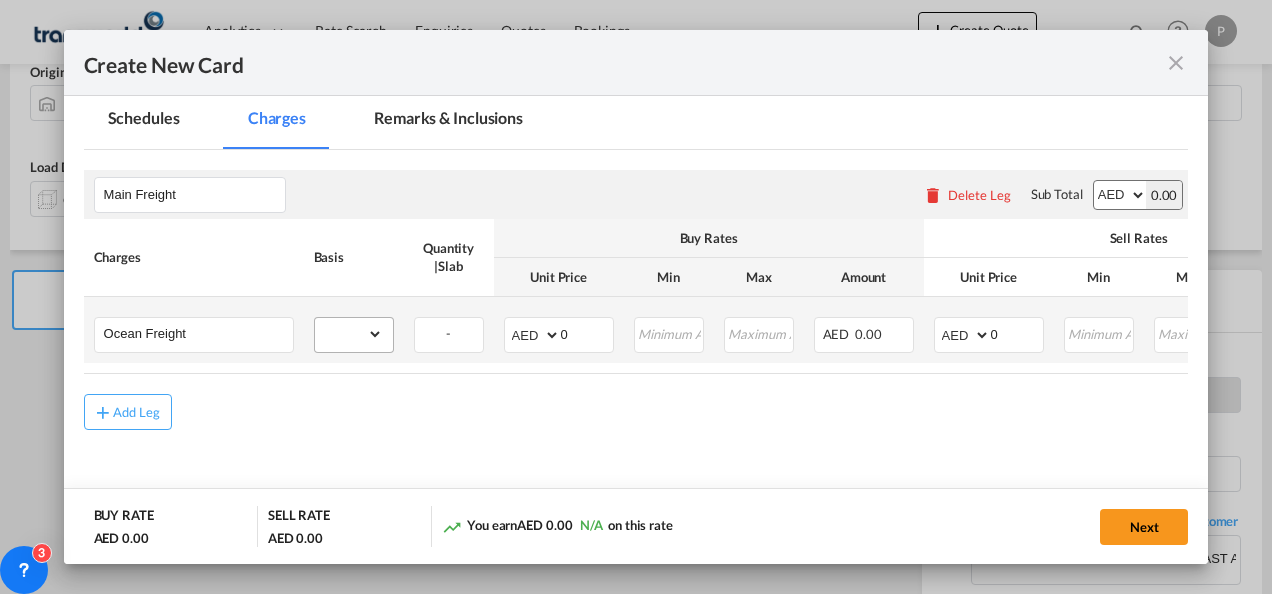 click on "gross_weight
volumetric_weight
per_shipment
per_bl
per_km
per_hawb
per_kg
flat
per_ton
per_cbm
per_hbl
per_w/m
per_awb
per_sbl
per_quintal
per_doc
N/A
per shipping bill
% on freight
per_lbs
per_pallet
per_carton
per_vehicle
per_shift
per_invoice
per_package
per_cft
per_day
per_revalidation
per_declaration
per_document
per clearance
MRN" at bounding box center (354, 335) 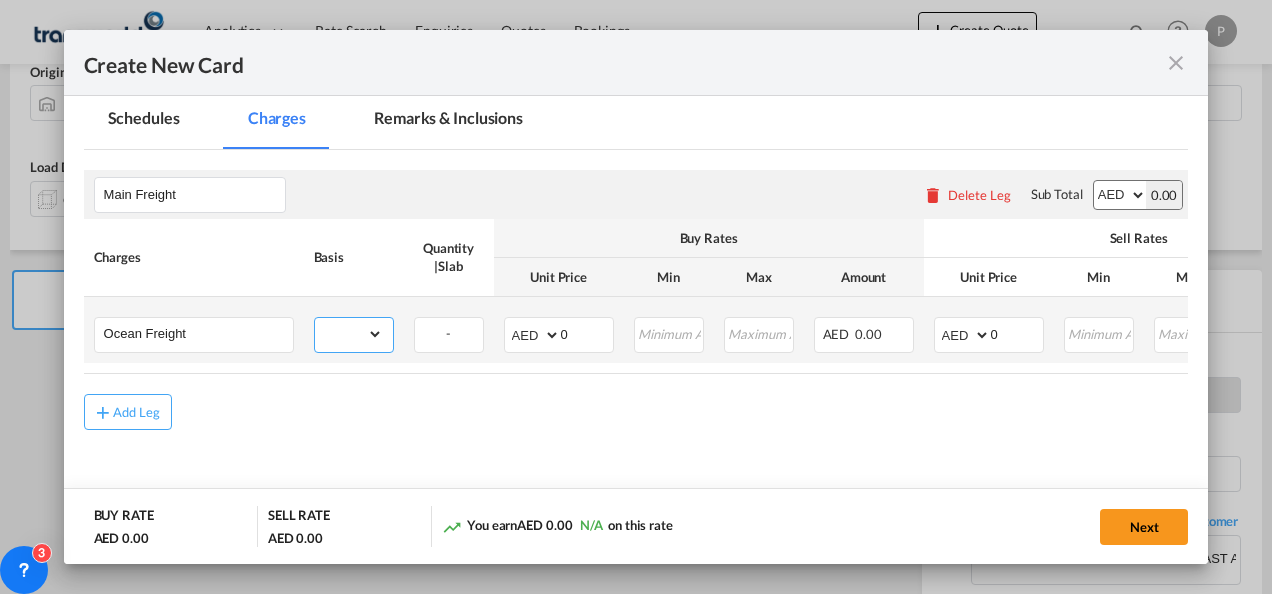 click on "gross_weight
volumetric_weight
per_shipment
per_bl
per_km
per_hawb
per_kg
flat
per_ton
per_cbm
per_hbl
per_w/m
per_awb
per_sbl
per_quintal
per_doc
N/A
per shipping bill
% on freight
per_lbs
per_pallet
per_carton
per_vehicle
per_shift
per_invoice
per_package
per_cft
per_day
per_revalidation
per_declaration
per_document
per clearance
MRN" at bounding box center (349, 334) 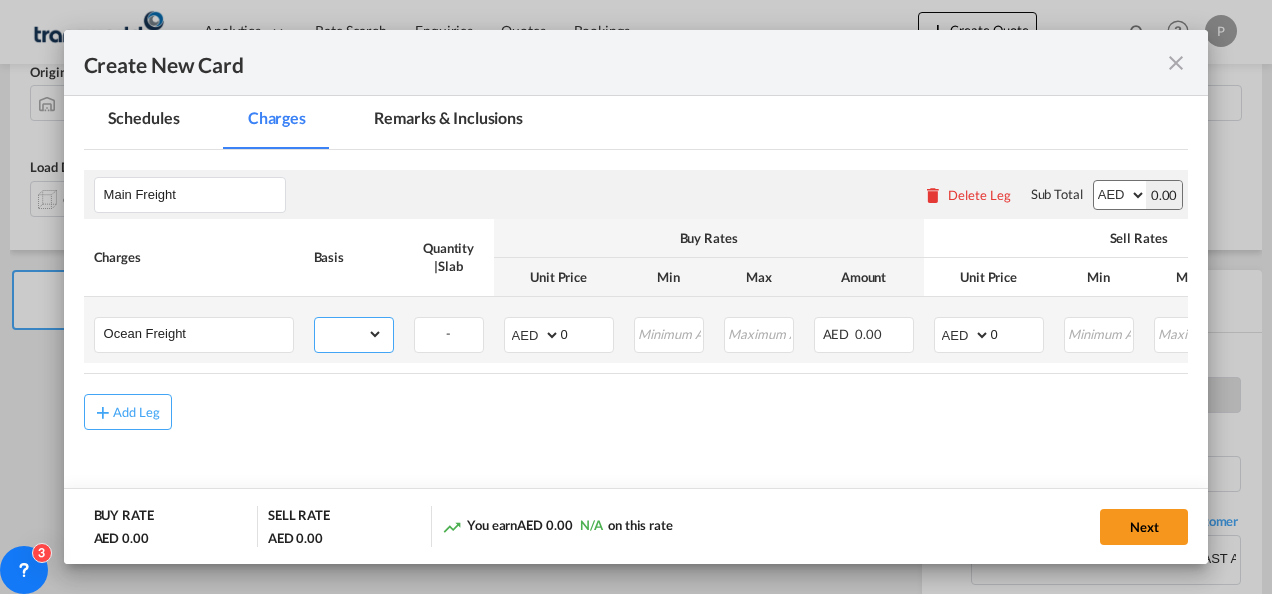 select on "per_shipment" 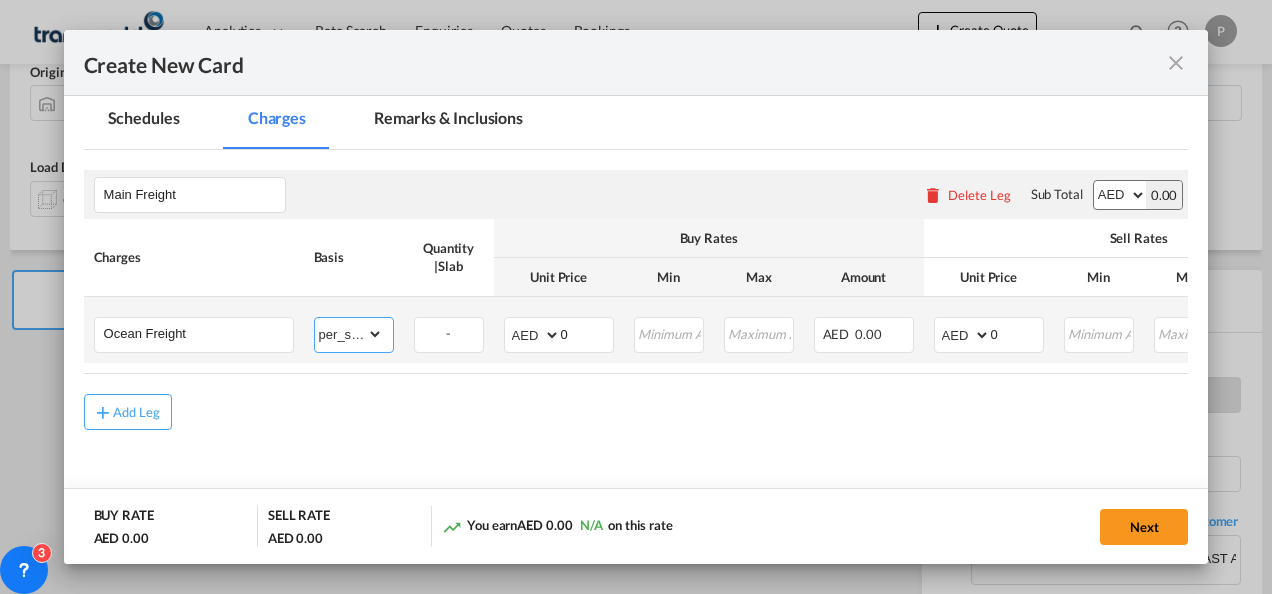 click on "gross_weight
volumetric_weight
per_shipment
per_bl
per_km
per_hawb
per_kg
flat
per_ton
per_cbm
per_hbl
per_w/m
per_awb
per_sbl
per_quintal
per_doc
N/A
per shipping bill
% on freight
per_lbs
per_pallet
per_carton
per_vehicle
per_shift
per_invoice
per_package
per_cft
per_day
per_revalidation
per_declaration
per_document
per clearance
MRN" at bounding box center [349, 334] 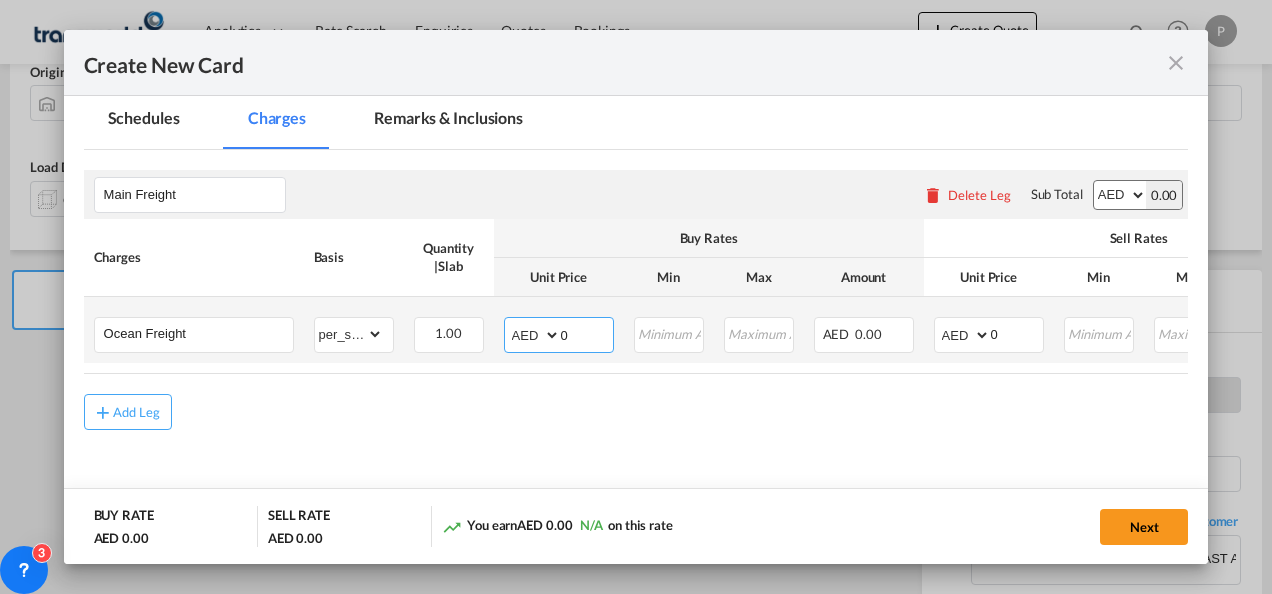 click on "0" at bounding box center [587, 333] 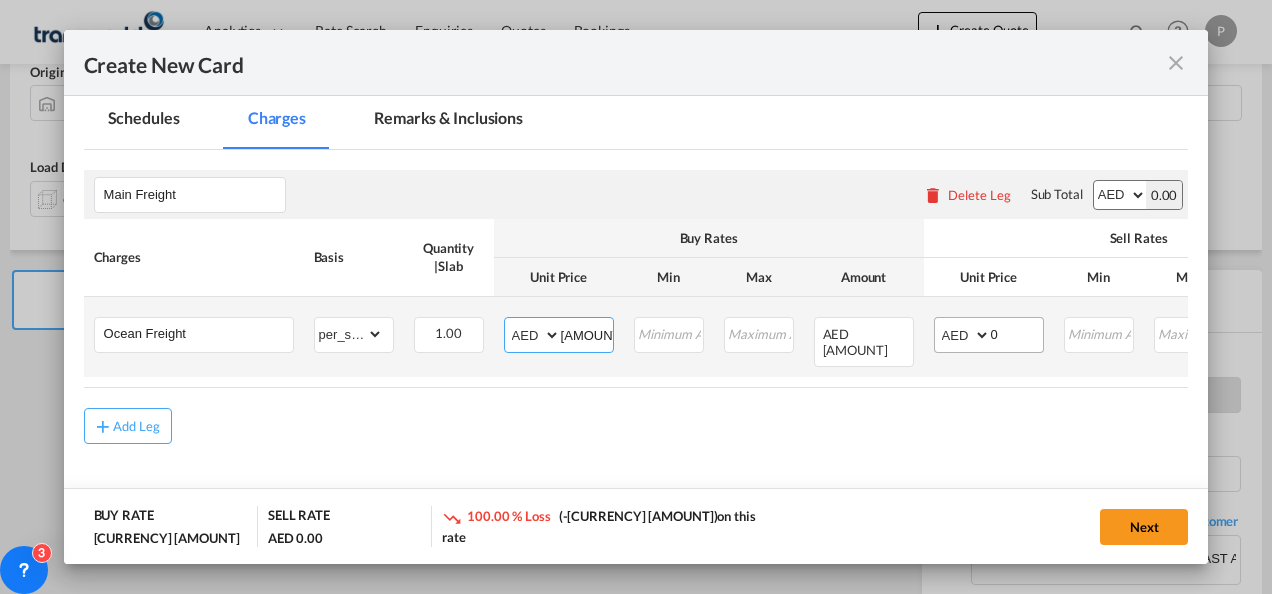 type on "[AMOUNT]" 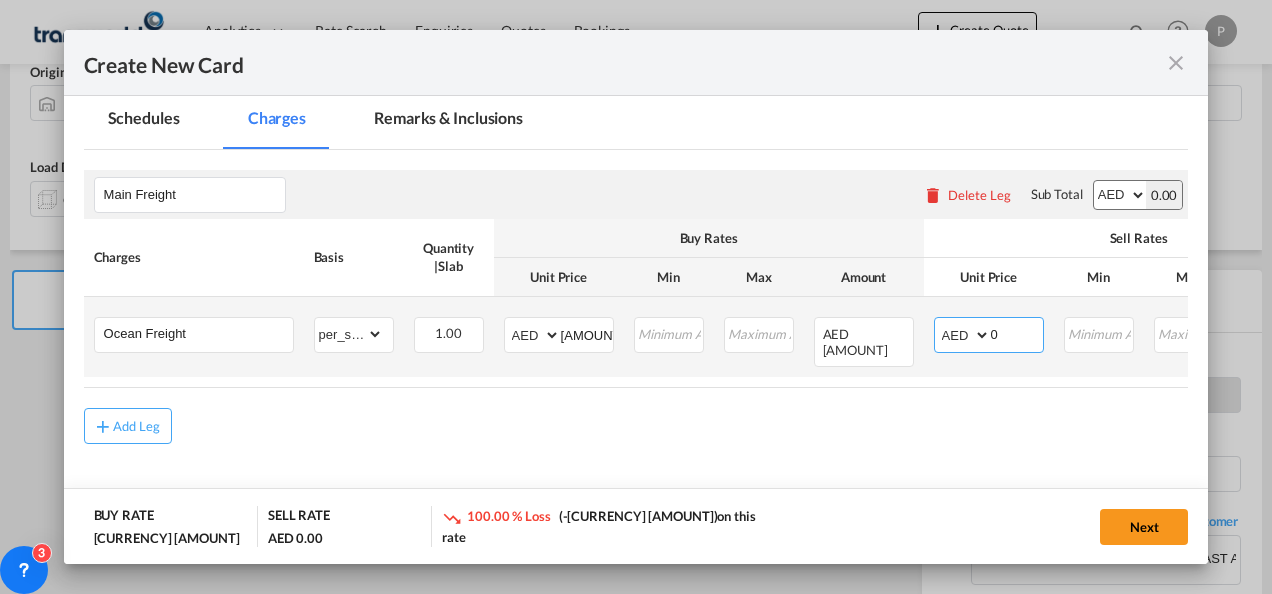 click on "0" at bounding box center [1017, 333] 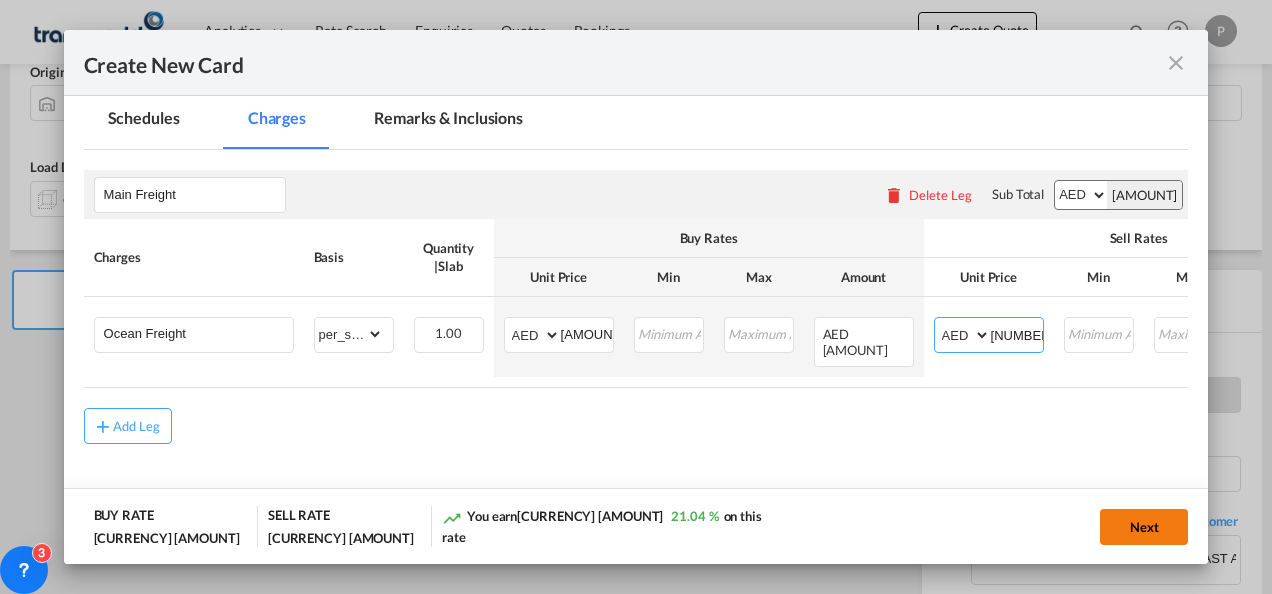 type on "[NUMBER]" 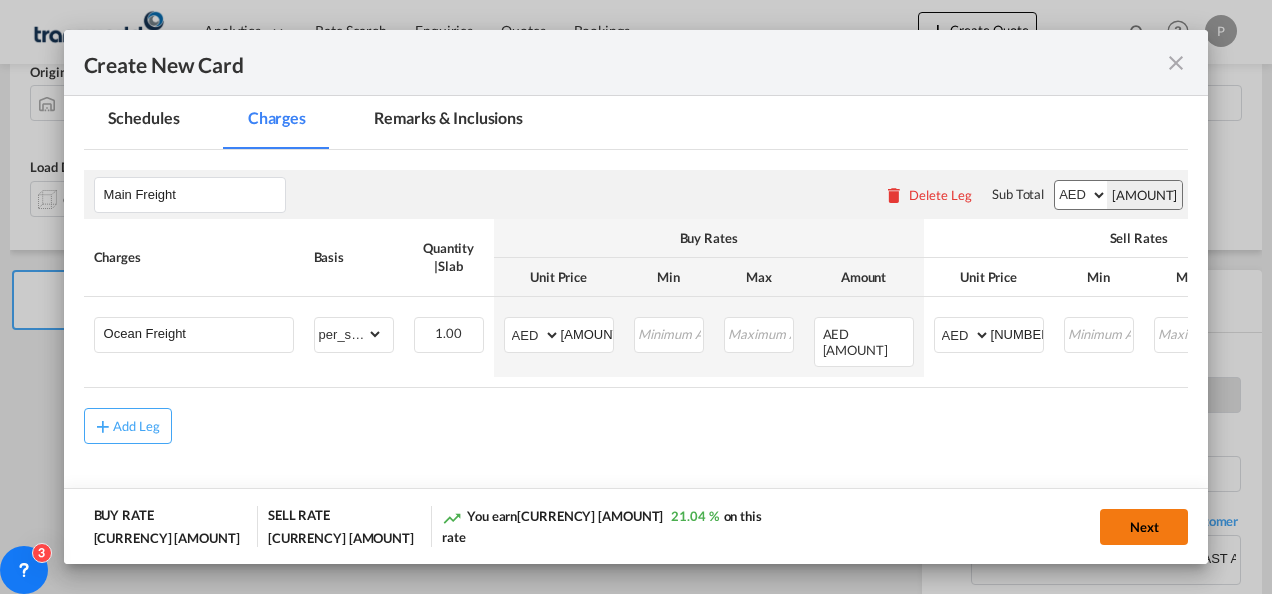 click on "Next" 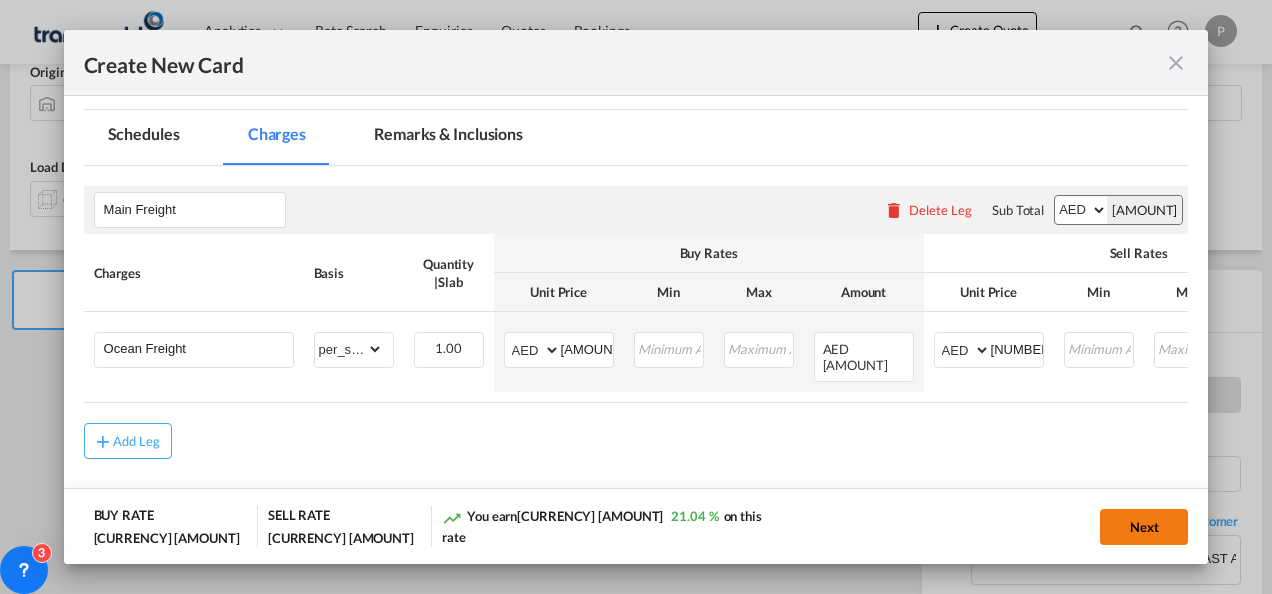scroll, scrollTop: 0, scrollLeft: 0, axis: both 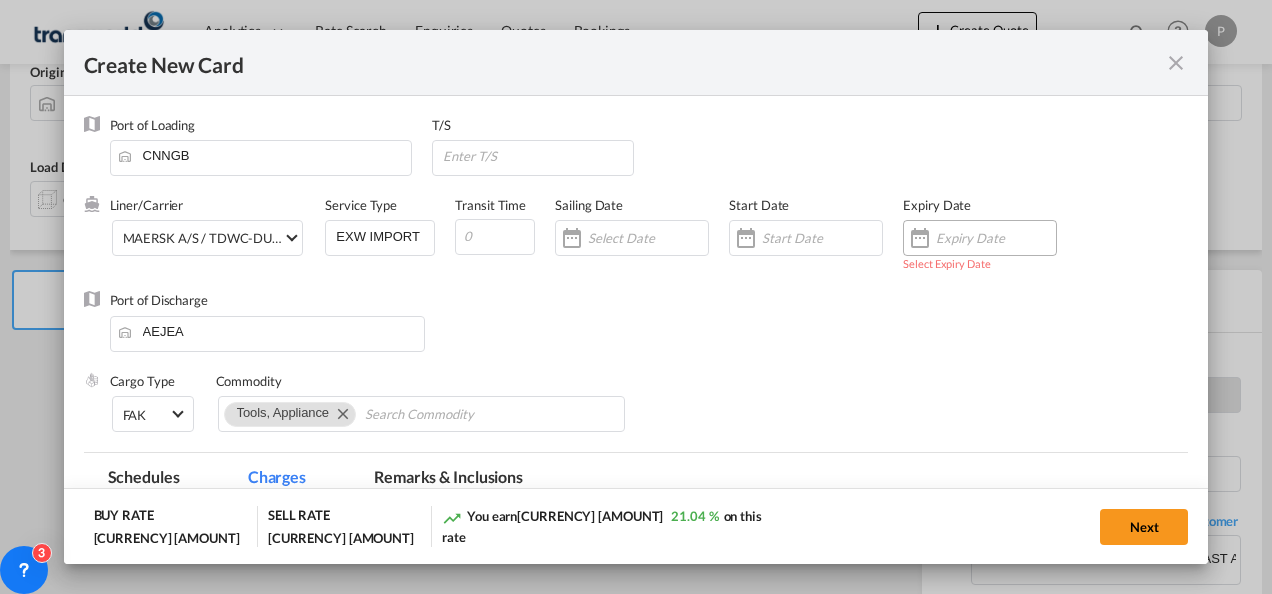 click at bounding box center [980, 238] 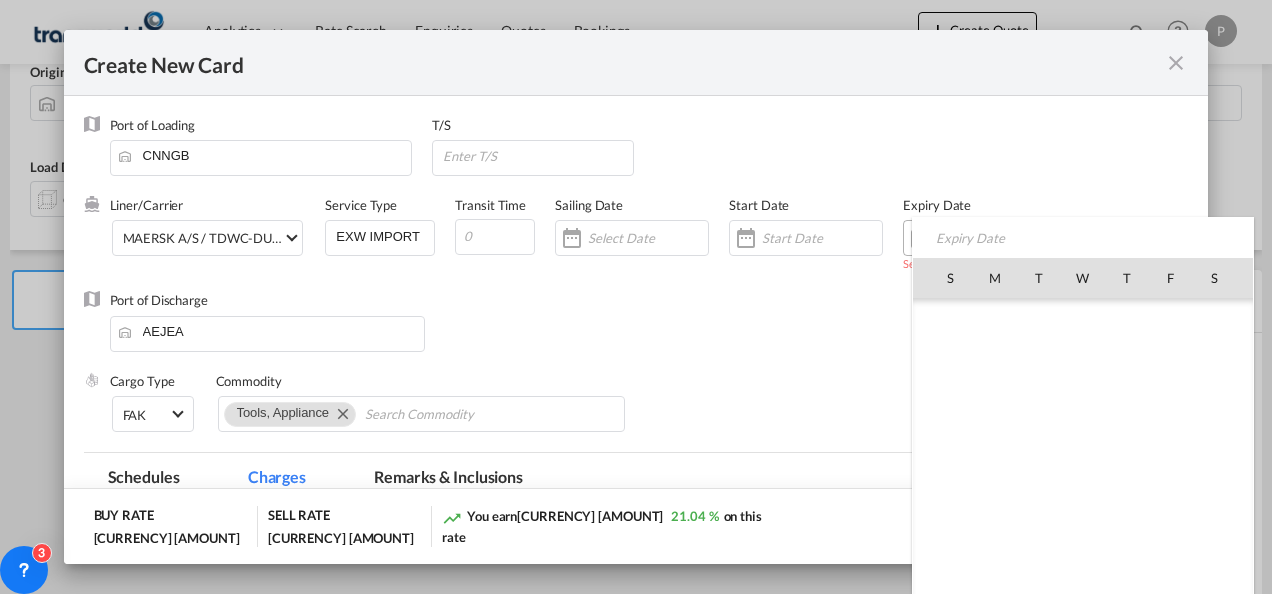 scroll, scrollTop: 462955, scrollLeft: 0, axis: vertical 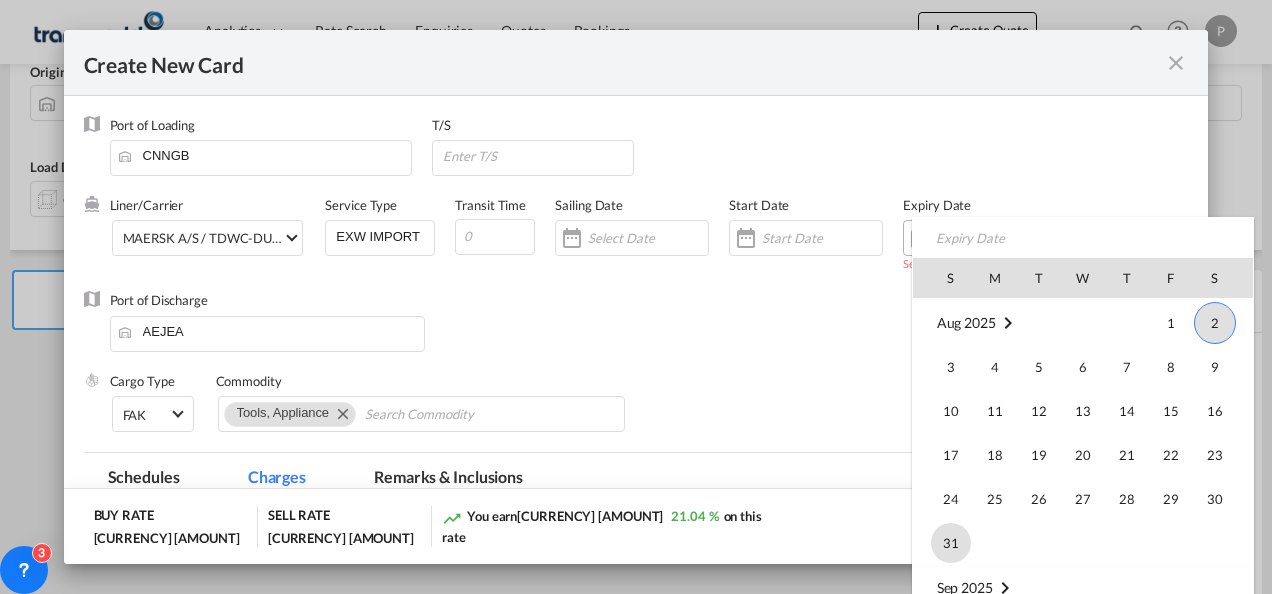 click on "31" at bounding box center (951, 543) 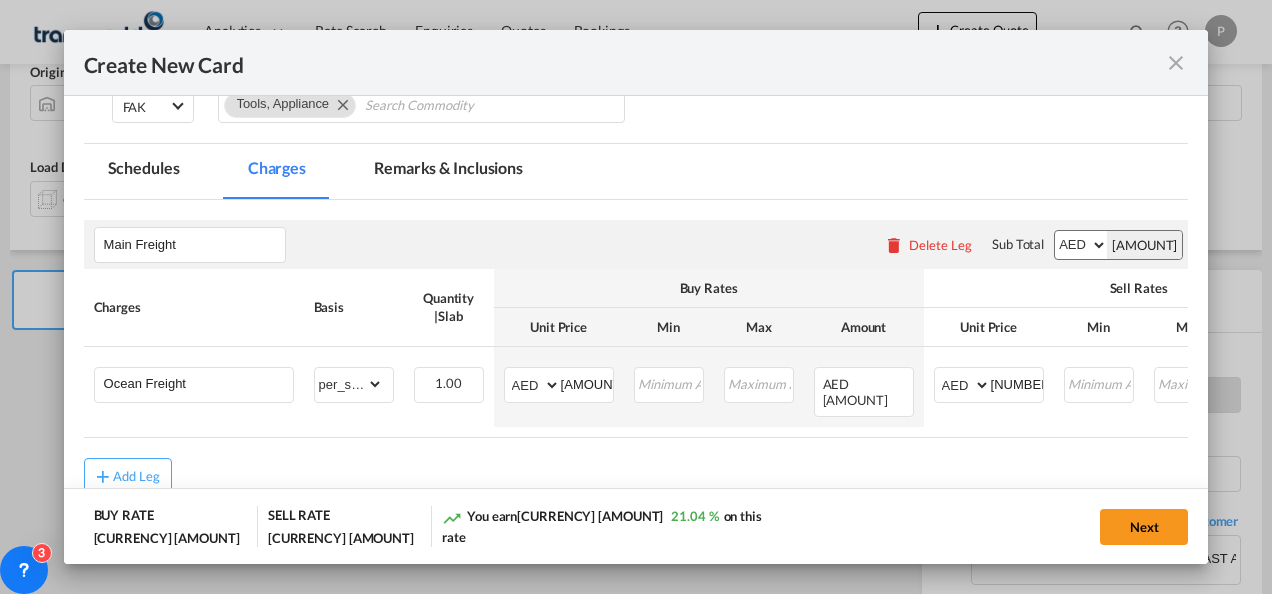 scroll, scrollTop: 316, scrollLeft: 0, axis: vertical 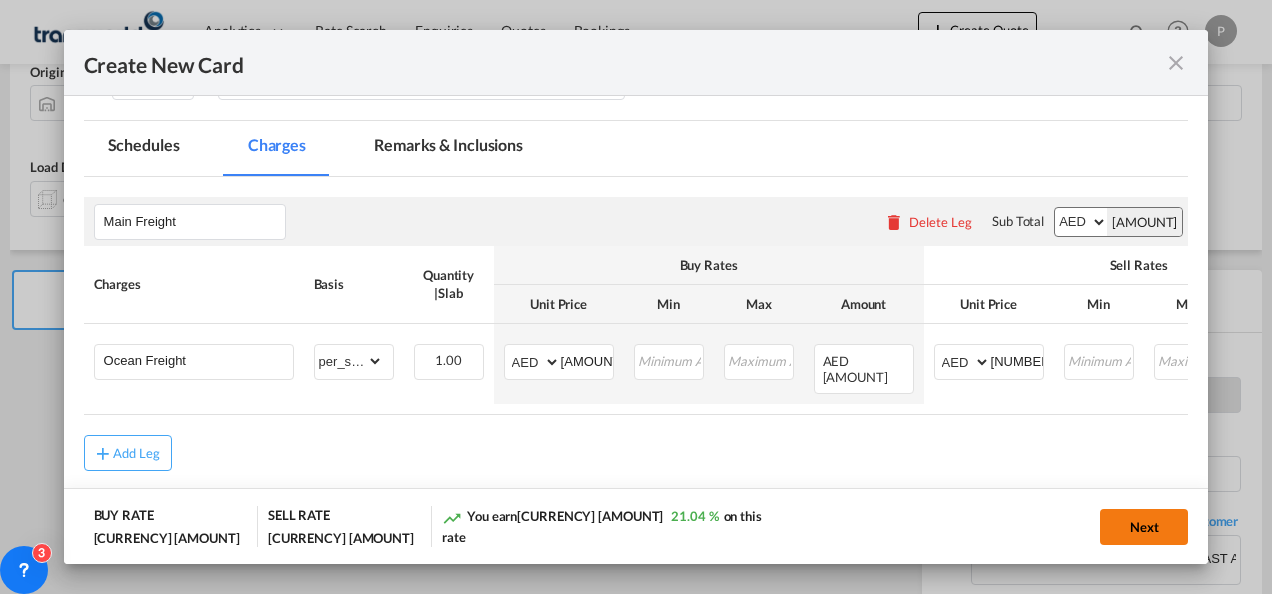 click on "Next" 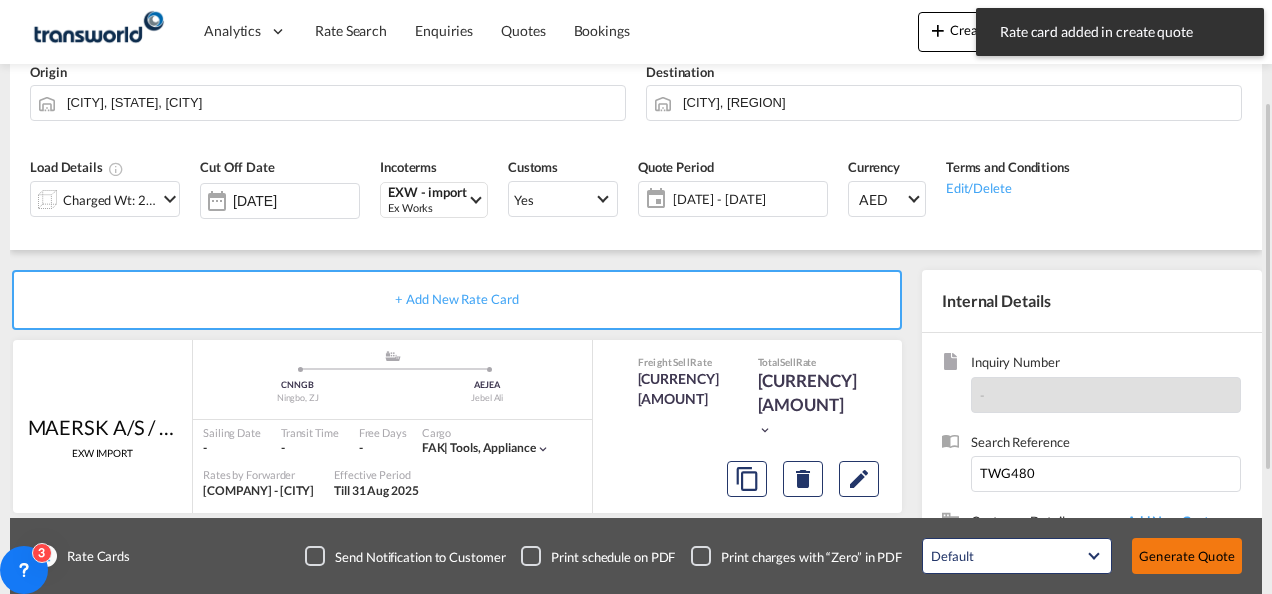 click on "Generate Quote" at bounding box center (1187, 556) 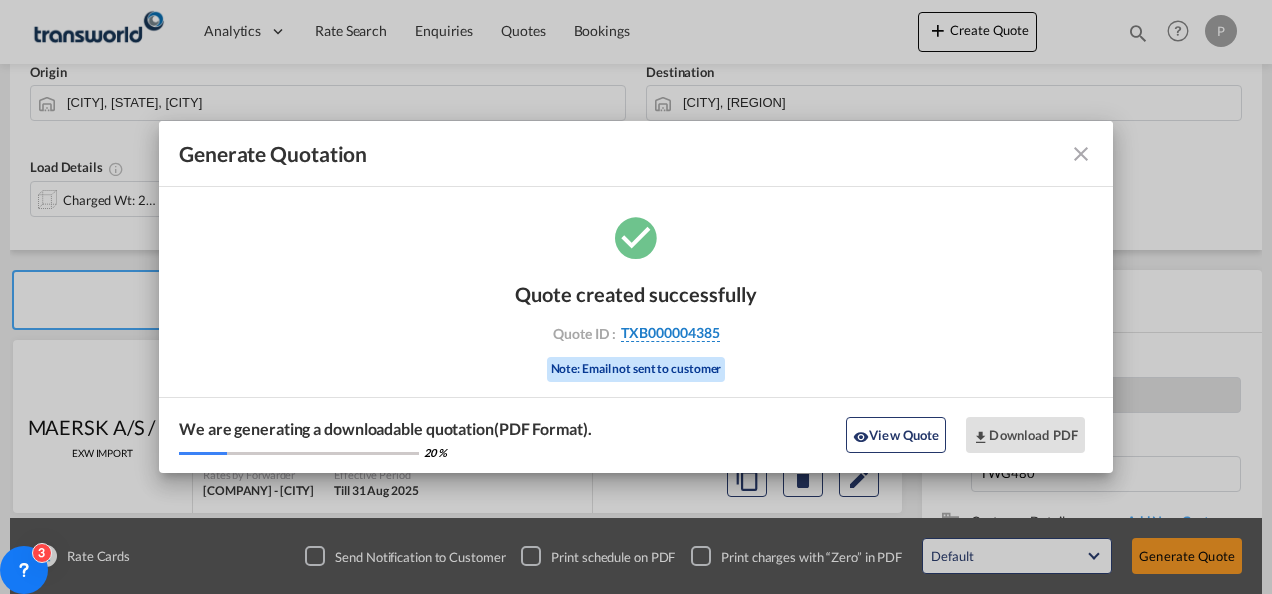 click on "TXB000004385" at bounding box center [670, 333] 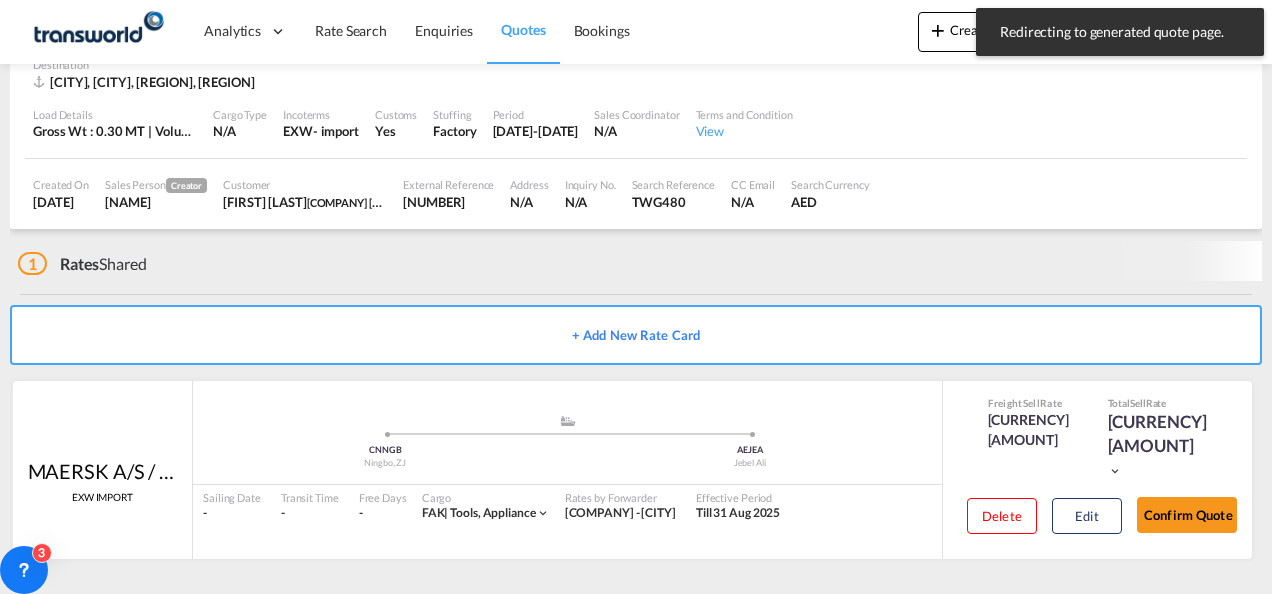 scroll, scrollTop: 122, scrollLeft: 0, axis: vertical 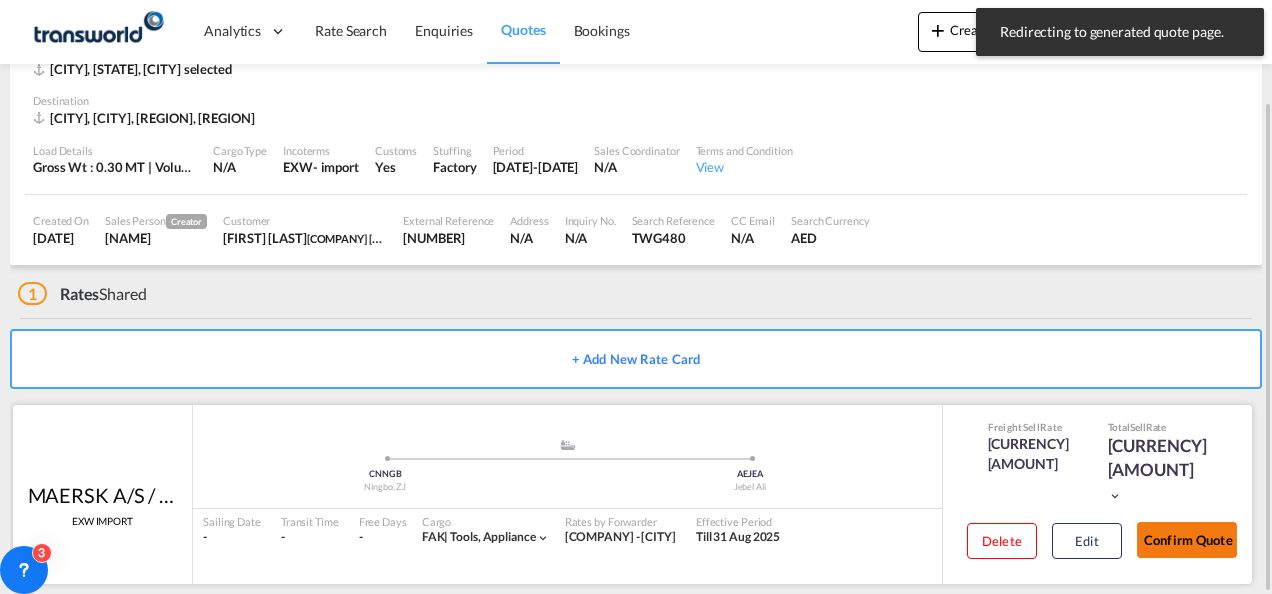 click on "Confirm Quote" at bounding box center [1187, 540] 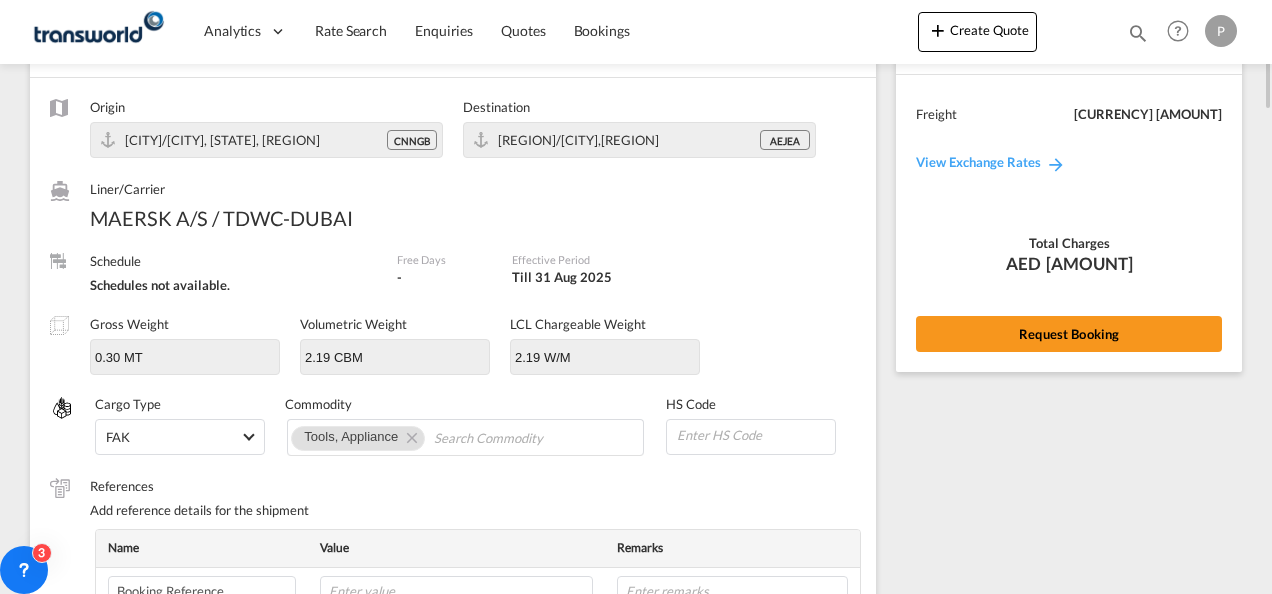 scroll, scrollTop: 0, scrollLeft: 0, axis: both 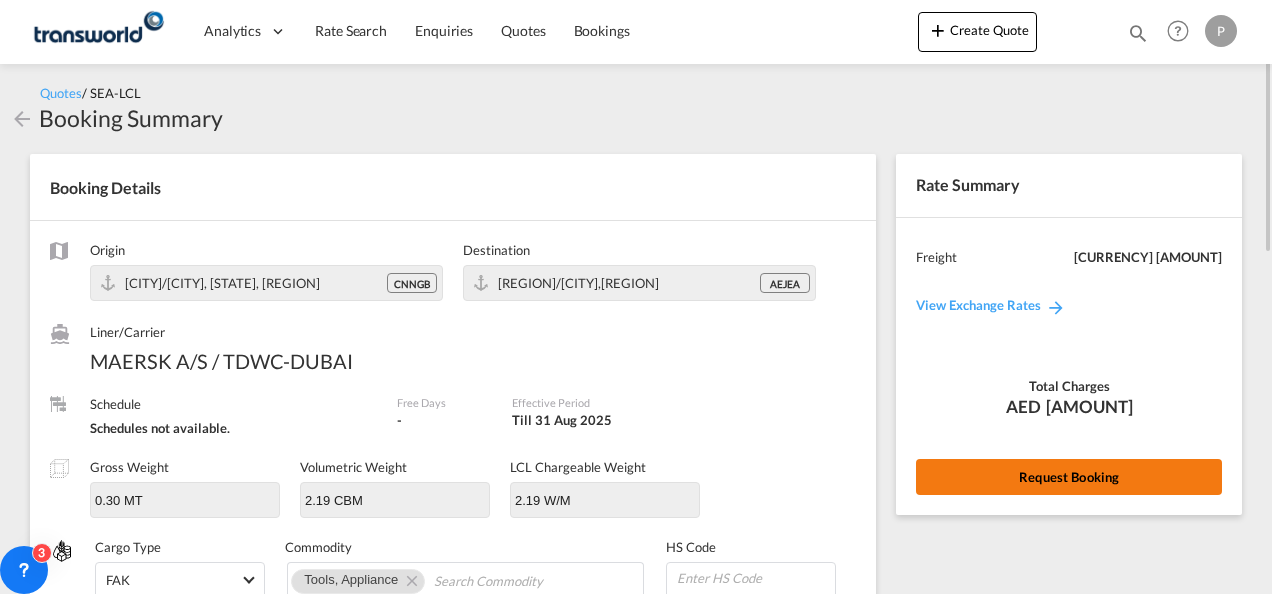 click on "Request Booking" at bounding box center [1069, 477] 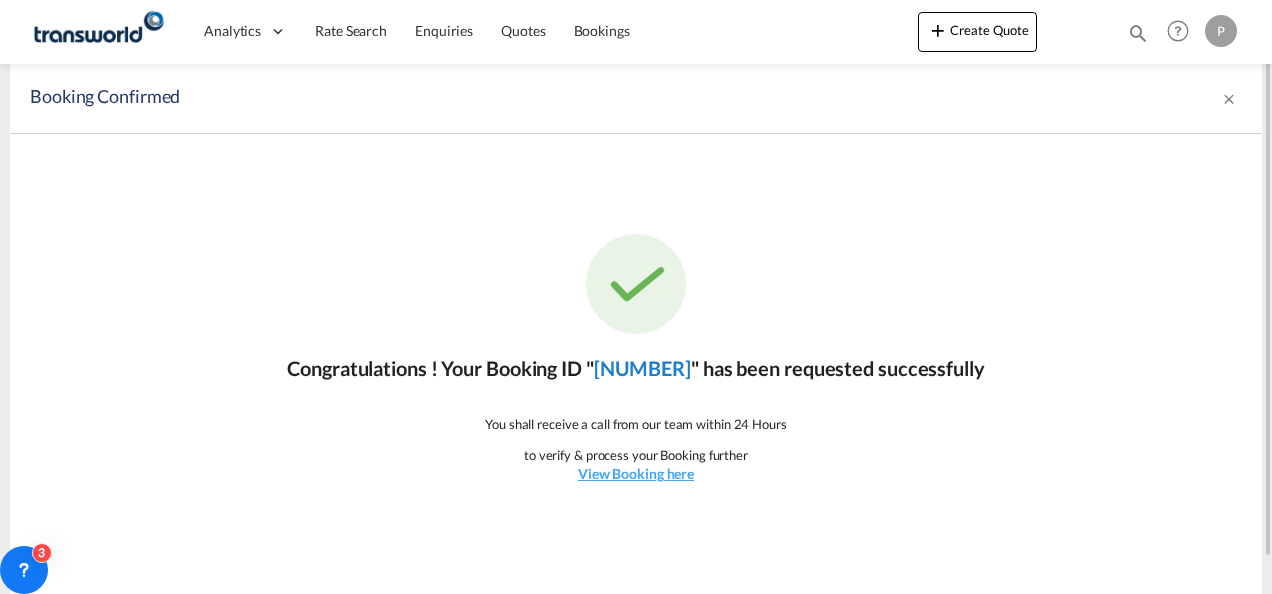 click on "[NUMBER]" 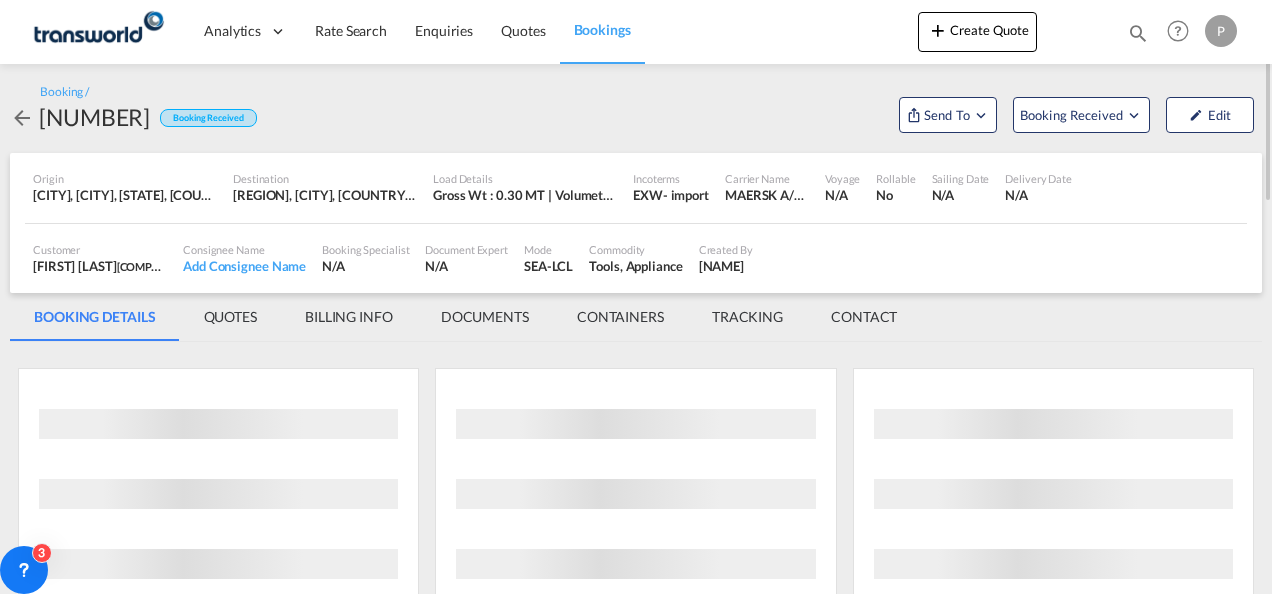 scroll, scrollTop: 0, scrollLeft: 0, axis: both 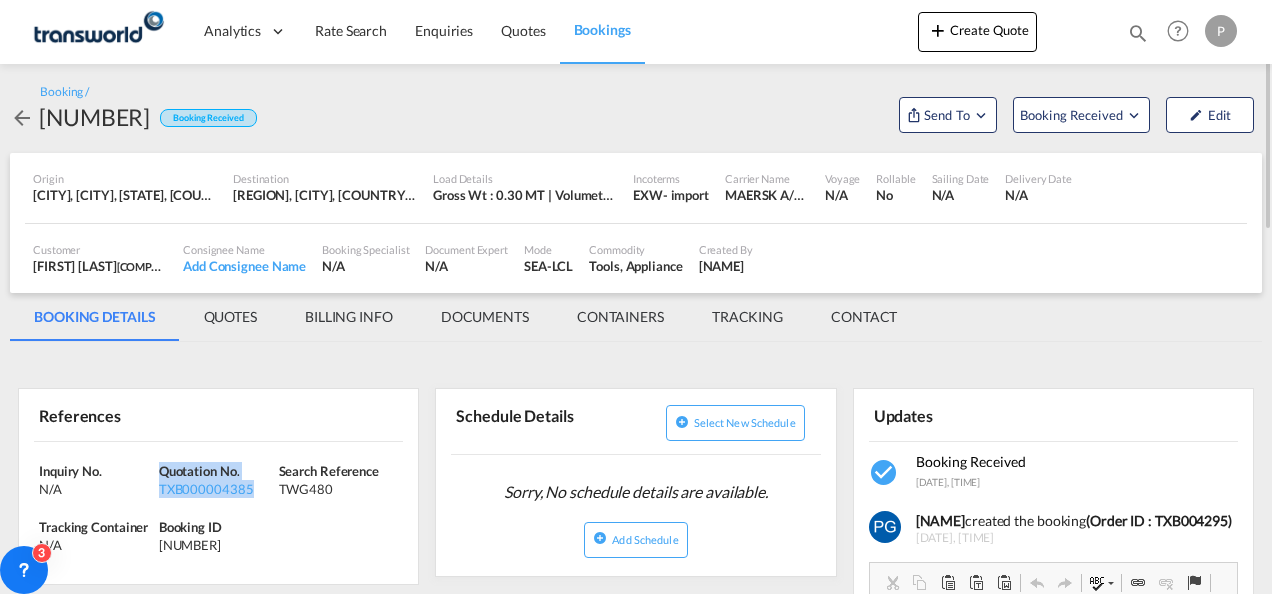 drag, startPoint x: 256, startPoint y: 484, endPoint x: 161, endPoint y: 464, distance: 97.082436 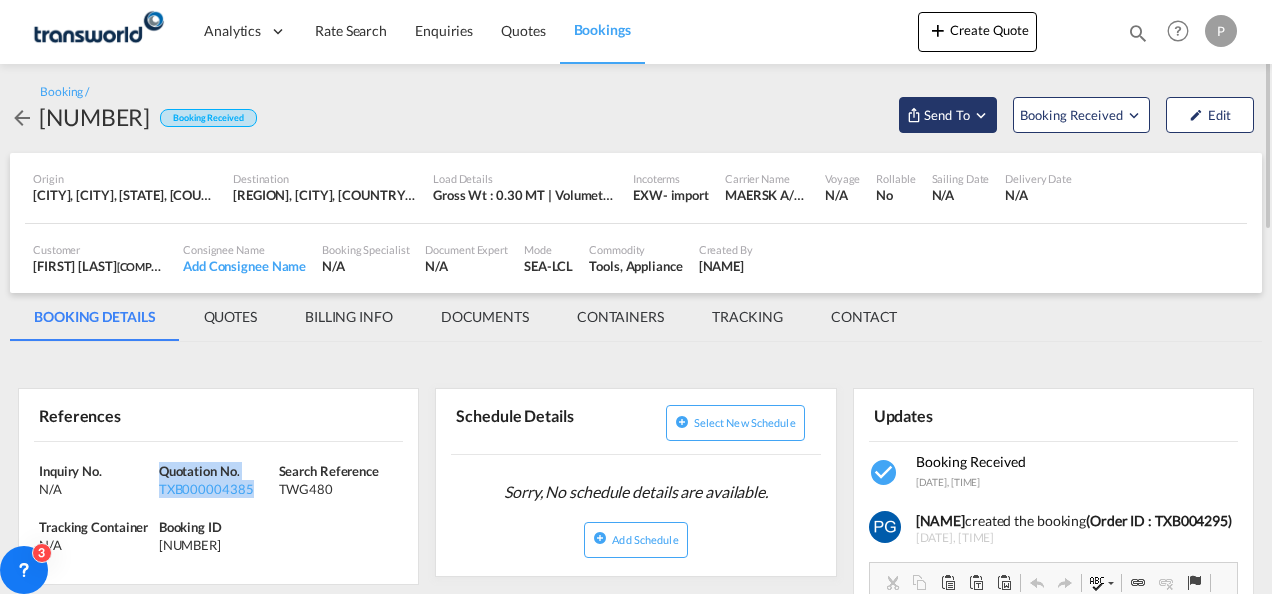 click on "Send To" at bounding box center (948, 115) 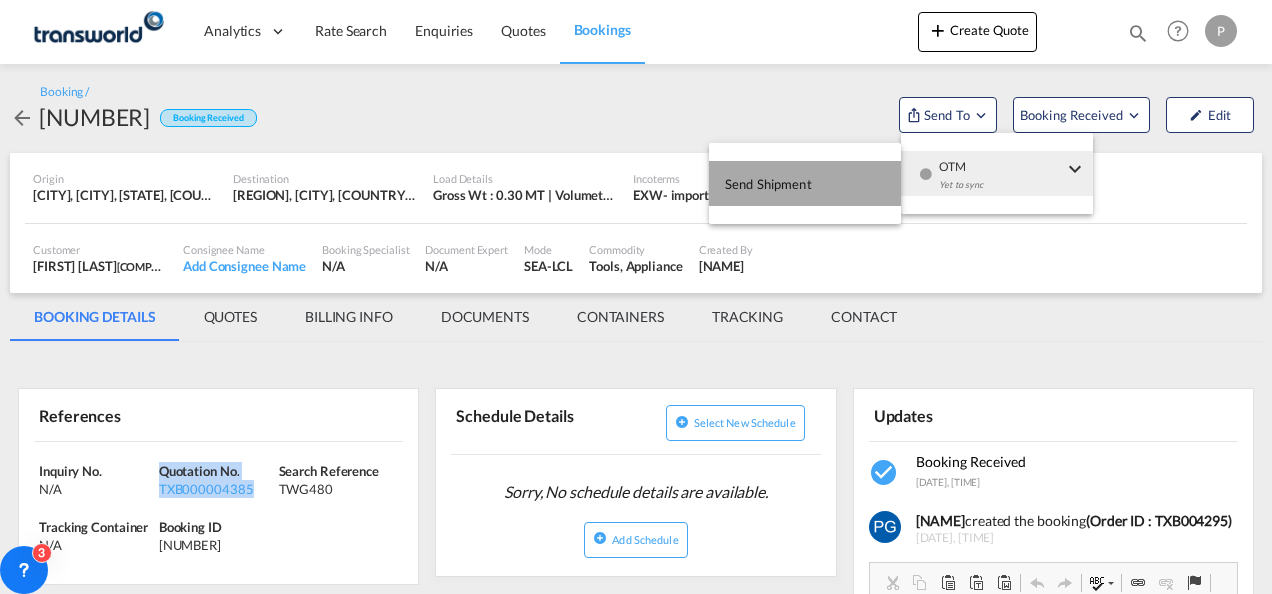 click on "Send Shipment" at bounding box center [768, 184] 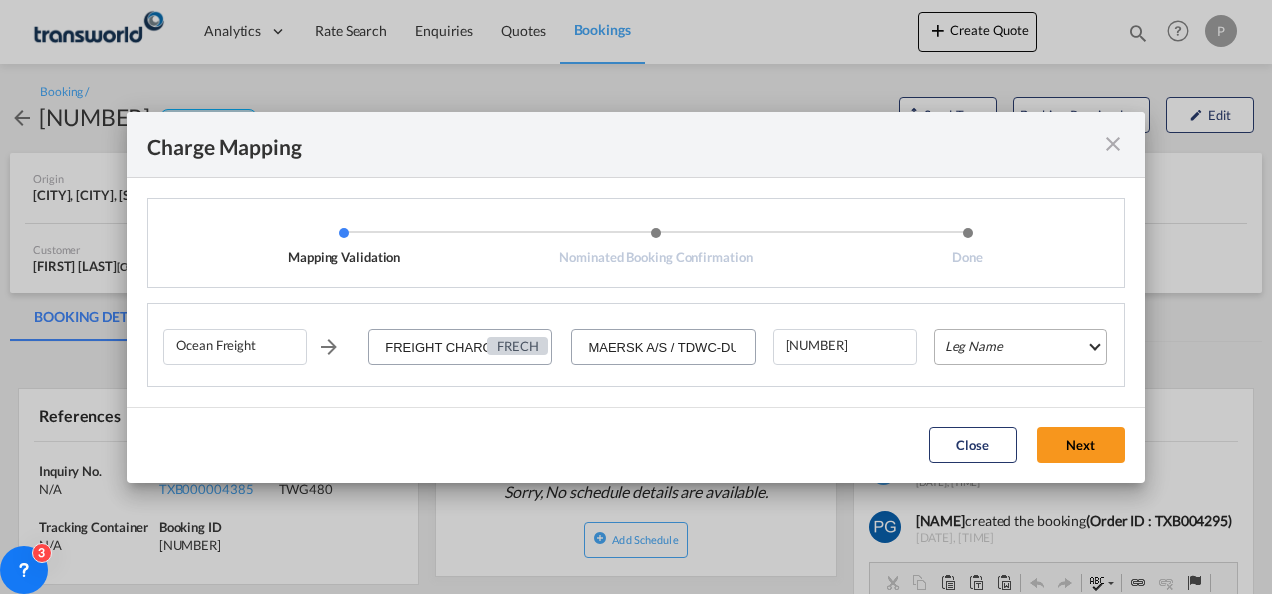 click on "Leg Name HANDLING ORIGIN VESSEL HANDLING DESTINATION OTHERS TL PICK UP CUSTOMS ORIGIN CUSTOMS DESTINATION TL DELIVERY" at bounding box center [1020, 347] 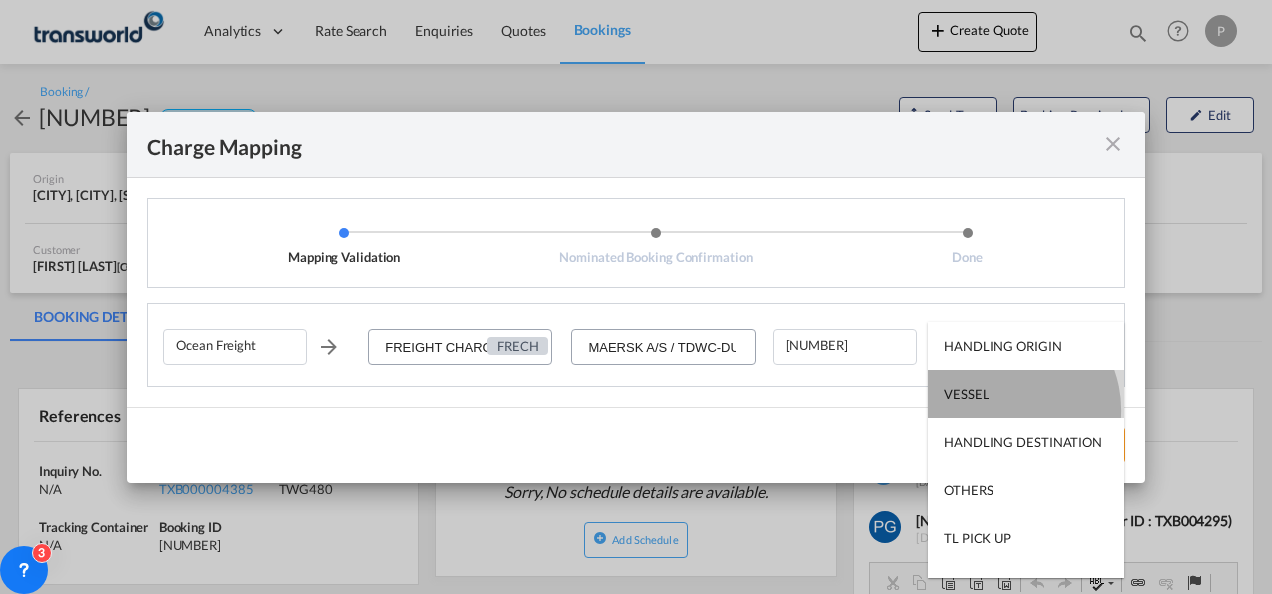 click on "VESSEL" at bounding box center [1026, 394] 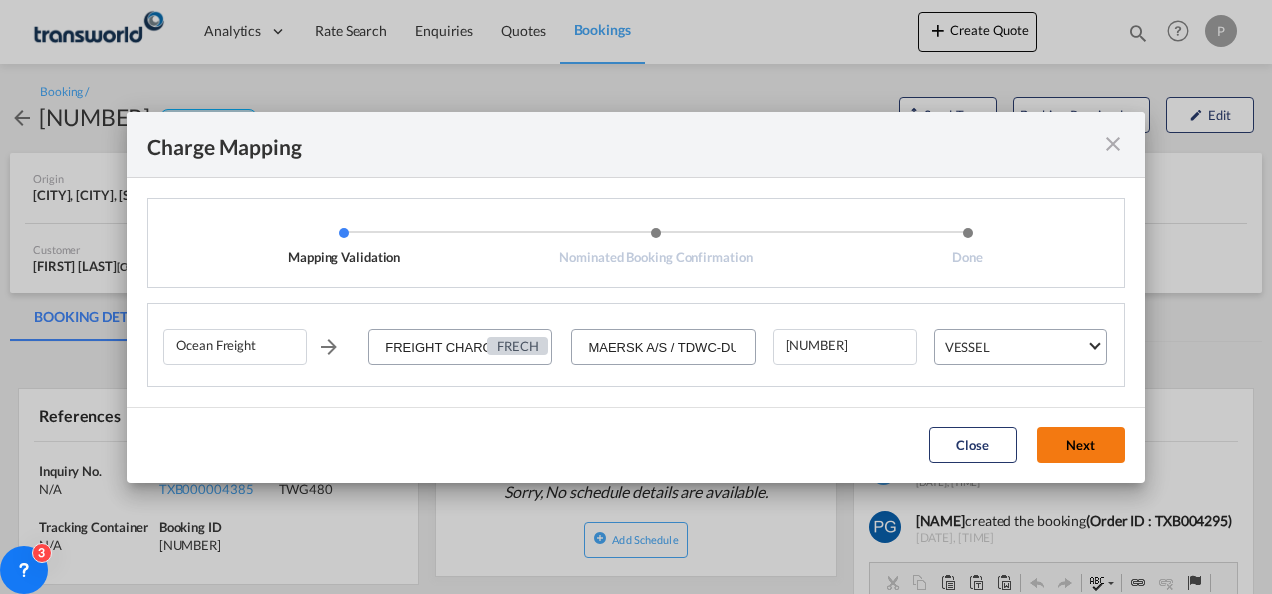 click on "Next" 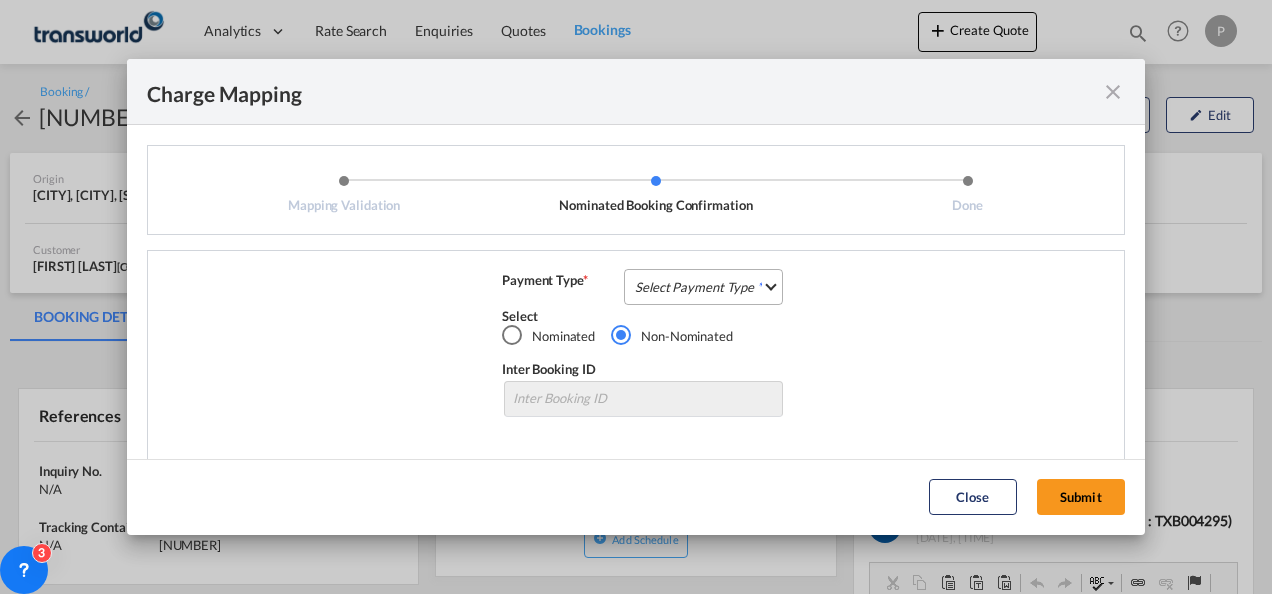 click on "Select Payment Type
COLLECT
PREPAID" at bounding box center (703, 287) 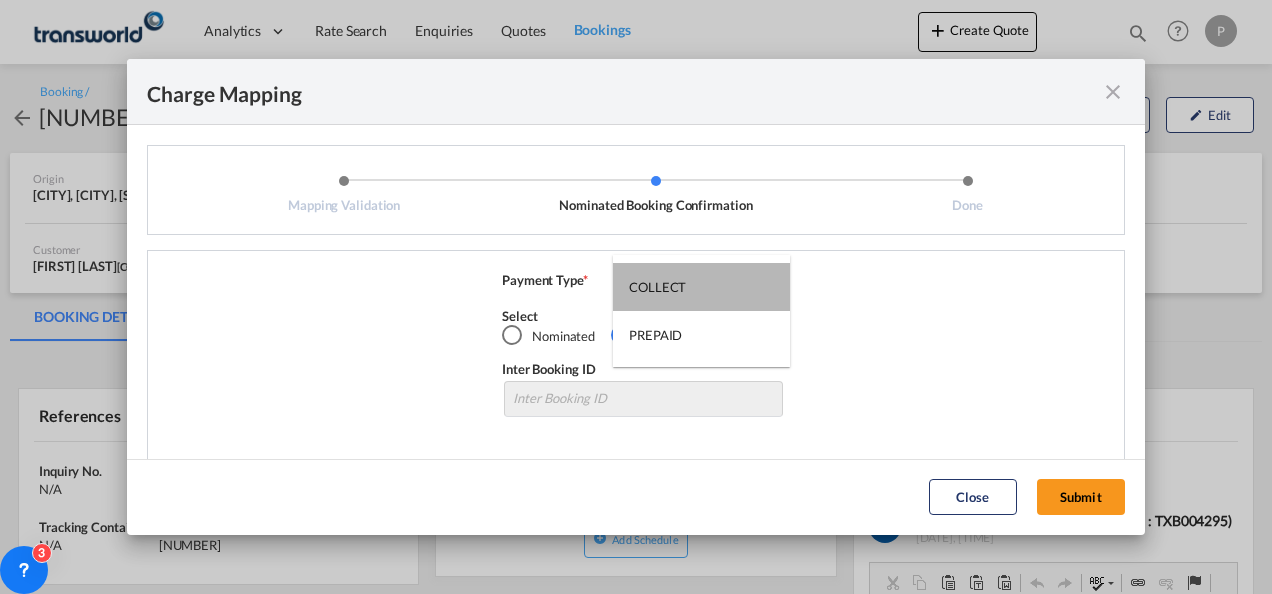 click on "COLLECT" at bounding box center (701, 287) 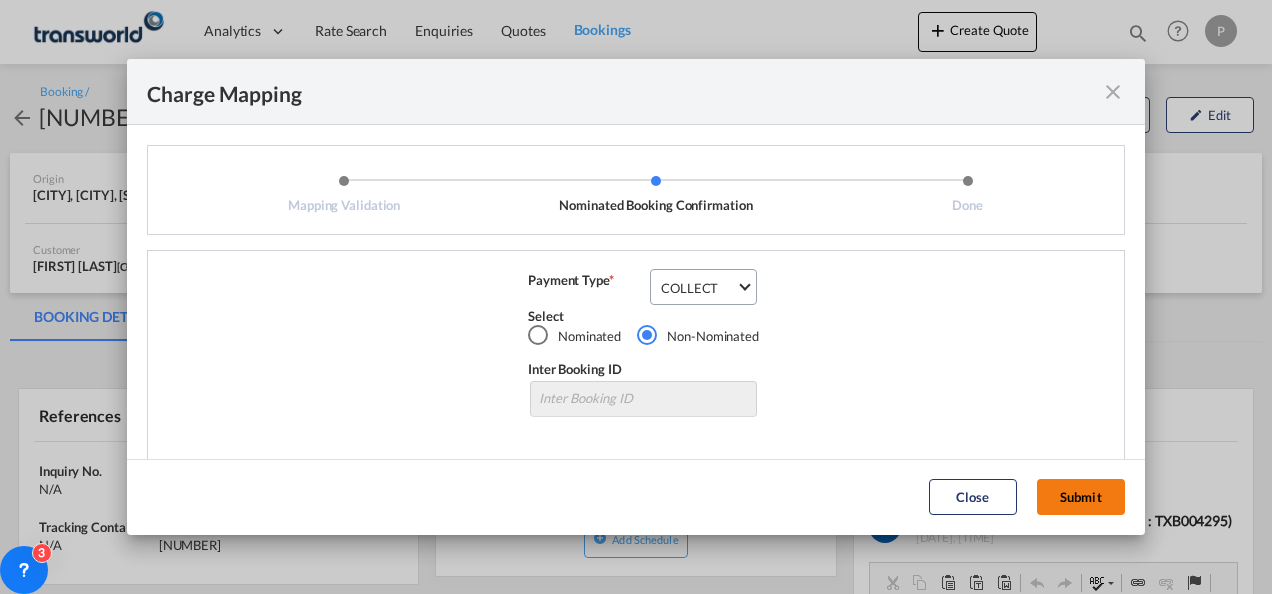 click on "Submit" 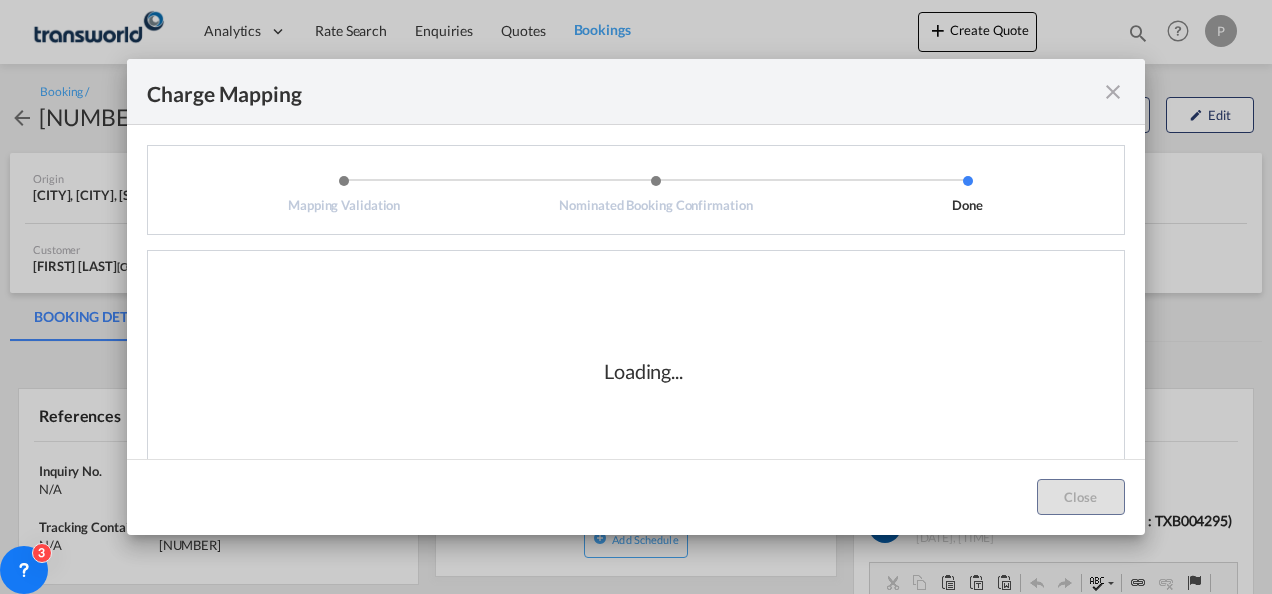 click on "Loading..." at bounding box center (643, 371) 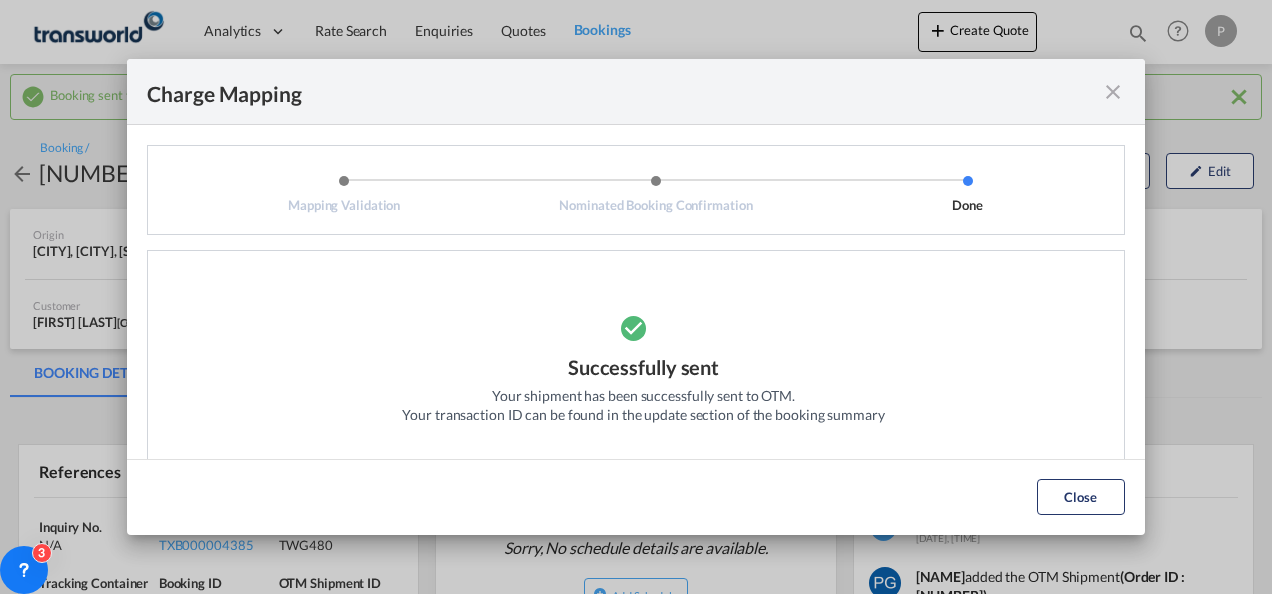 click at bounding box center (1113, 92) 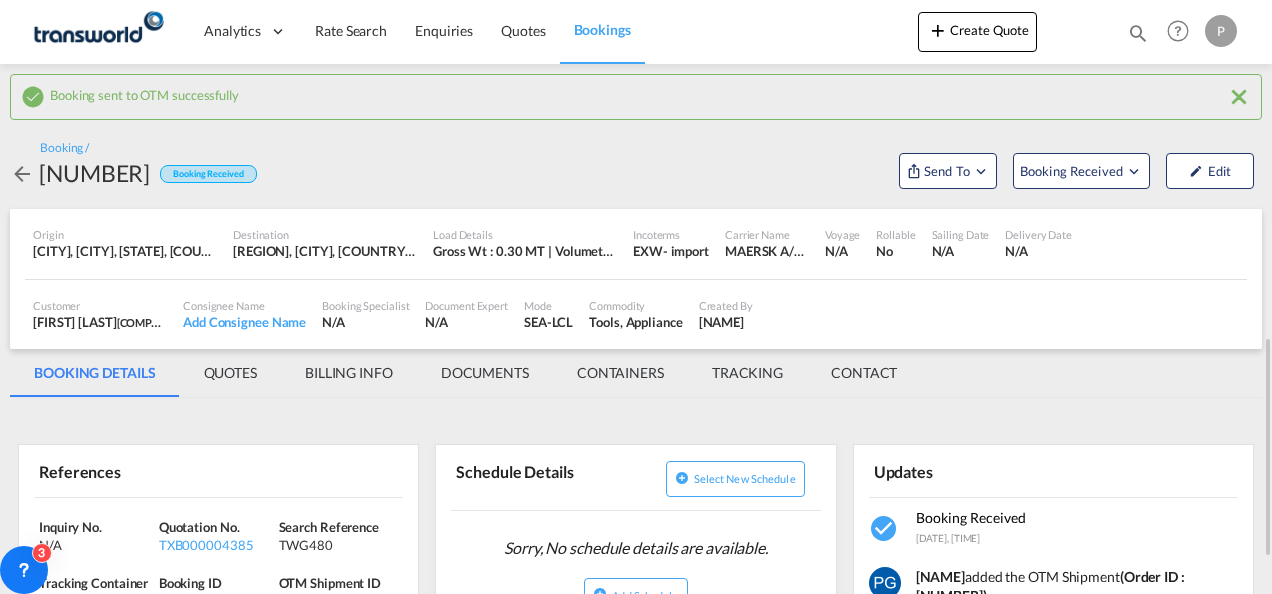 scroll, scrollTop: 288, scrollLeft: 0, axis: vertical 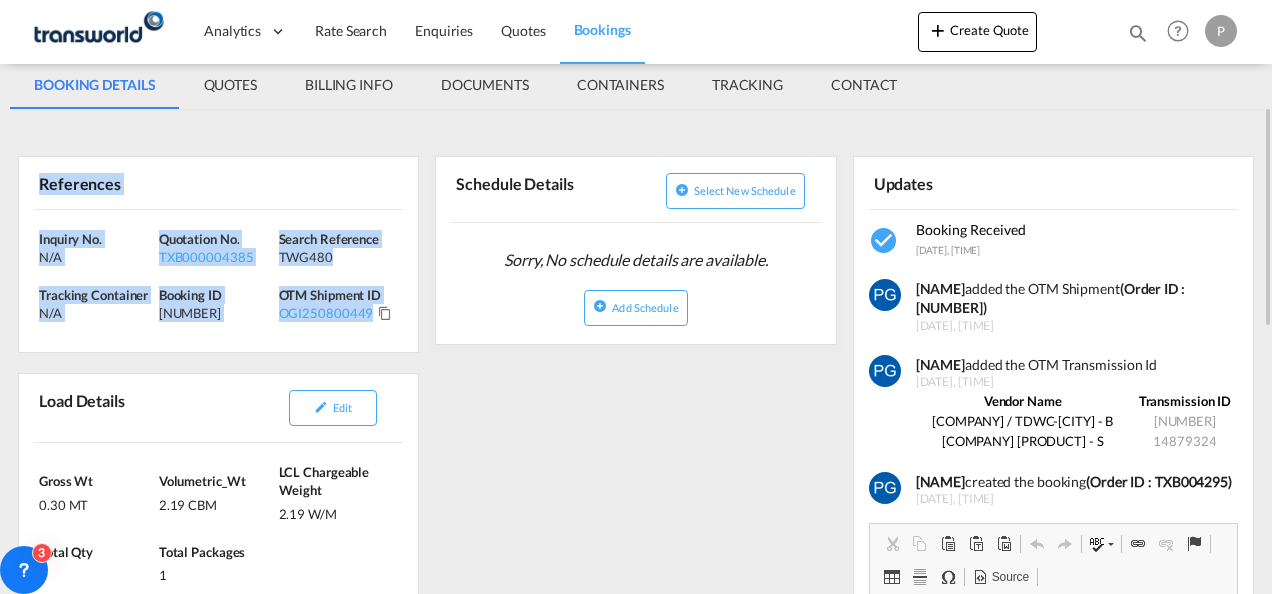 drag, startPoint x: 36, startPoint y: 178, endPoint x: 376, endPoint y: 333, distance: 373.66428 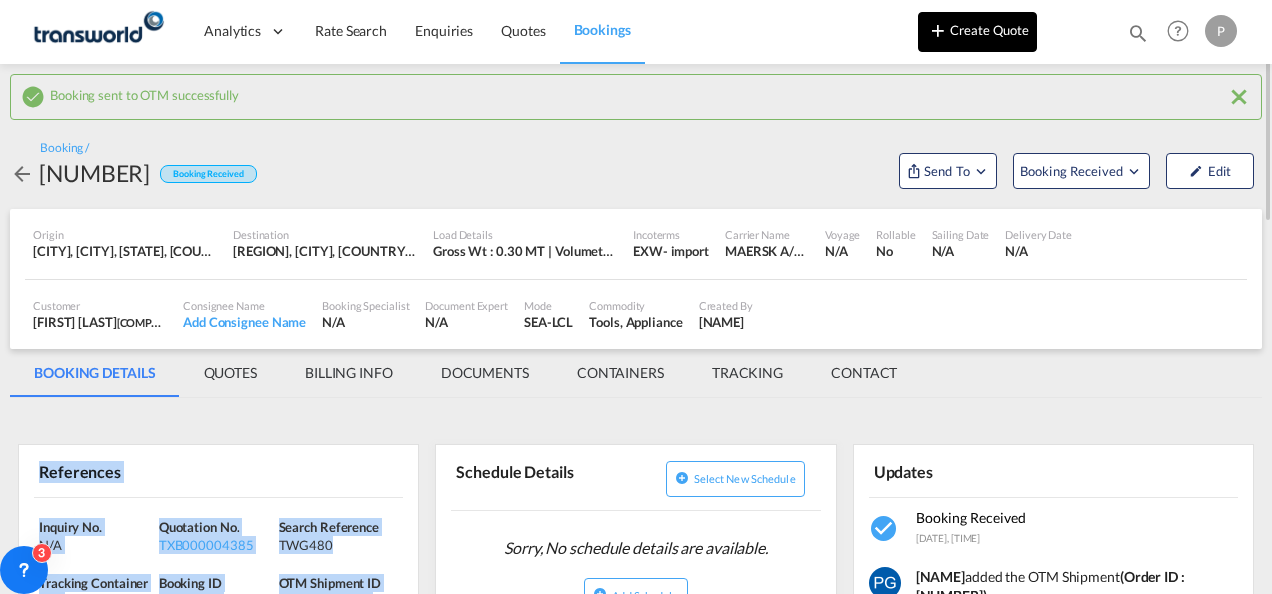 click on "Create Quote" at bounding box center (977, 32) 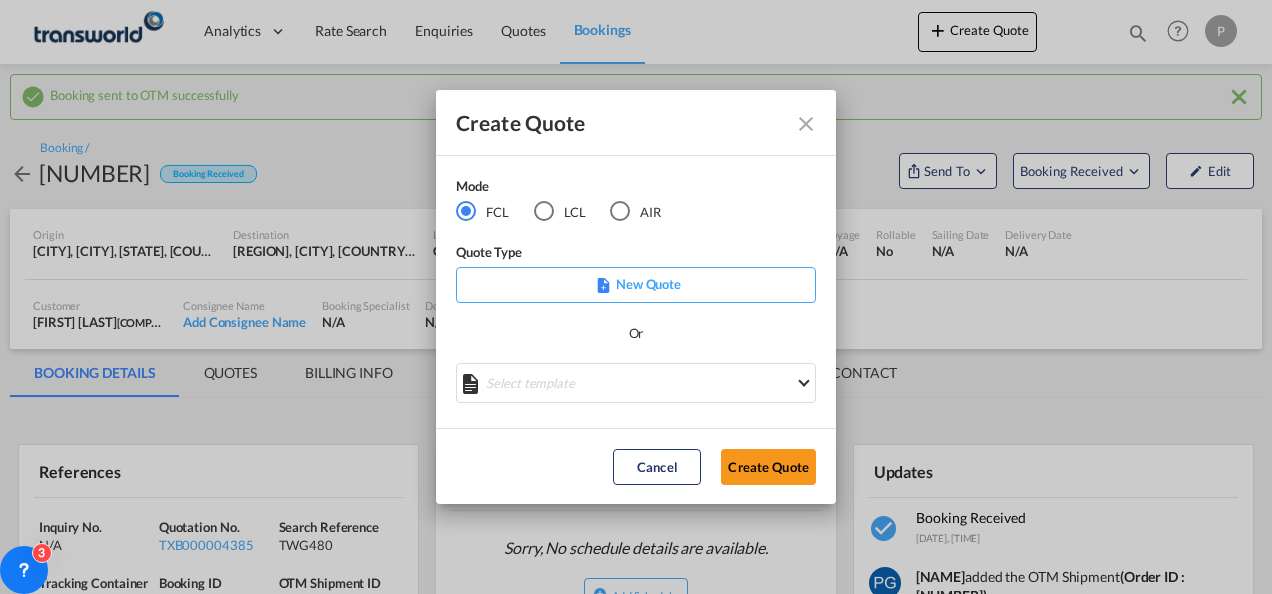 click at bounding box center [620, 211] 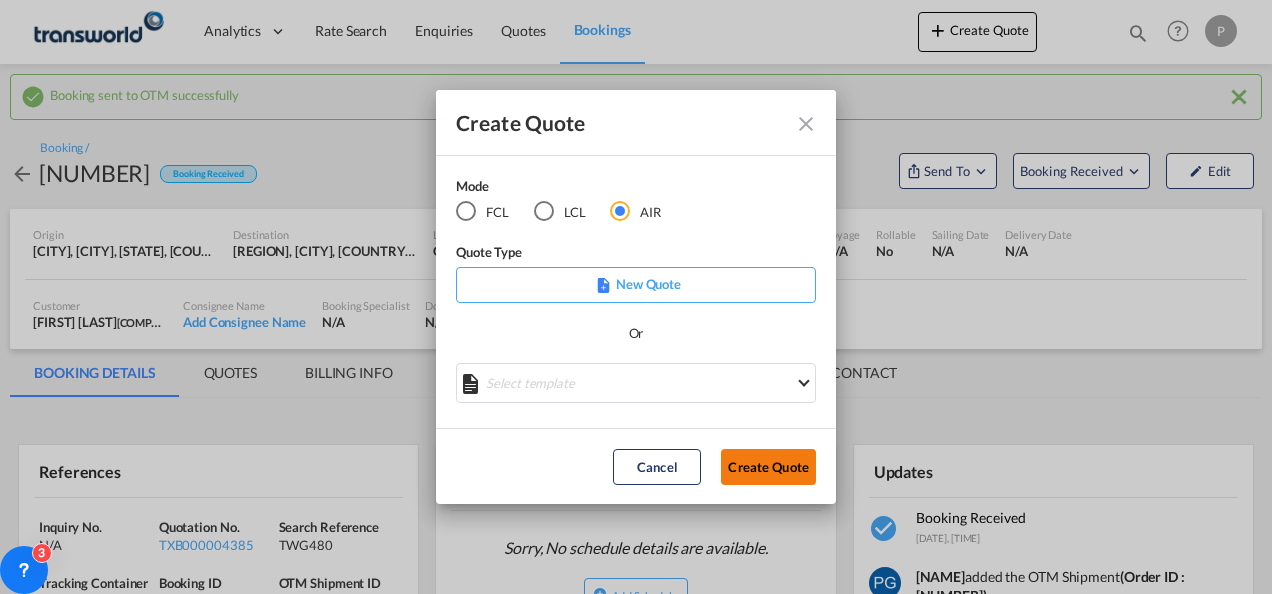 click on "Create Quote" 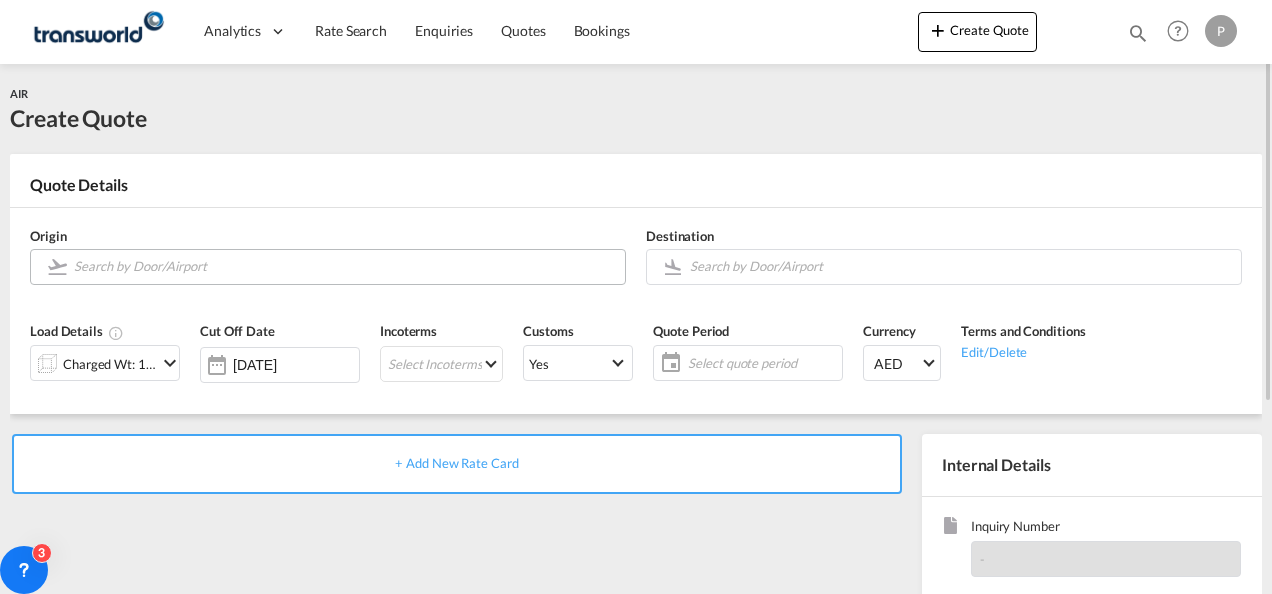 click at bounding box center [344, 266] 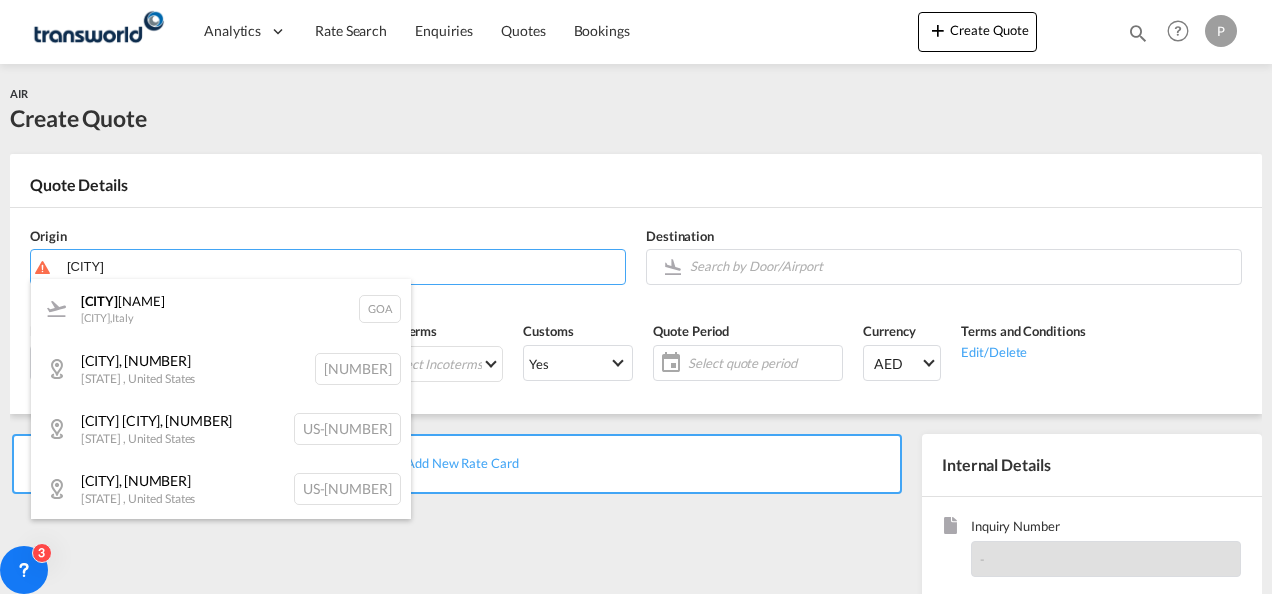 type on "[CITY]" 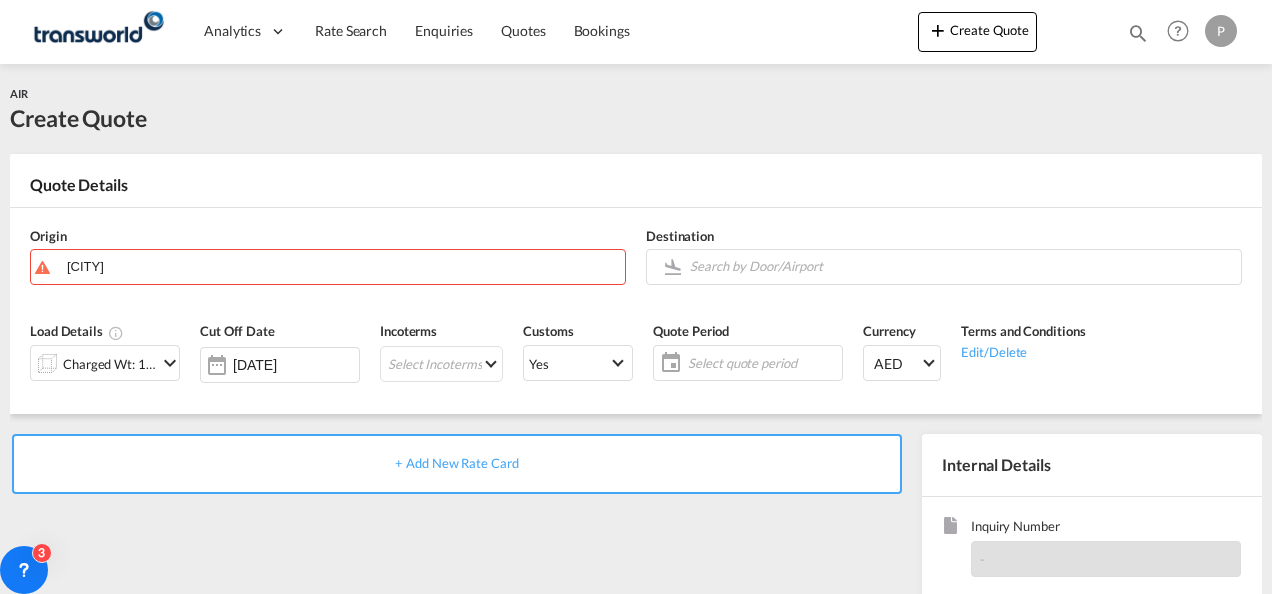 click on "Create Quote" at bounding box center (977, 32) 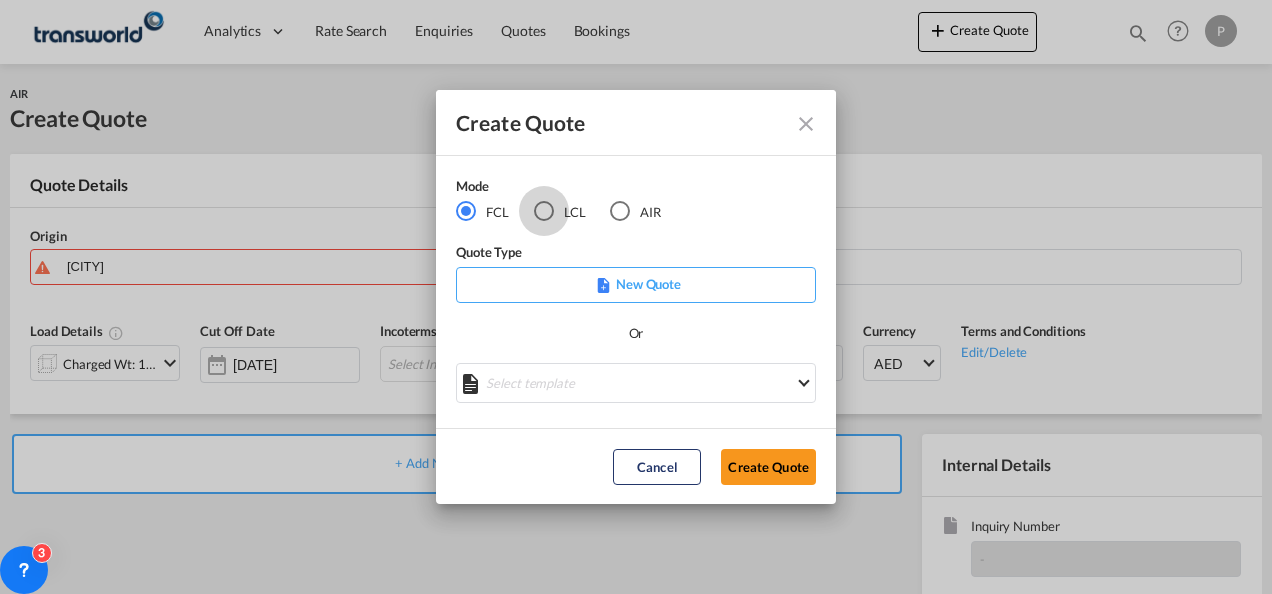 click at bounding box center [544, 211] 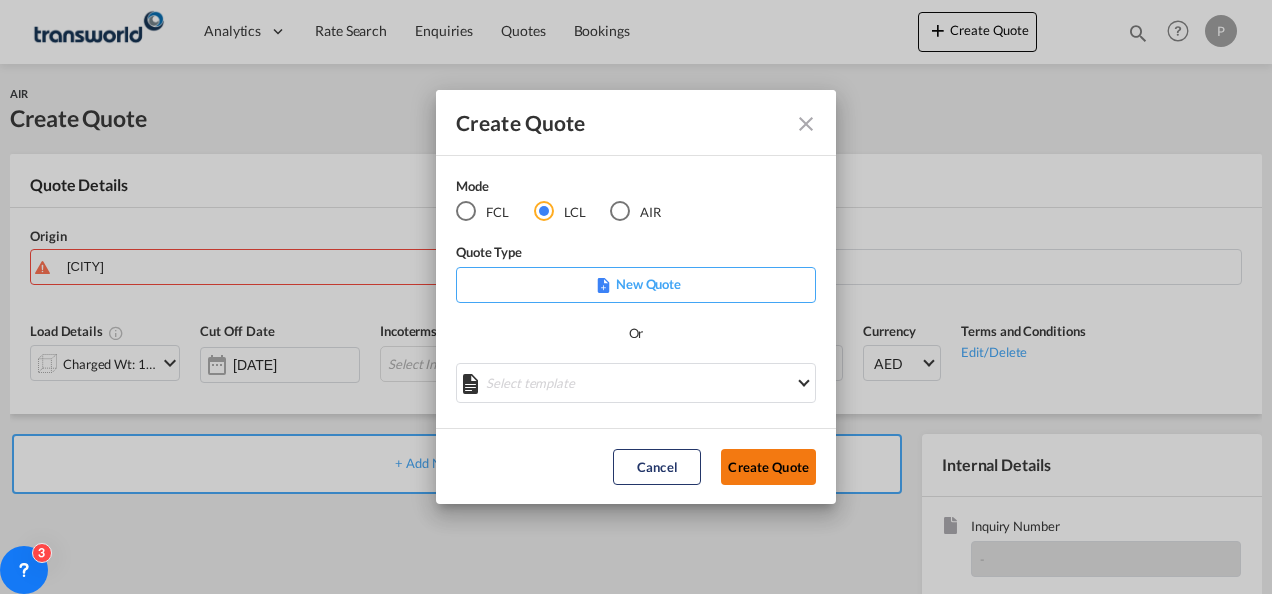 click on "Create Quote" 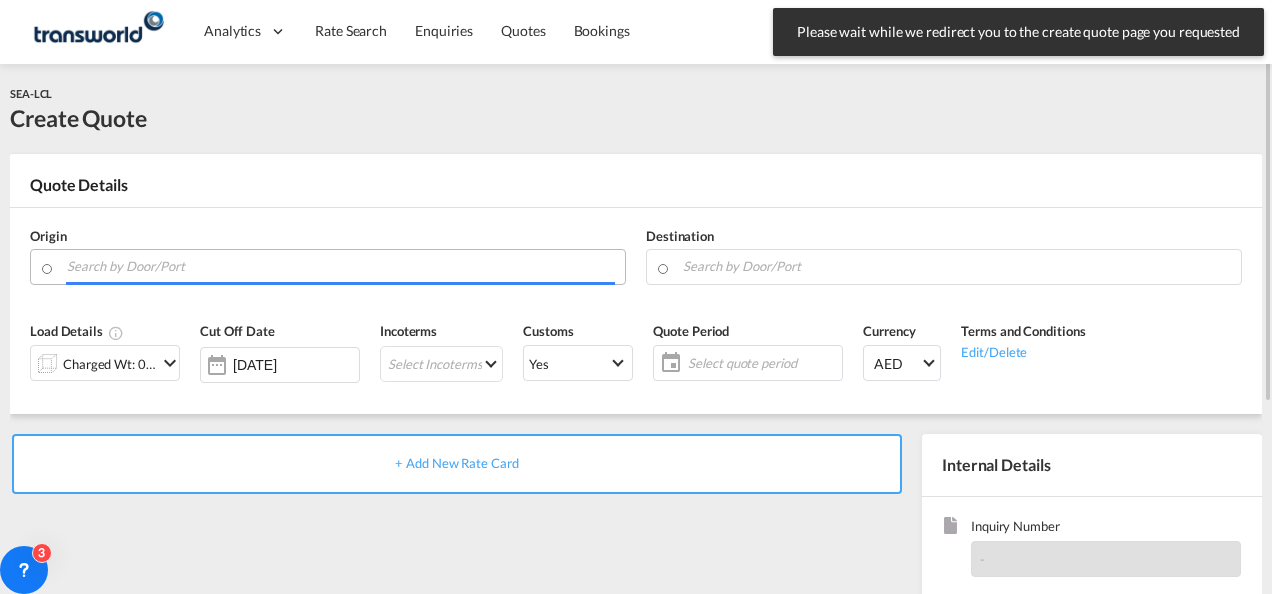 click at bounding box center (341, 266) 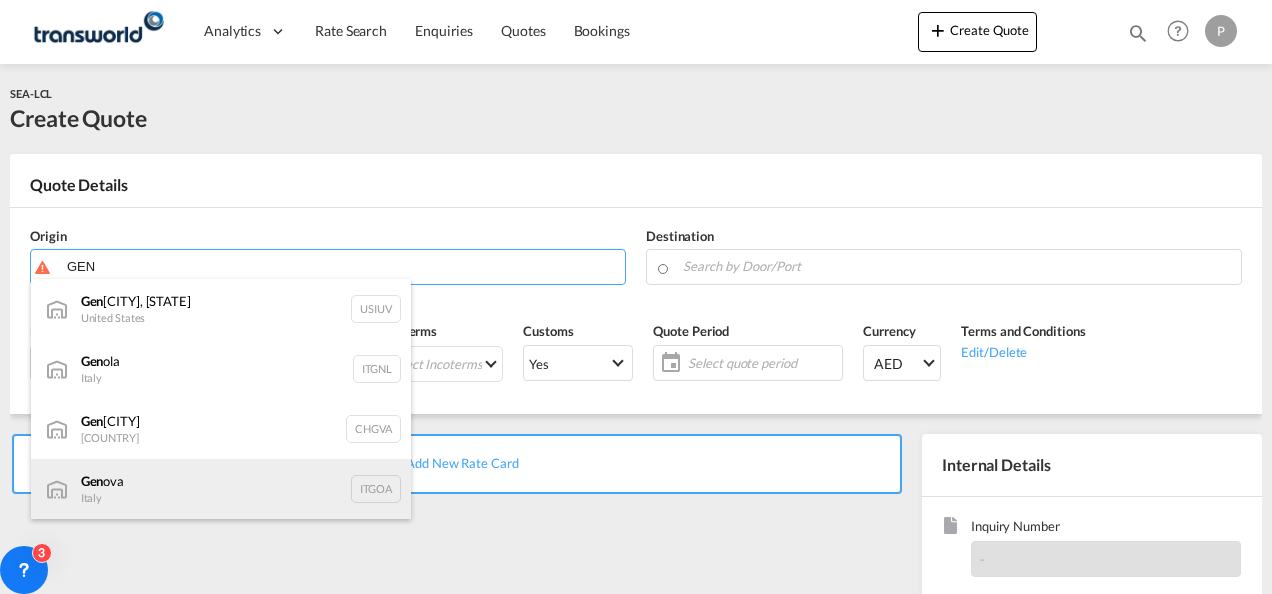 click on "[CITY] [COUNTRY]
[COMPANY]" at bounding box center (221, 489) 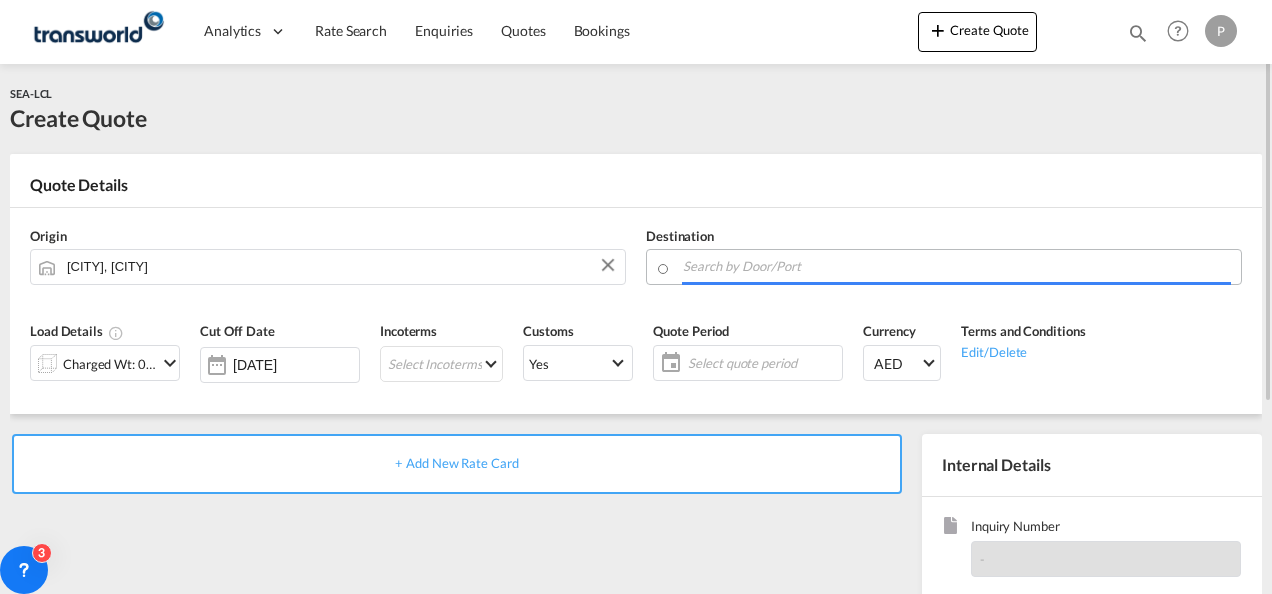 click at bounding box center [957, 266] 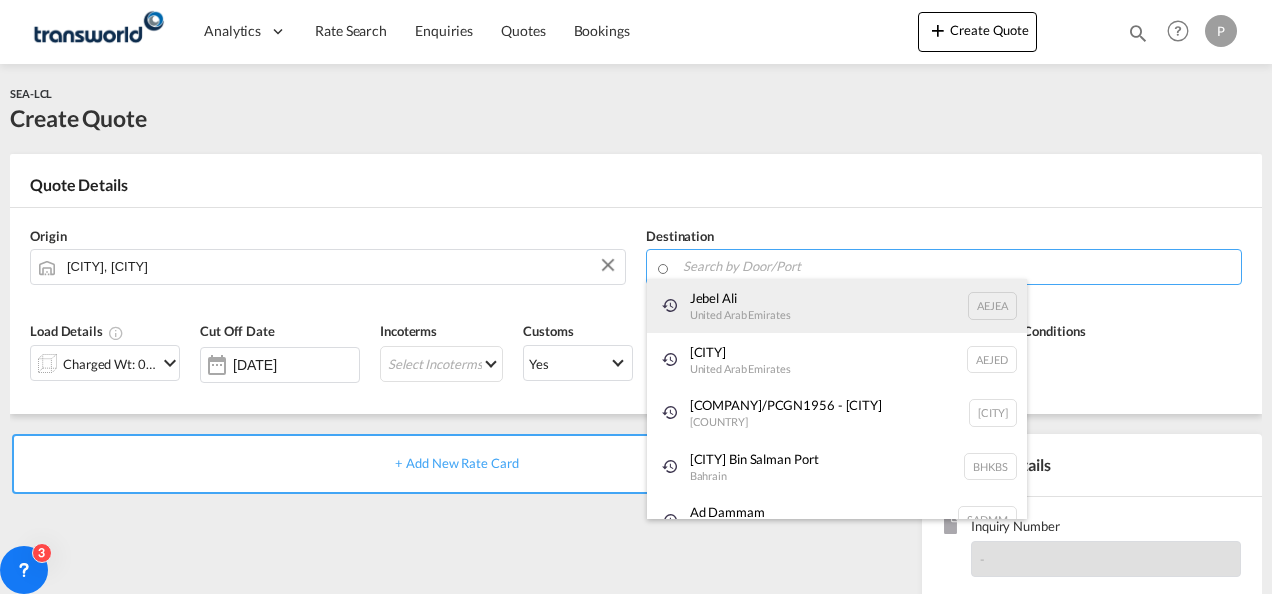 click on "[CITY]
[COUNTRY]
[CITY]" at bounding box center [837, 306] 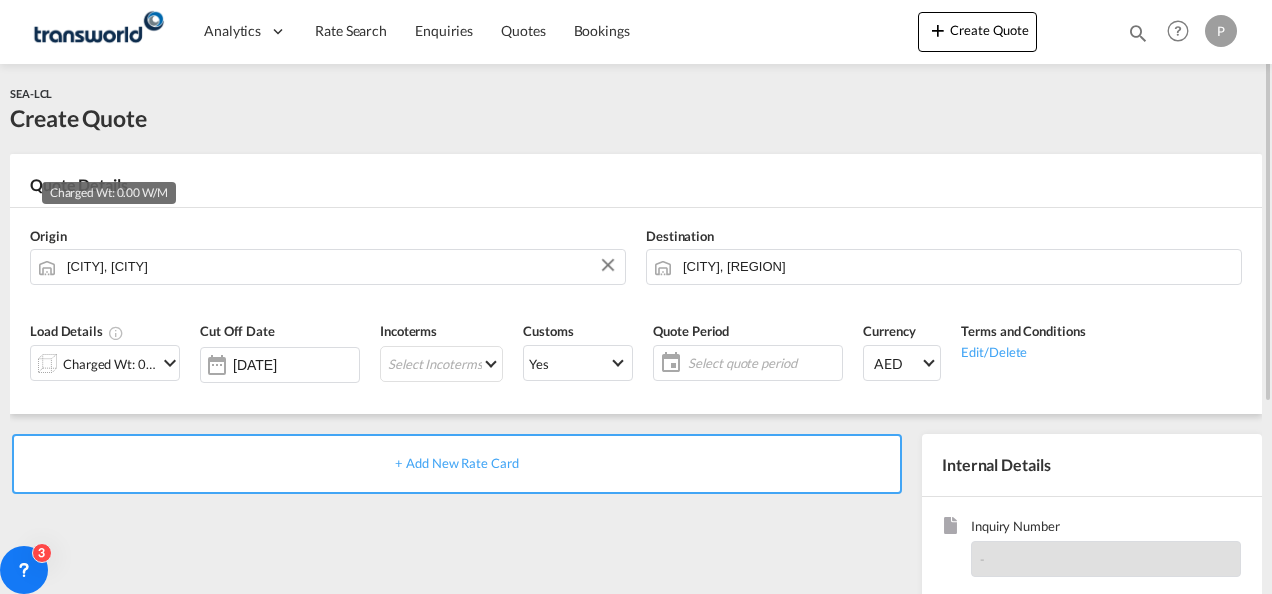 click on "Charged Wt: 0.00 W/M" at bounding box center (110, 364) 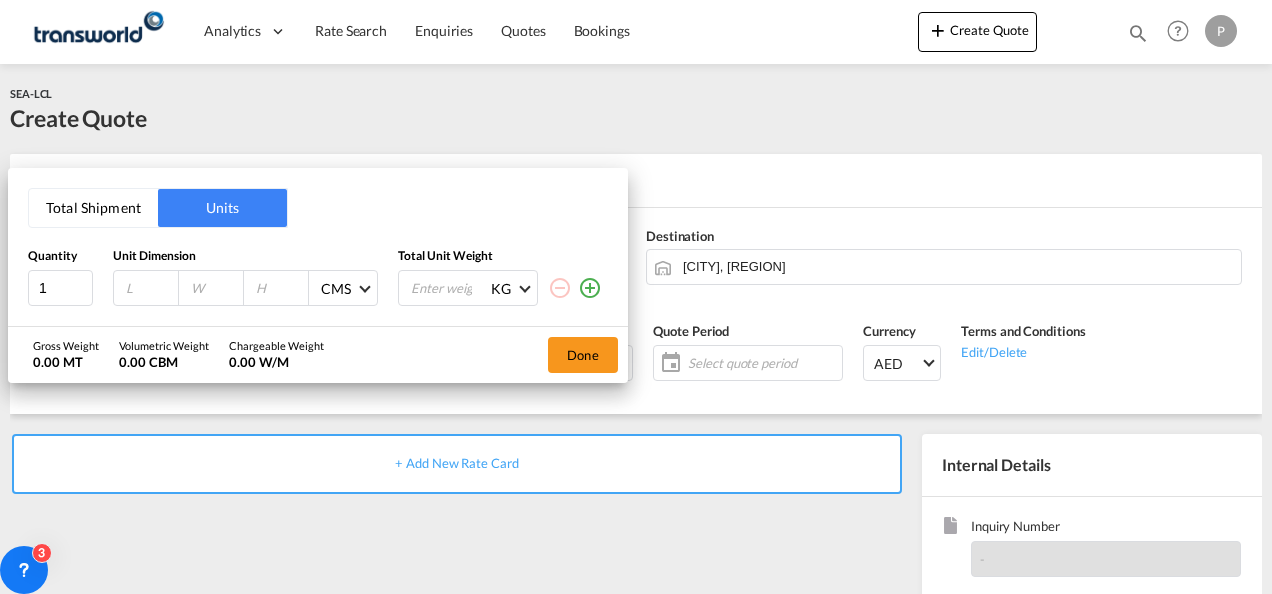 click on "Total Shipment" at bounding box center [93, 208] 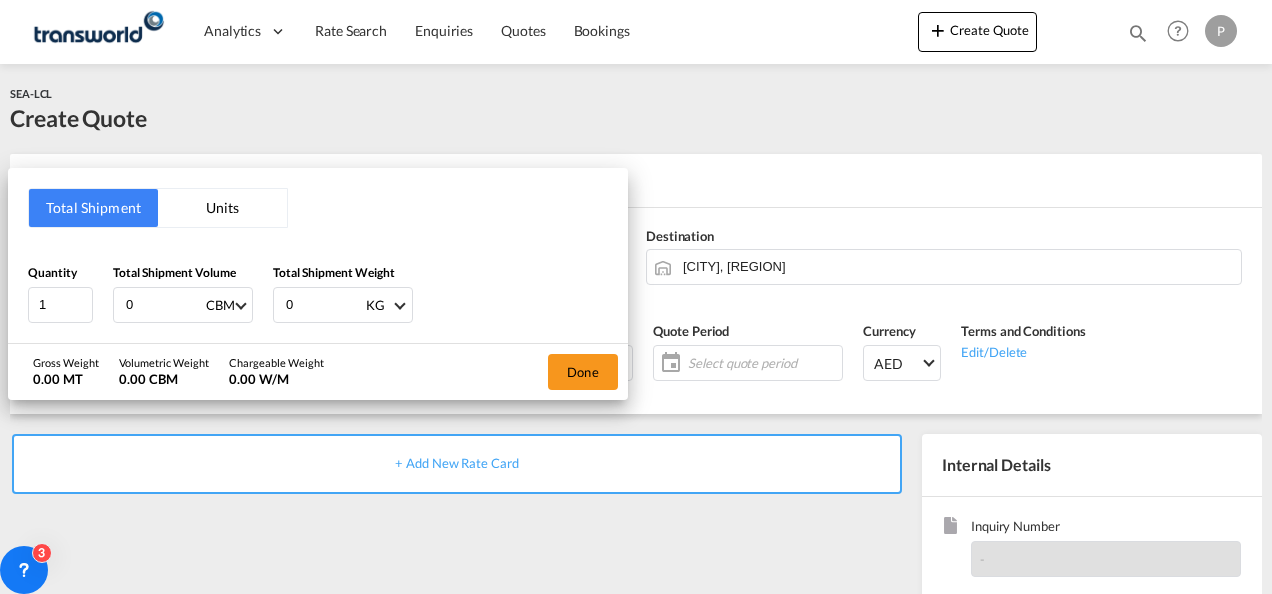 type 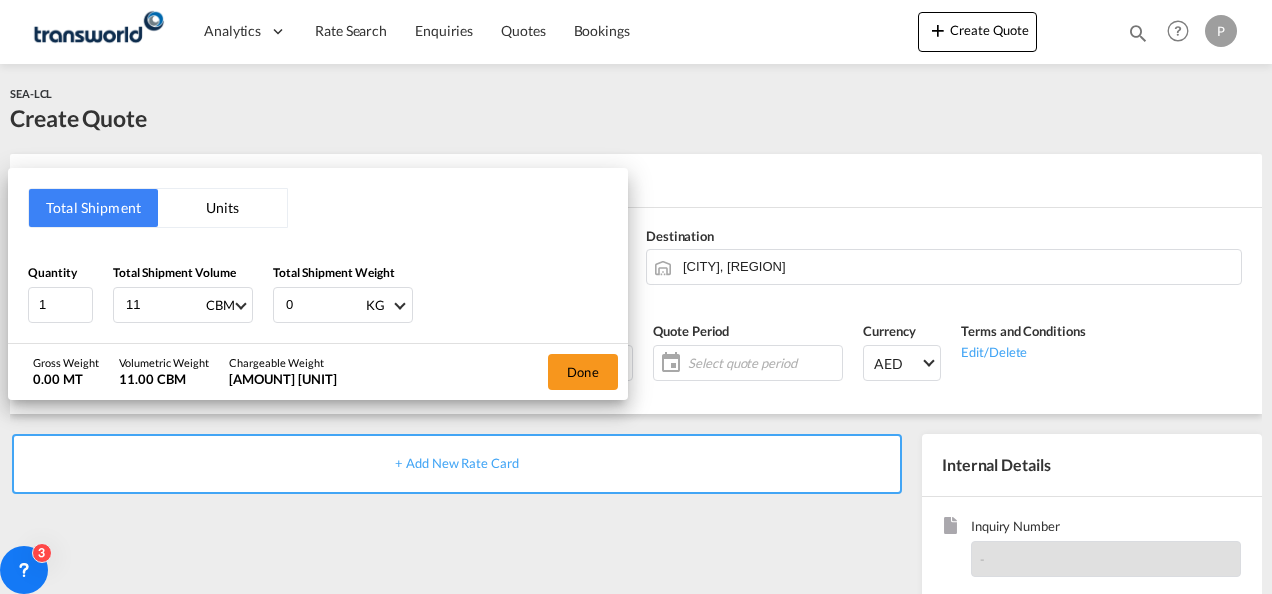 type on "11" 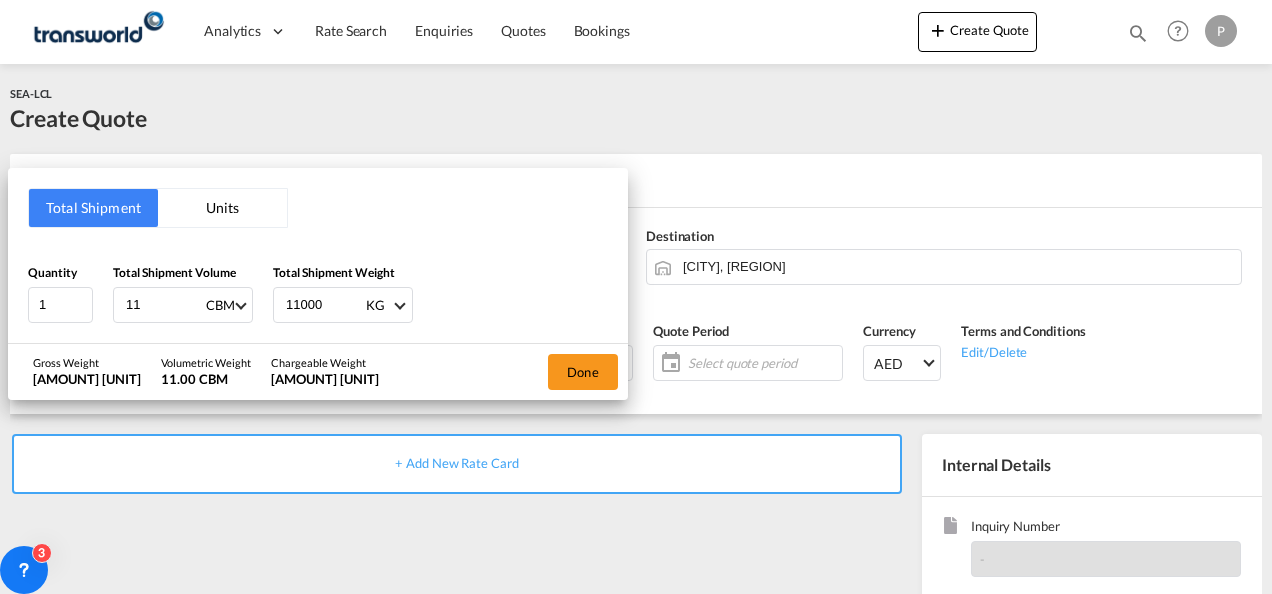 type on "11000" 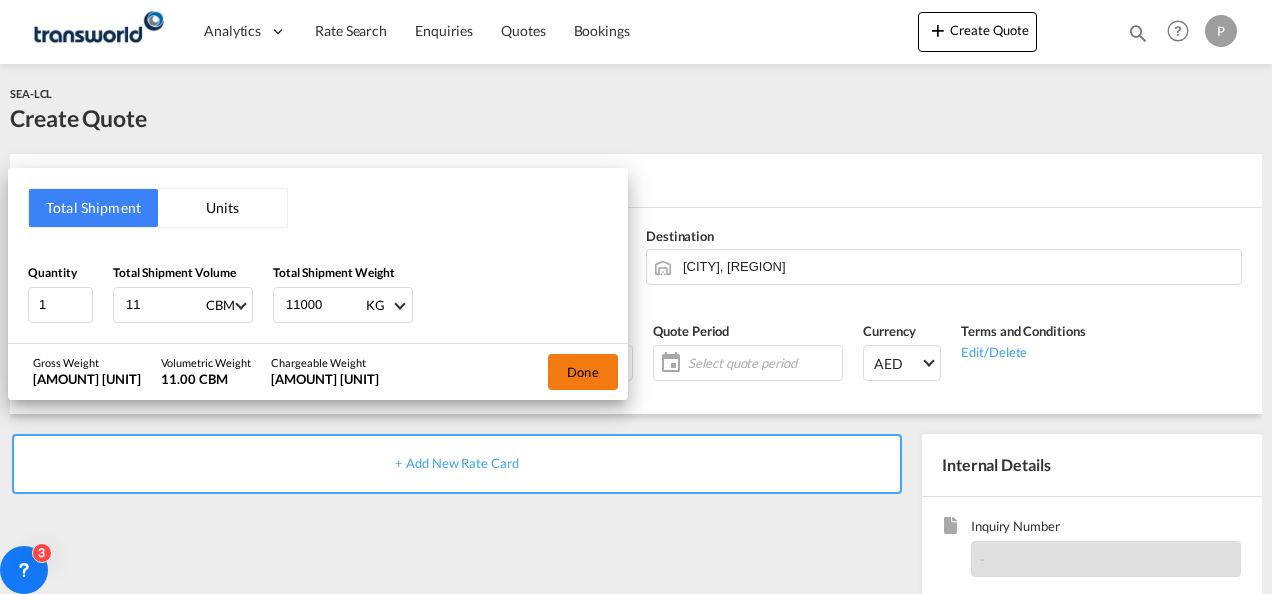 click on "Done" at bounding box center (583, 372) 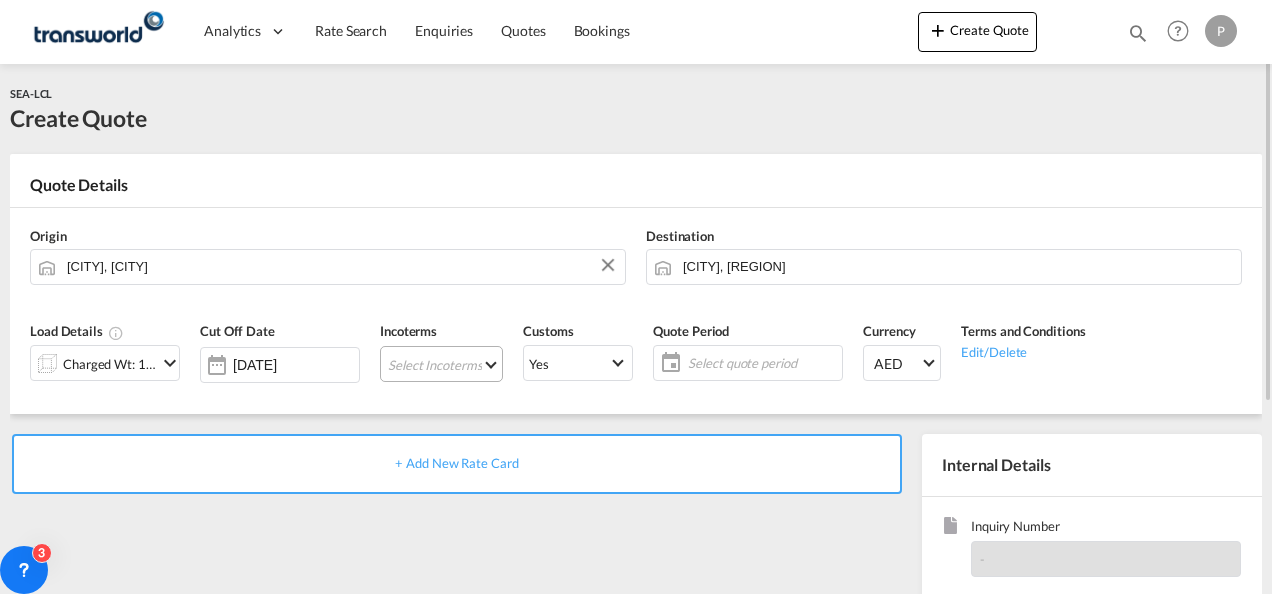 click on "Select Incoterms
DAP - export
Delivered at Place DDP - export
Delivery Duty Paid DPU - import
Delivery at Place Unloaded CFR - export
Cost and Freight DPU - export
Delivery at Place Unloaded FCA - export
Free Carrier CIF - import
Cost,Insurance and Freight CIP - export
Carriage and Insurance Paid to CFR - import
Cost and Freight FAS - export
Free Alongside Ship FOB - import
Free on Board EXW - export
Ex Works CPT - export
Carrier Paid to FOB - export
Free on Board FCA - import
Free Carrier DAP - import
Delivered at Place CIP - import
Carriage and Insurance Paid to EXW - import
Ex Works FAS - import
Free Alongside Ship CIF - export
Cost,Insurance and Freight CPT - import
Carrier Paid to" at bounding box center (441, 364) 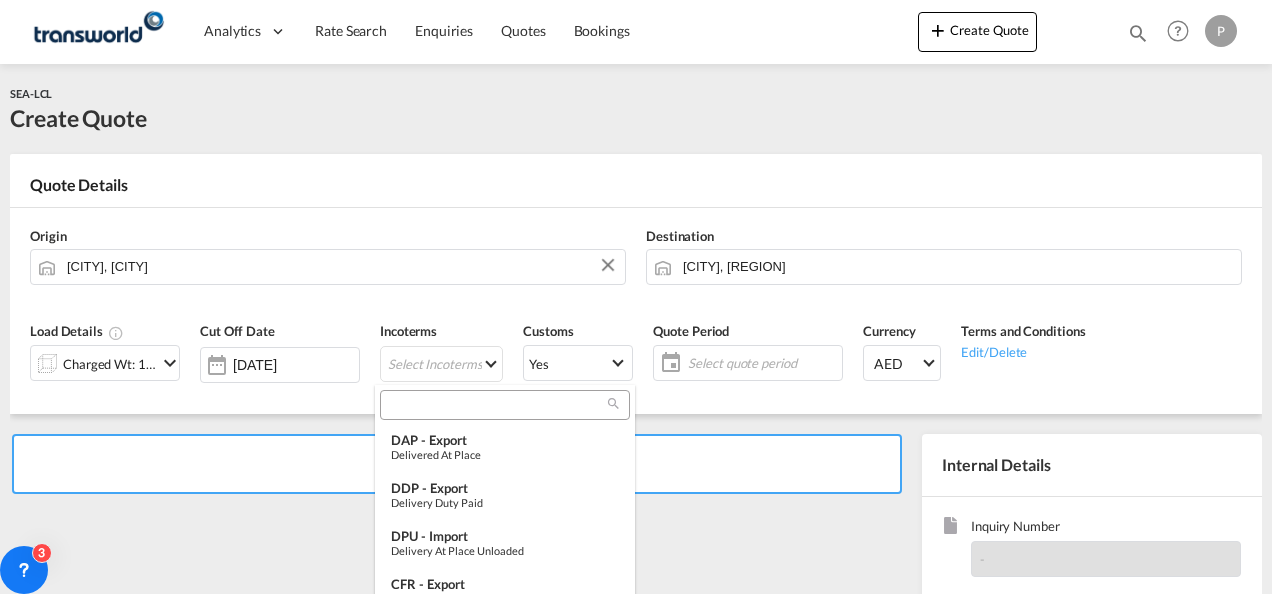 click at bounding box center (497, 405) 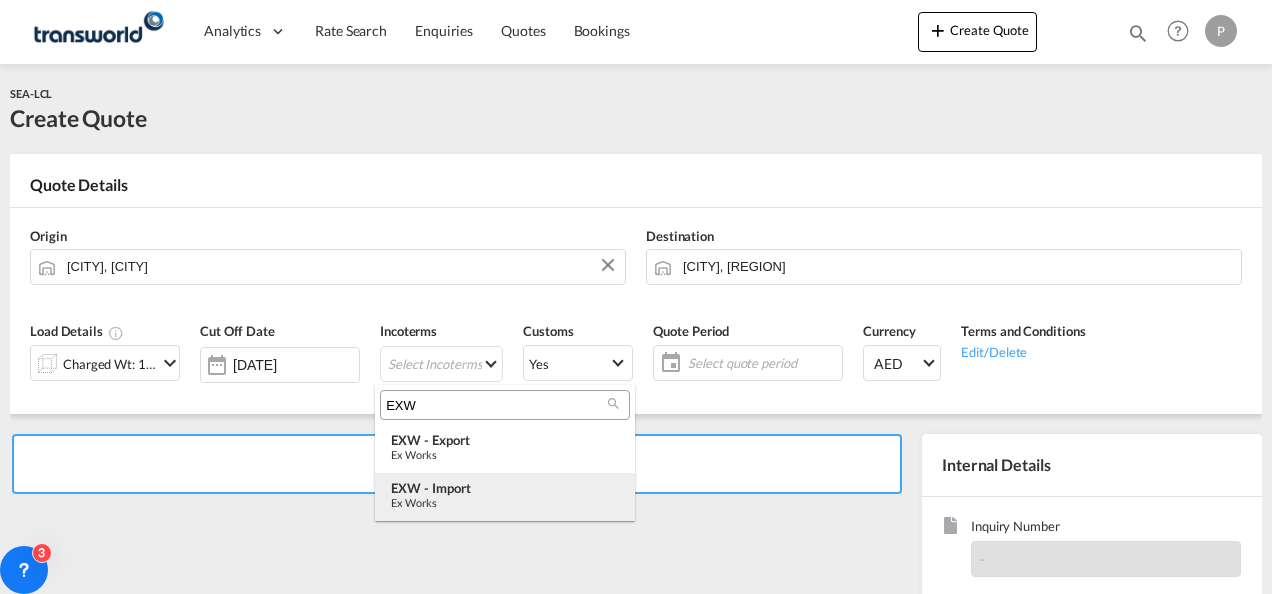type on "EXW" 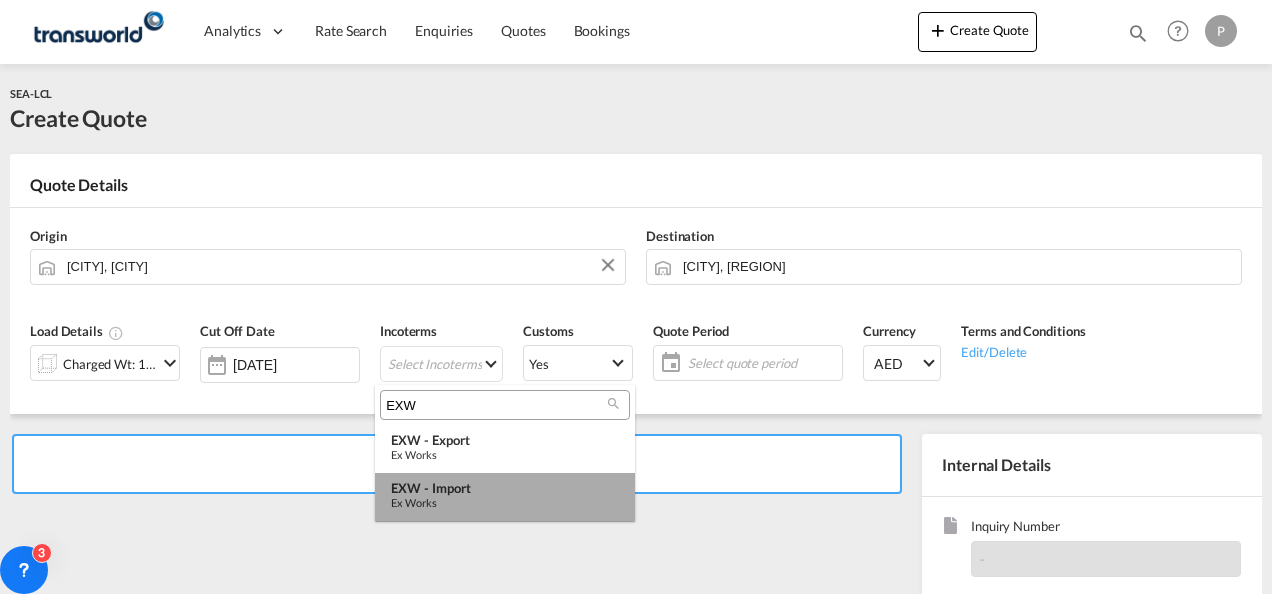 click on "EXW - import
Ex Works" at bounding box center [505, 497] 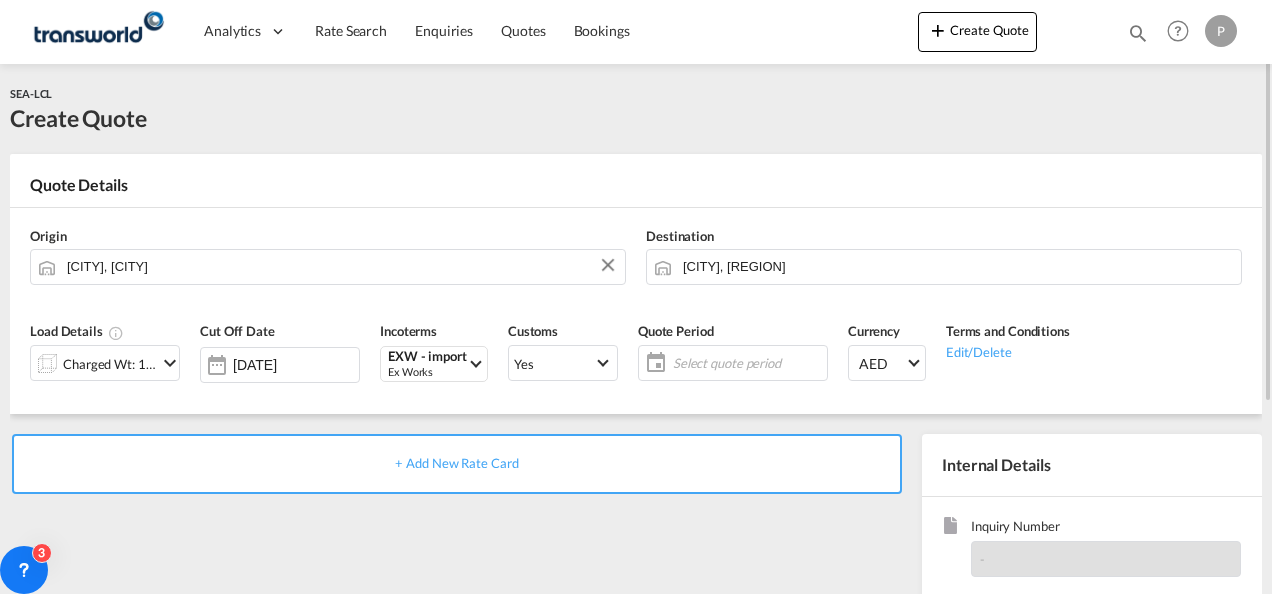 click on "Select quote period" 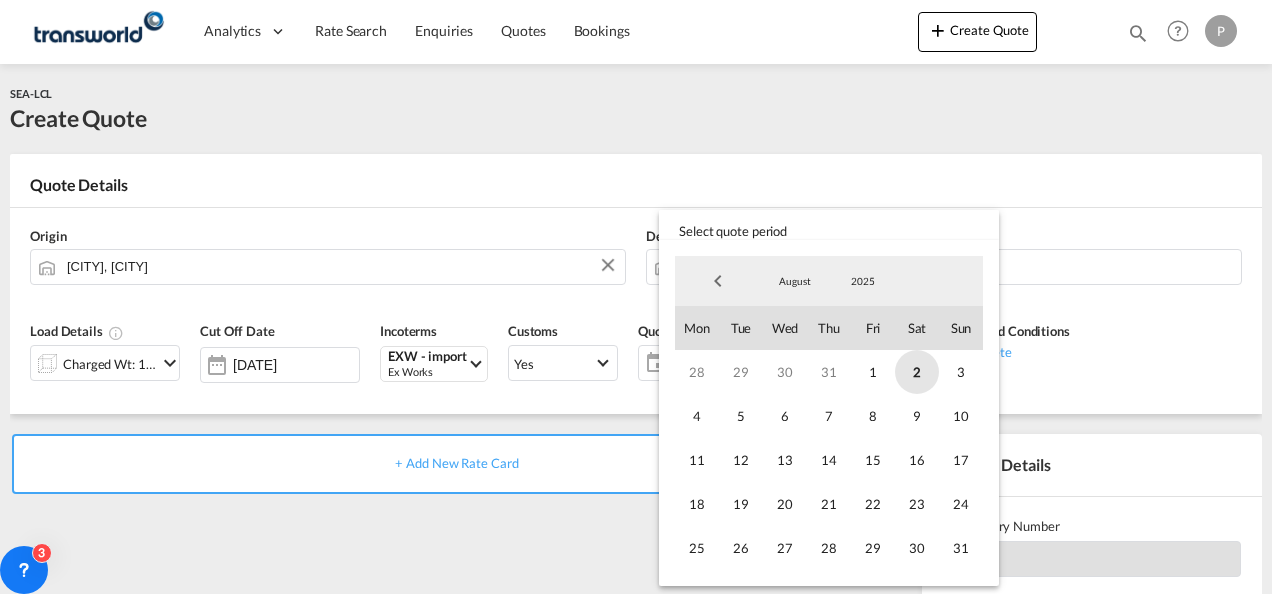 click on "2" at bounding box center [917, 372] 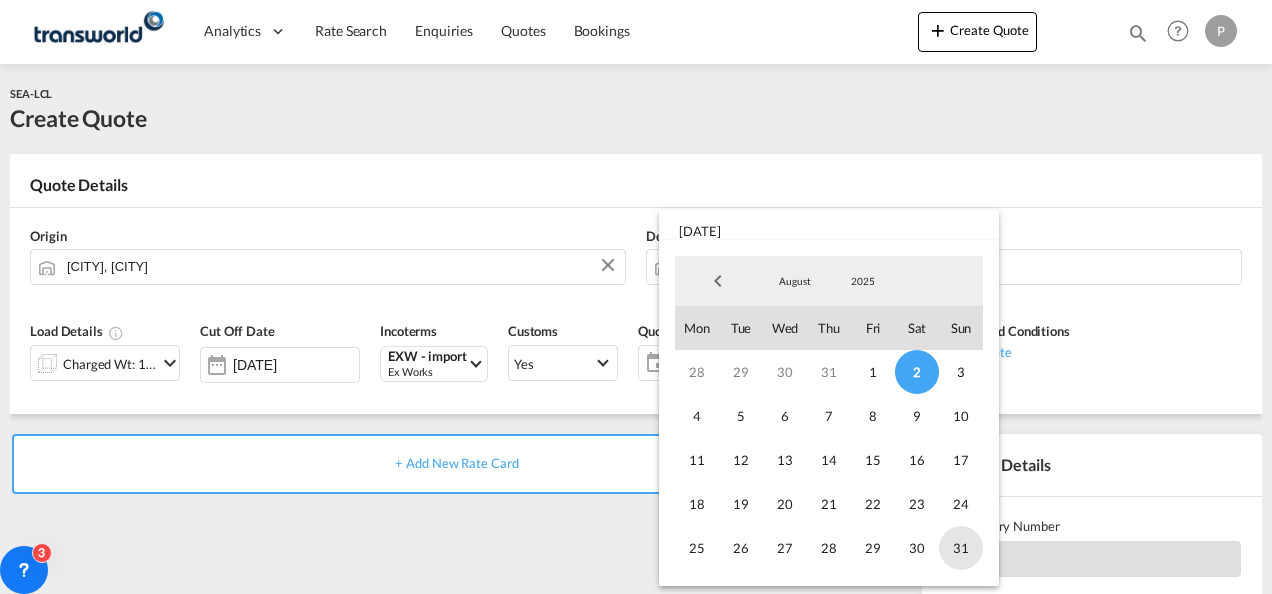 click on "31" at bounding box center (961, 548) 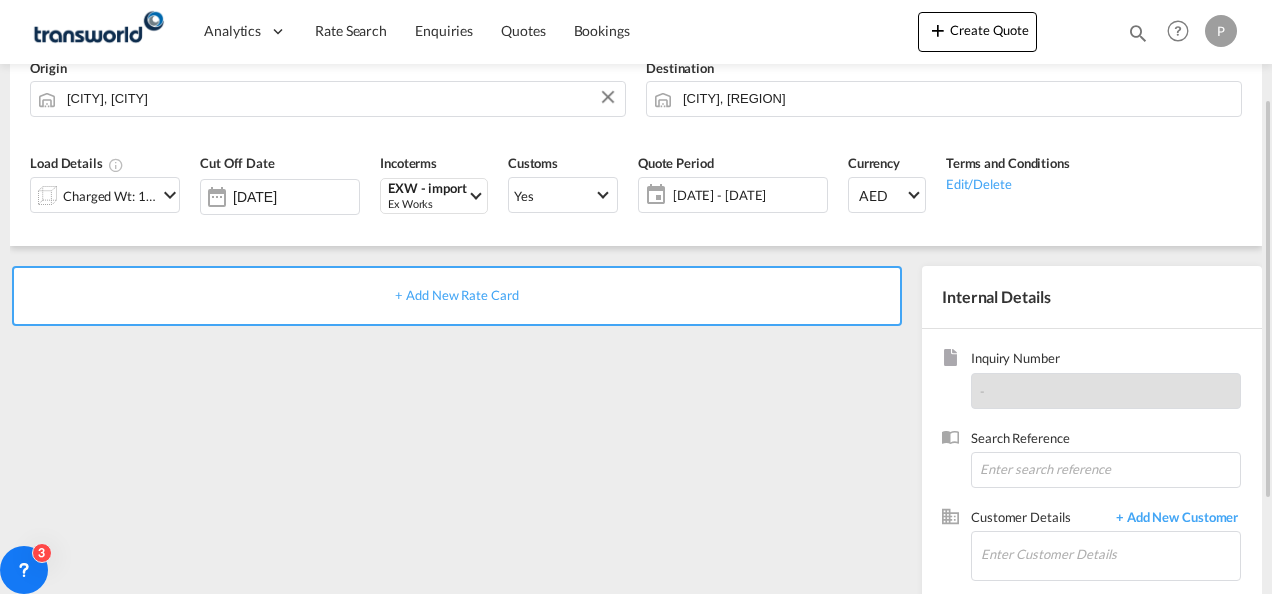 scroll, scrollTop: 171, scrollLeft: 0, axis: vertical 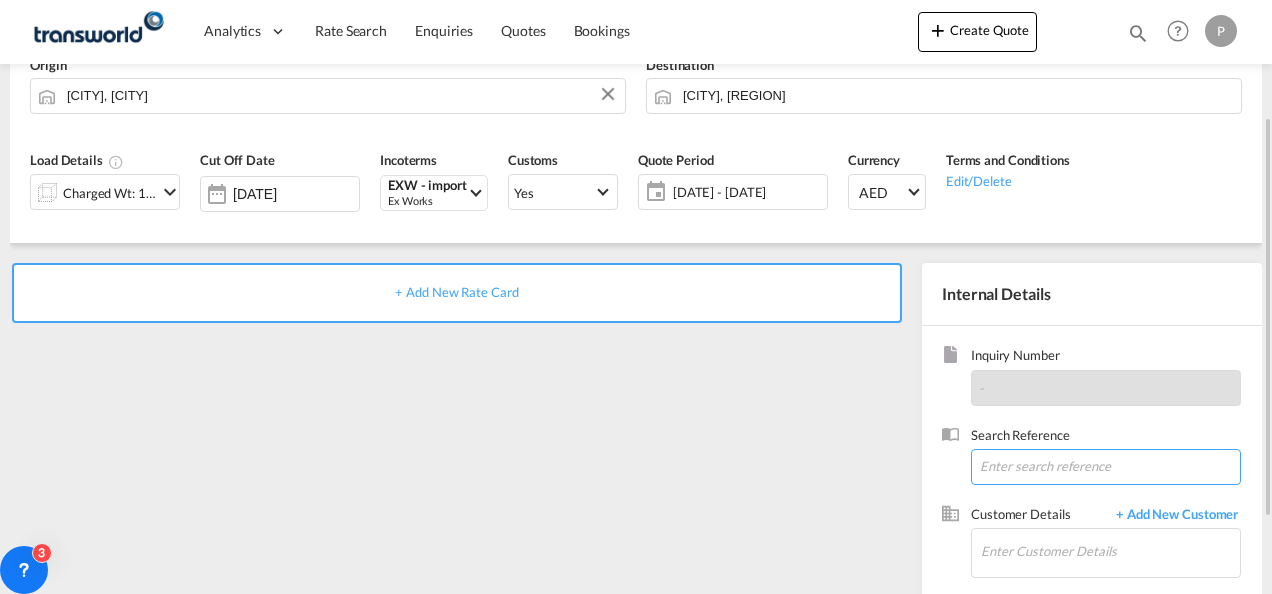 click at bounding box center (1106, 467) 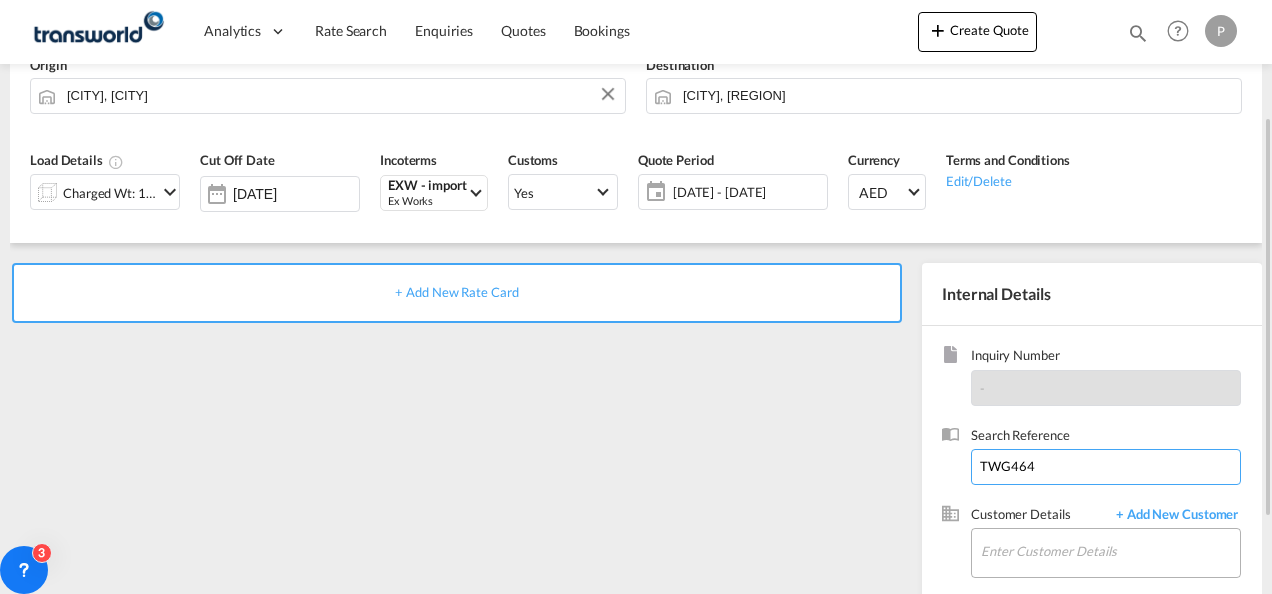 type on "TWG464" 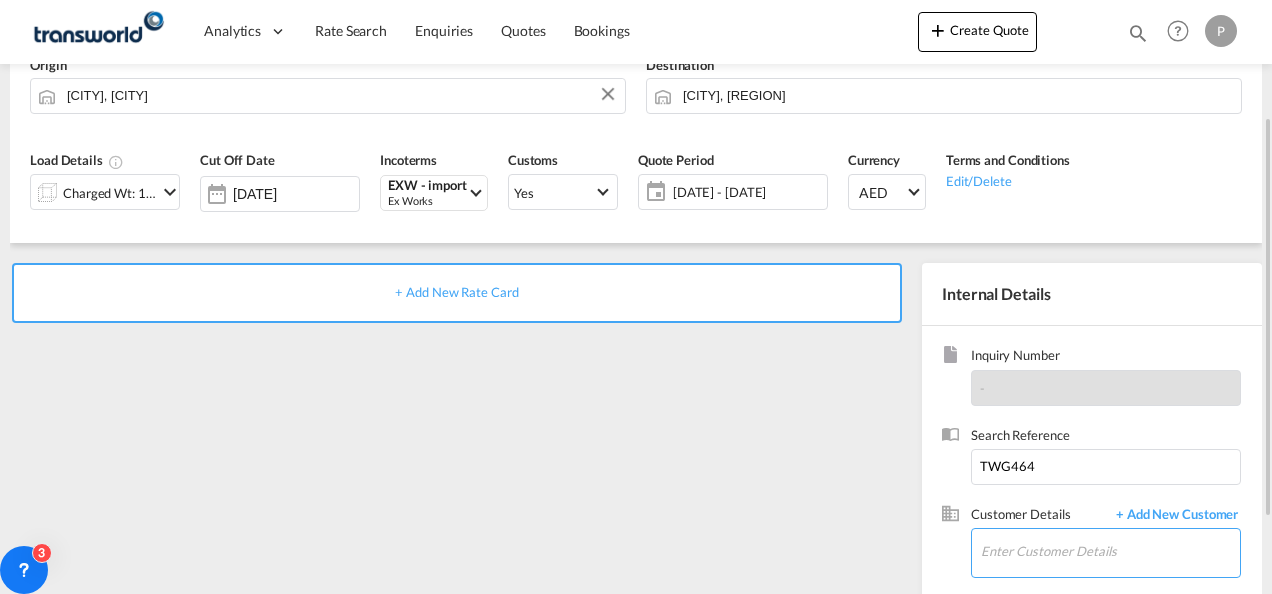 click on "Enter Customer Details" at bounding box center (1110, 551) 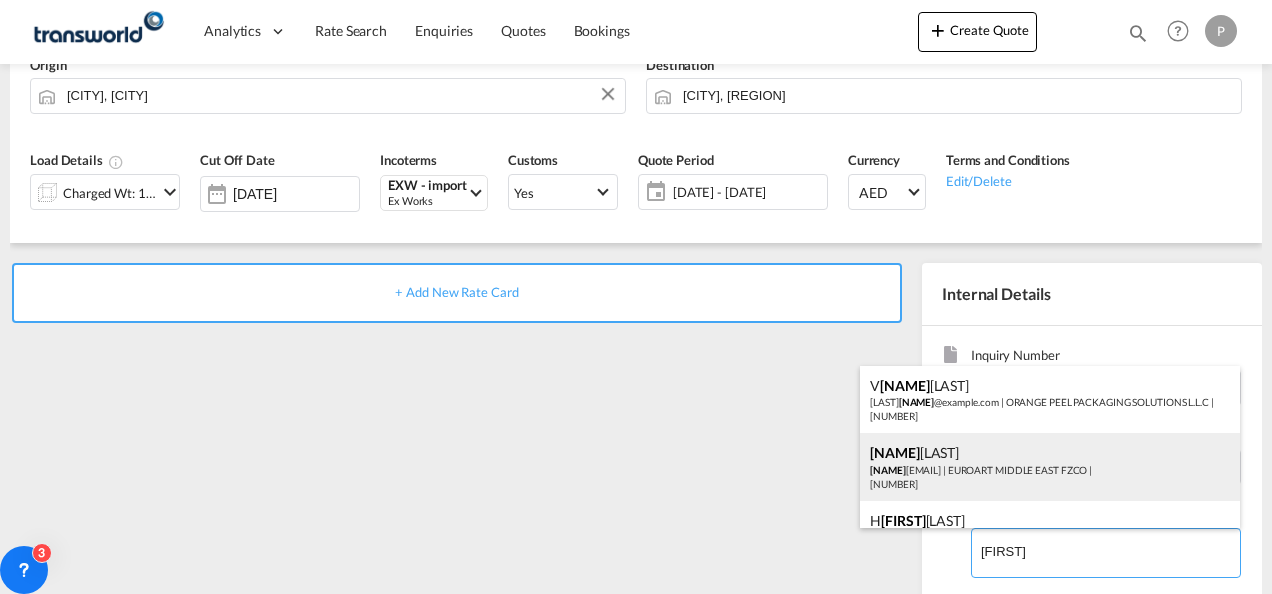 click on "[NAME] [EMAIL]    |    [COMPANY]
|      [NUMBER]" at bounding box center (1050, 467) 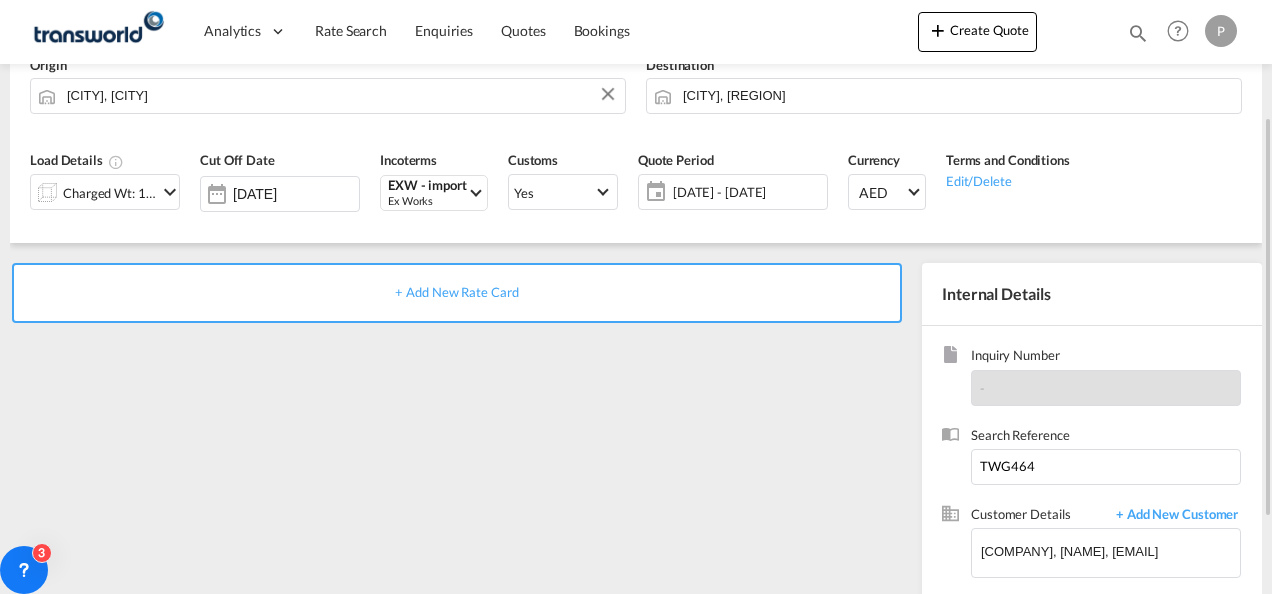 click on "+ Add New Rate Card" at bounding box center [456, 292] 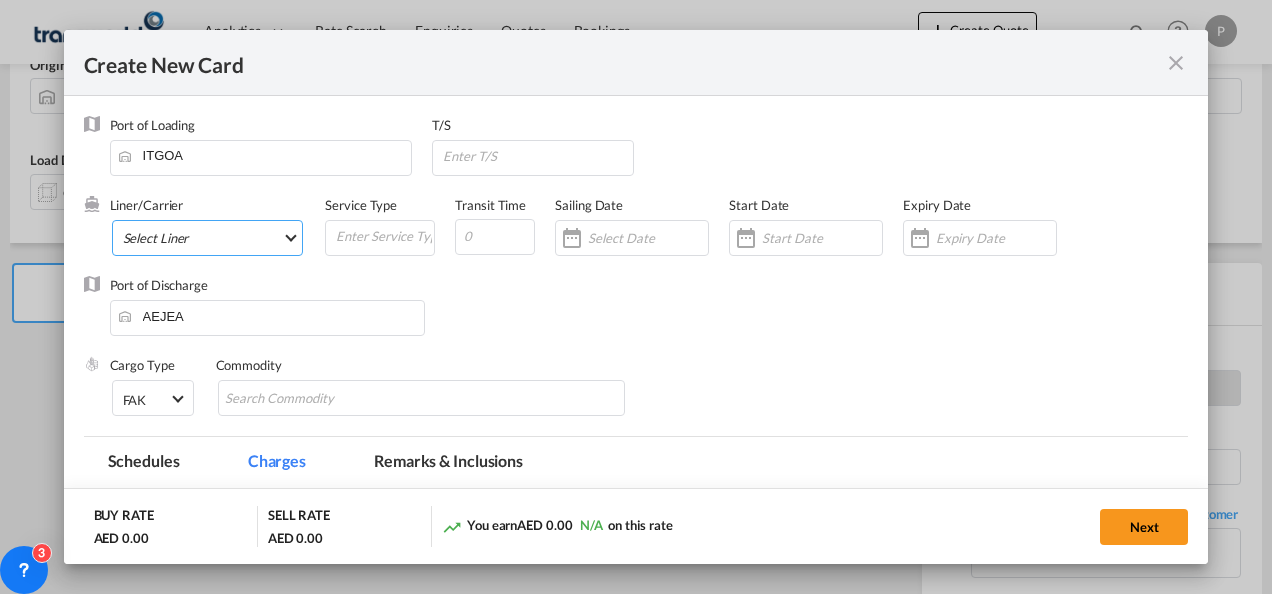 click on "Select Liner   2HM LOGISTICS D.O.O 2HM LOGISTICS D.O.O. / TDWC-CAPODISTRI 2HM LOGISTICS D.O.O. / TDWC-KOPER 2HM LOGISTICS KFT / TDWC-ANKARANSKA 3A INTERNATIONAL LOGISTICS JOINT STOCK COMPANY / T 3P LOGISTICS / TDWC - LONDON A & G INTERNATIONAL CARGO (THAILAND)  / TDWC-BANGK A A X L GLOBAL SHIPPING LINES L.L.C / TDWC-DUBAI A AND G INTERNATIONAL CARGO / TDWC-BANGKOK A J WORLDWIDE SERVICES INC / TDWC-SADDLE BRO A K ENTERPRISES / TDWC-MUMBAI A.J WORLDWIDE SERVICES LTD / TDWC-WESTDRAYTO AA AND S SHIPPING LLC / TDWC-DUBAI AA&S SHIPPING LLC / TDWC-DUBAI AAA CHINA LIMITED / TDWC-SHENZHEN AAHIL SHIPPING L.L.C / TDWC-DUBAI AAS FREIGHT EUROPE GMBH / TDWC-GERMANY AASHIANA COMMERCIAL FZE / TDWC-DUBAI AAXL GLOBAL SHIPPING LINES LLC ABBAS YOUSUF / TDWC-DUBAI ABBAS YOUSUF TRADING LLC / TDWC-DUBAI ABC EUROPEAN AIR AND SEA CARGO DISTRI / TDWC-BEOGR ABDA CARGO SERVICES DMCC / TDWC-DUBAI ABDUL MUHSEN SHIPPING LLC ABDUL MUHSEN SHIPPING LLC / TDWC-DUBAI ABRAO SHIPPING / TDWC-DUBAI ABRECO FREIGHT LLC / TDWC-DUBAI" at bounding box center (208, 238) 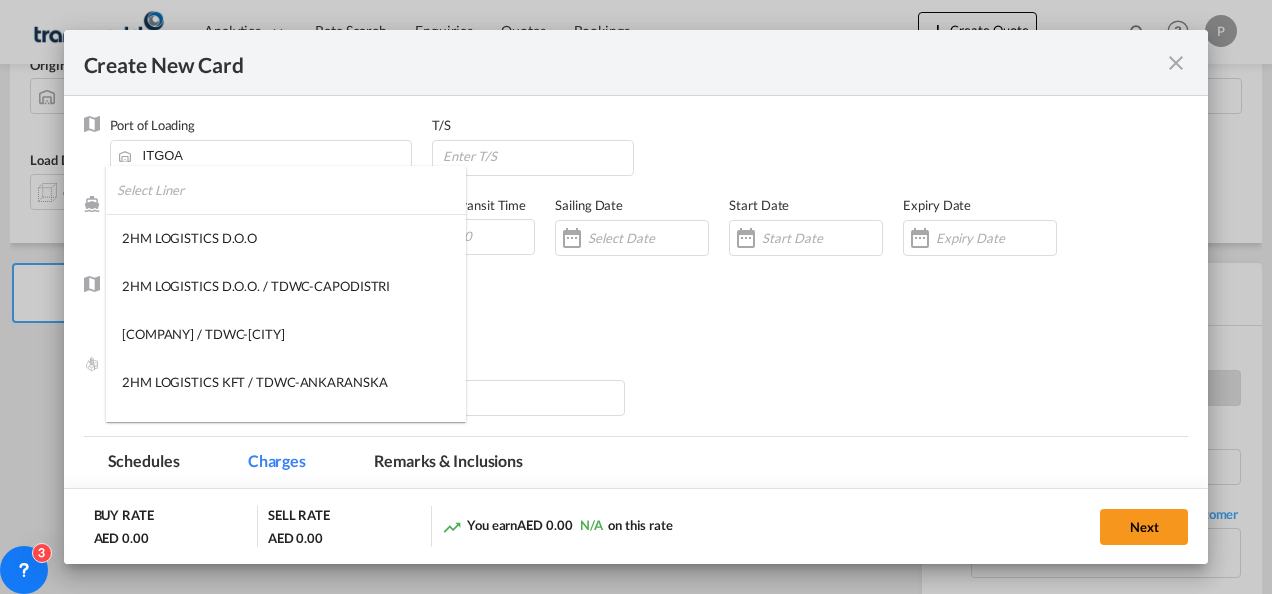 click at bounding box center [291, 190] 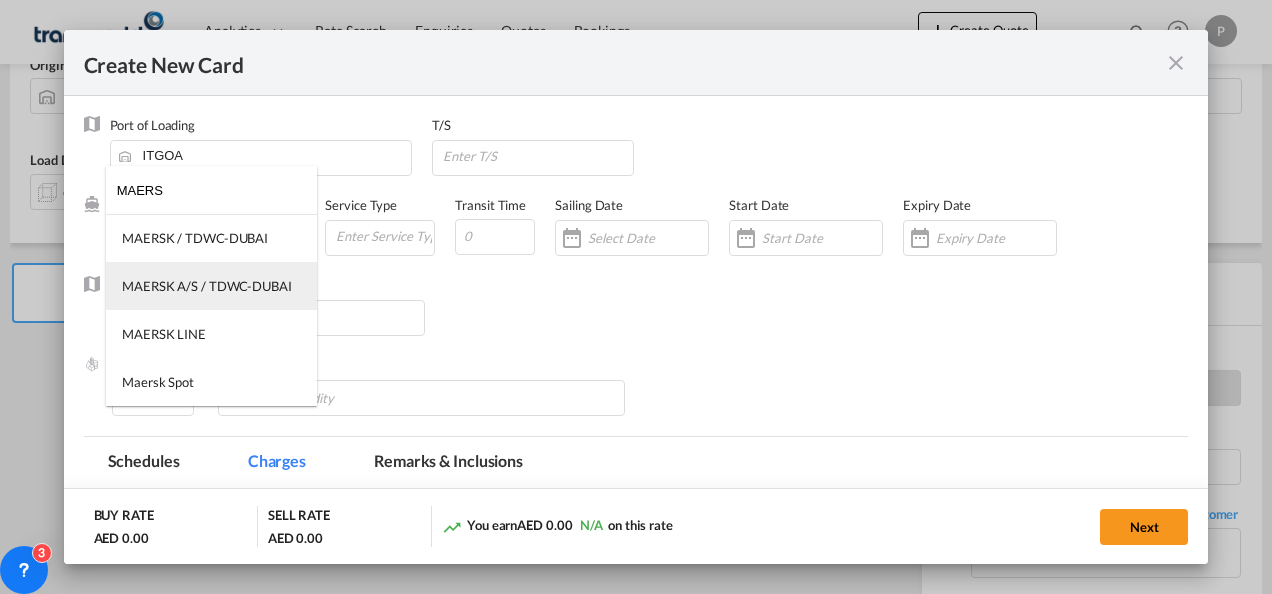 type on "MAERS" 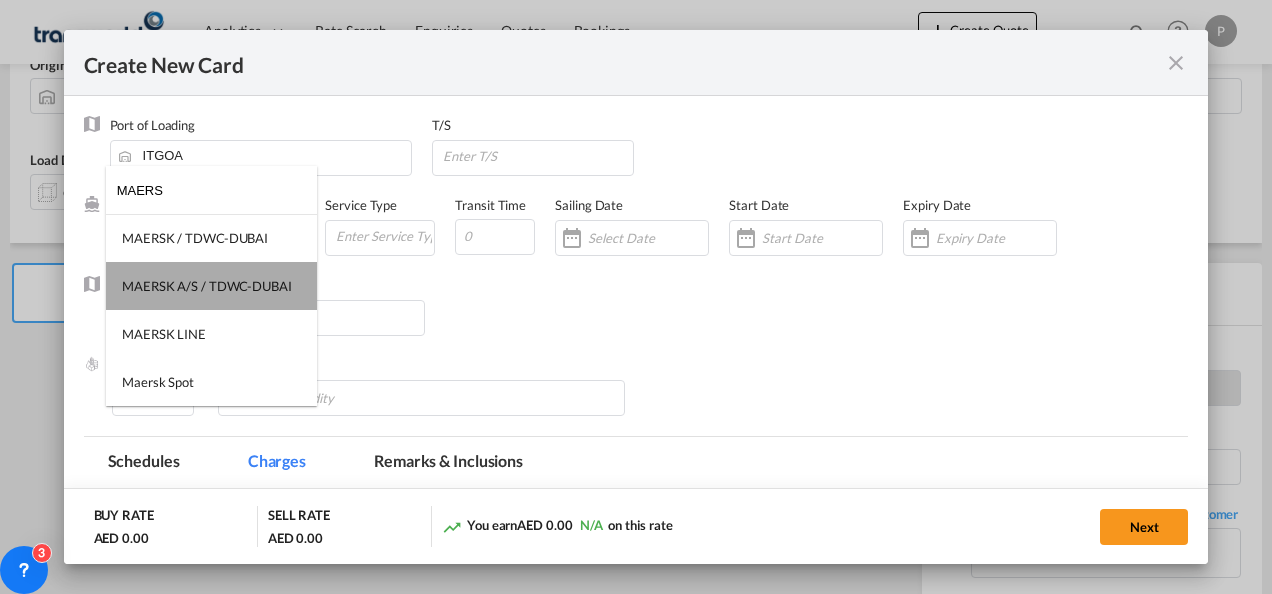 click on "MAERSK A/S / TDWC-DUBAI" at bounding box center [207, 286] 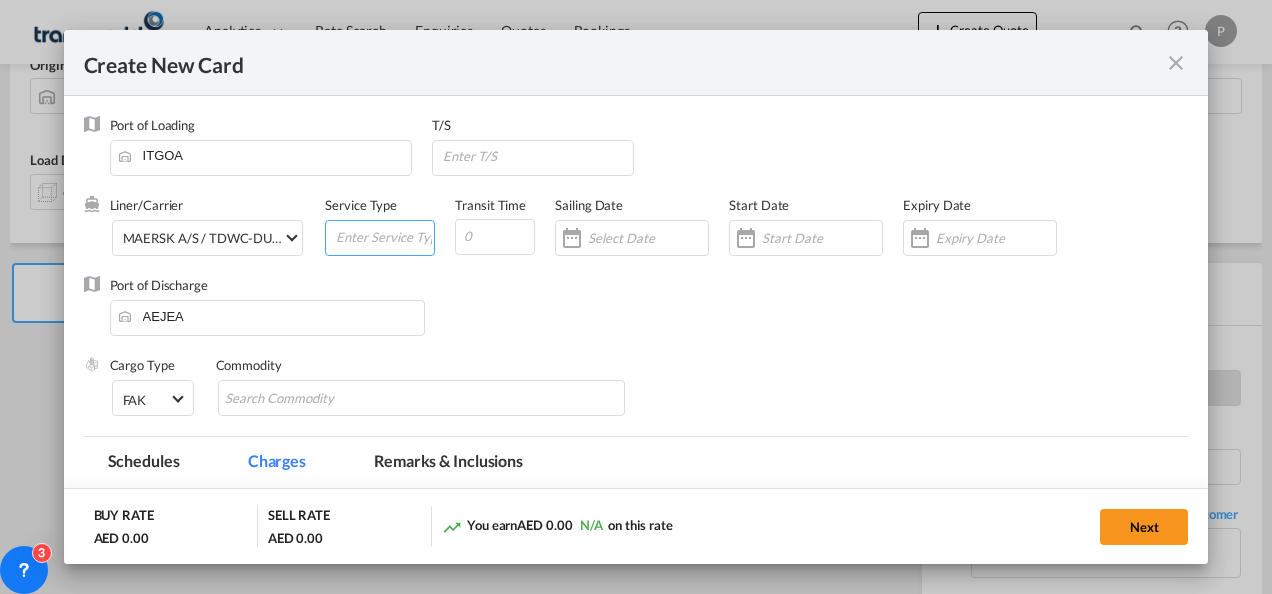 click at bounding box center [384, 236] 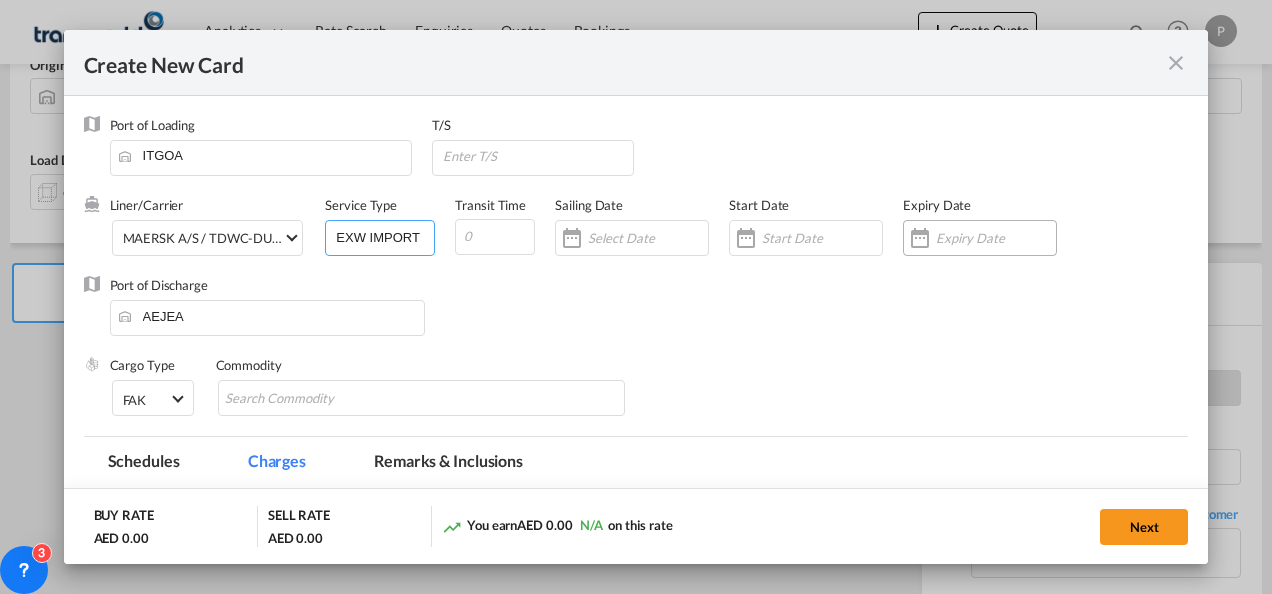 type on "EXW IMPORT" 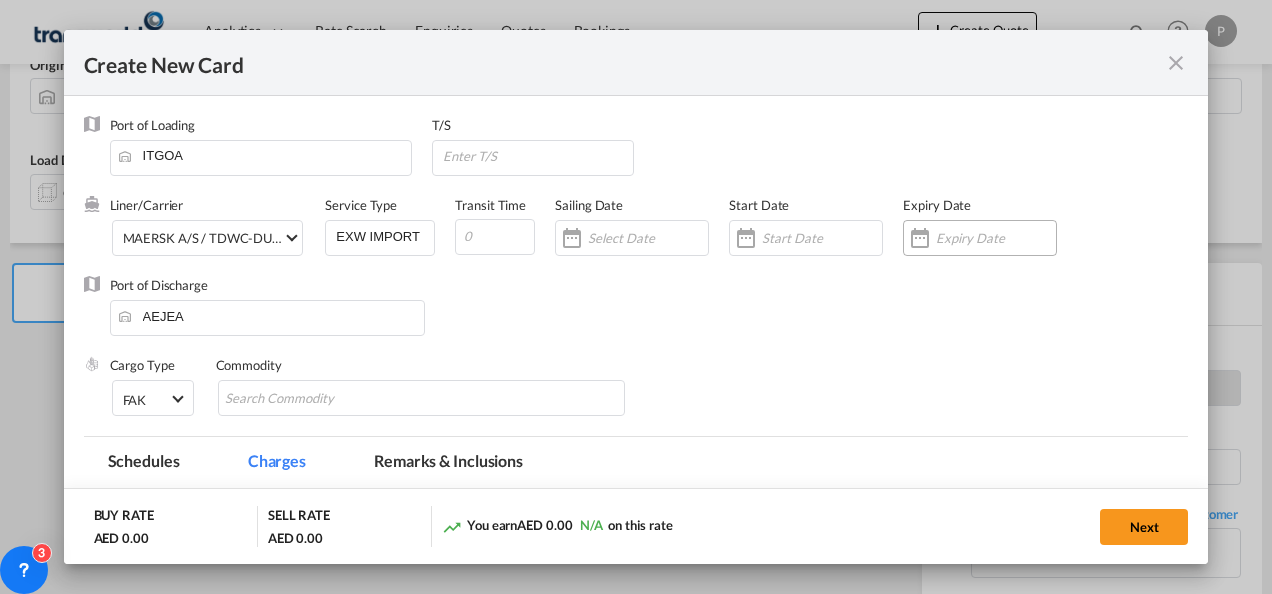 click at bounding box center [996, 238] 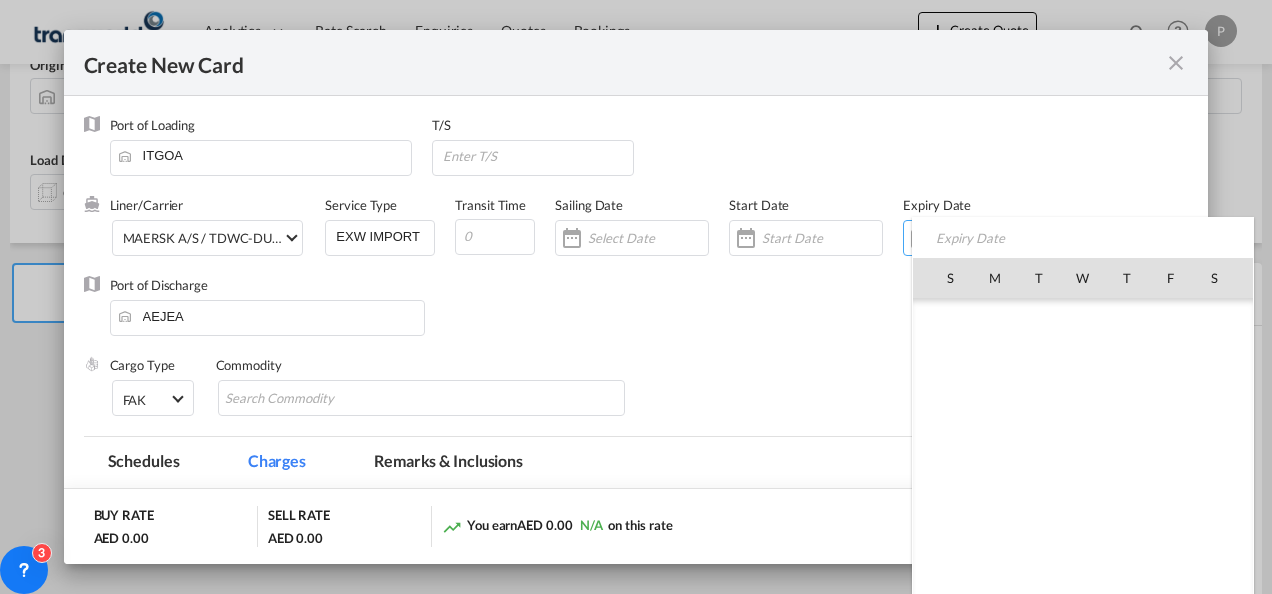 scroll, scrollTop: 462955, scrollLeft: 0, axis: vertical 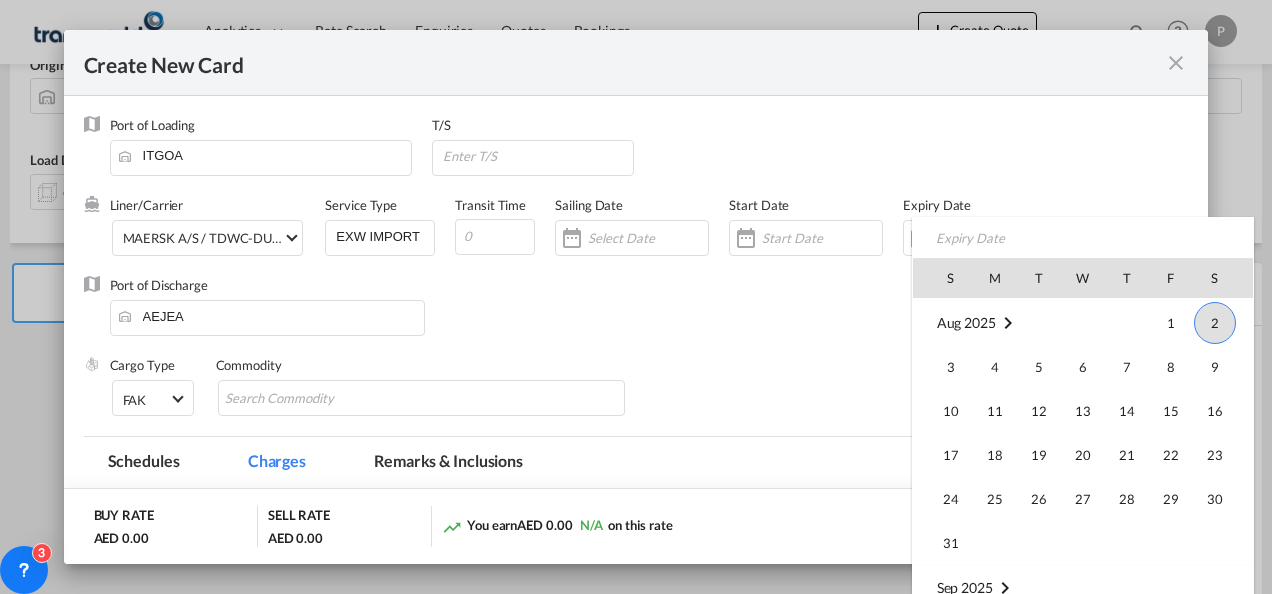click on "24" at bounding box center [943, 499] 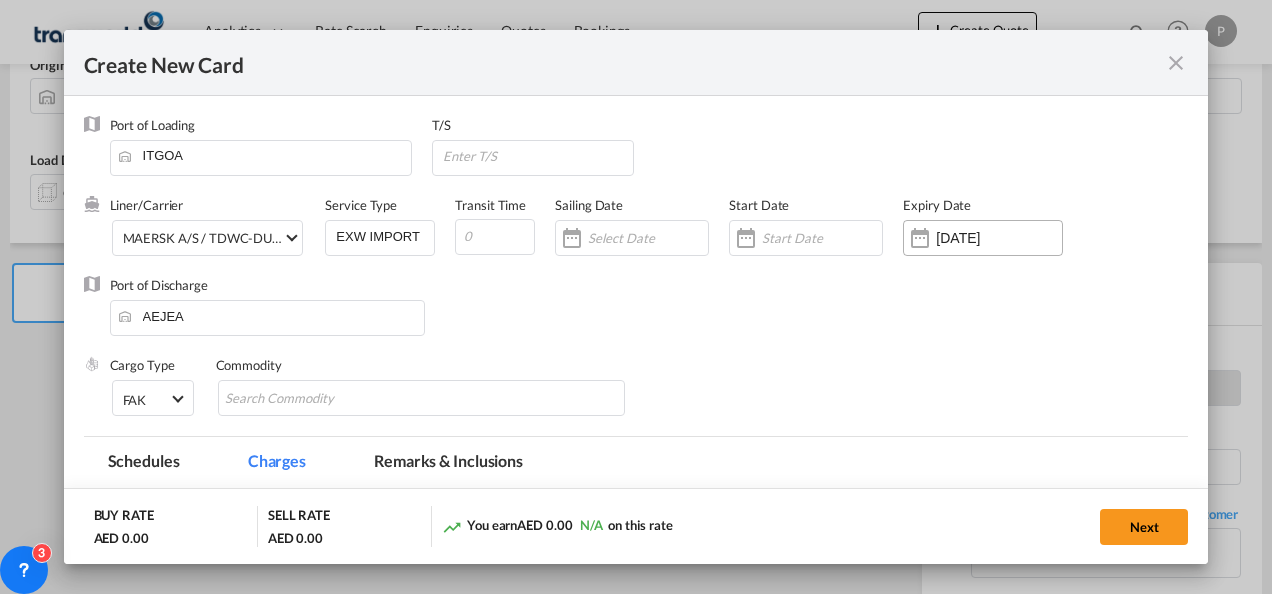 click on "[DATE]" at bounding box center [999, 238] 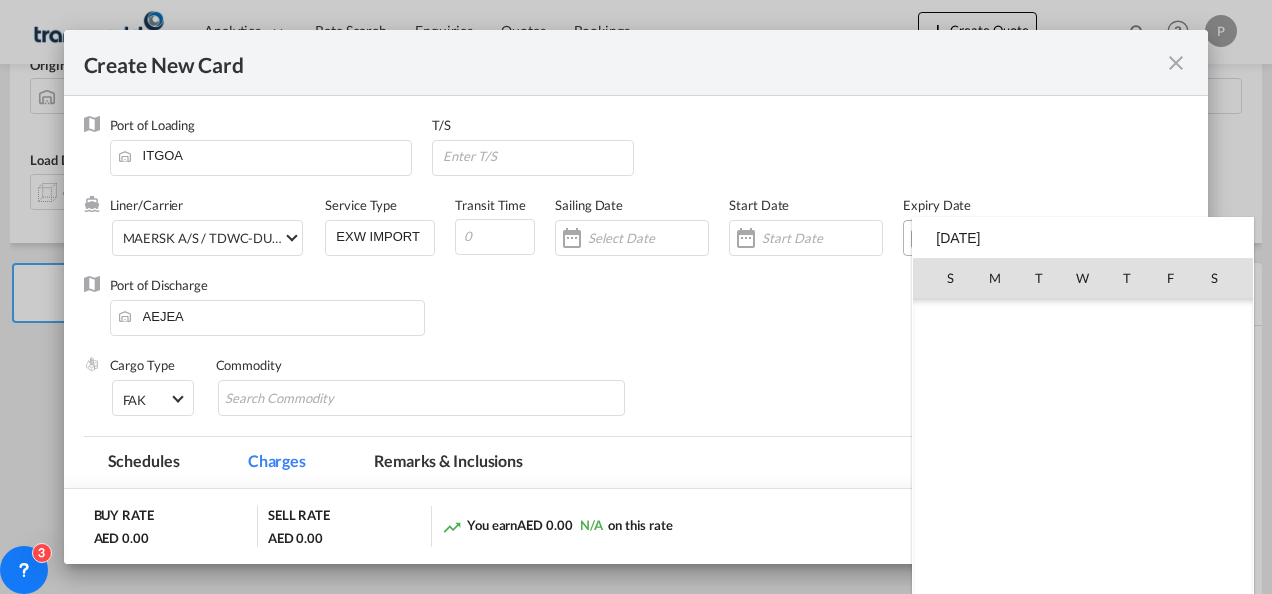 scroll, scrollTop: 462955, scrollLeft: 0, axis: vertical 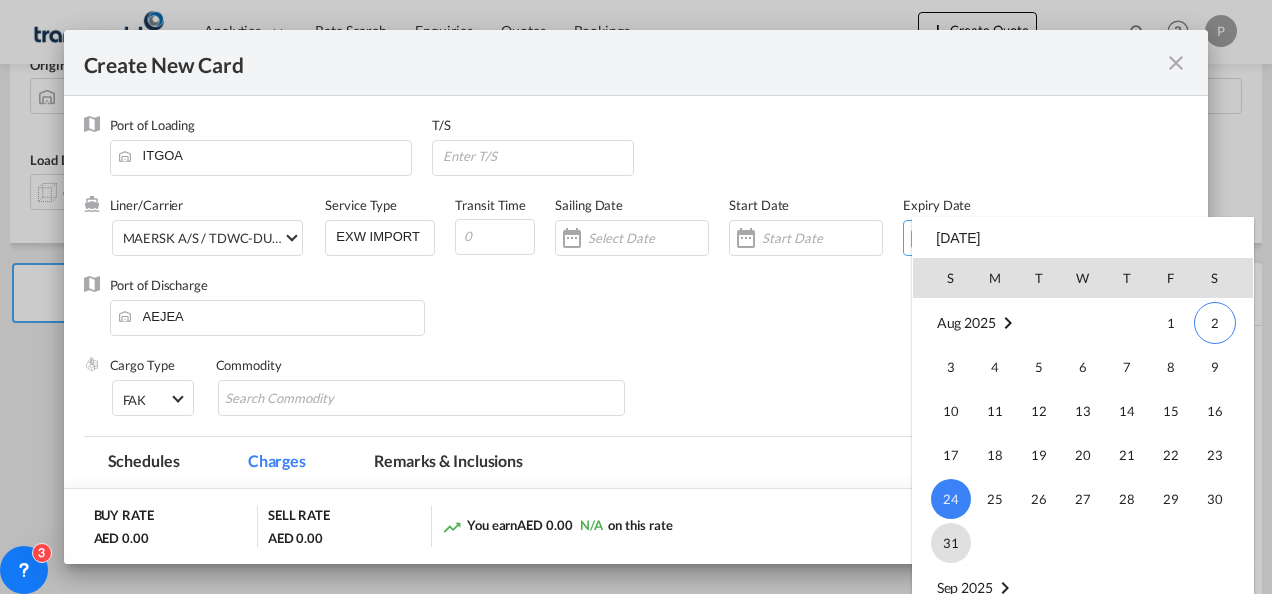 click on "31" at bounding box center [951, 543] 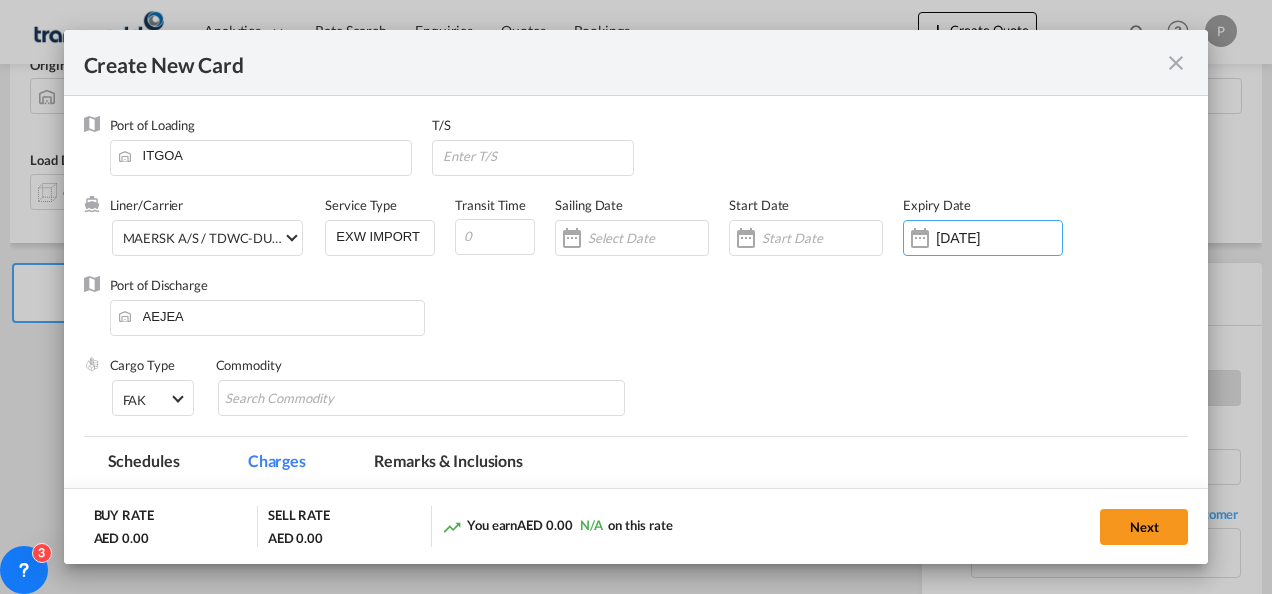 type on "31 Aug 2025" 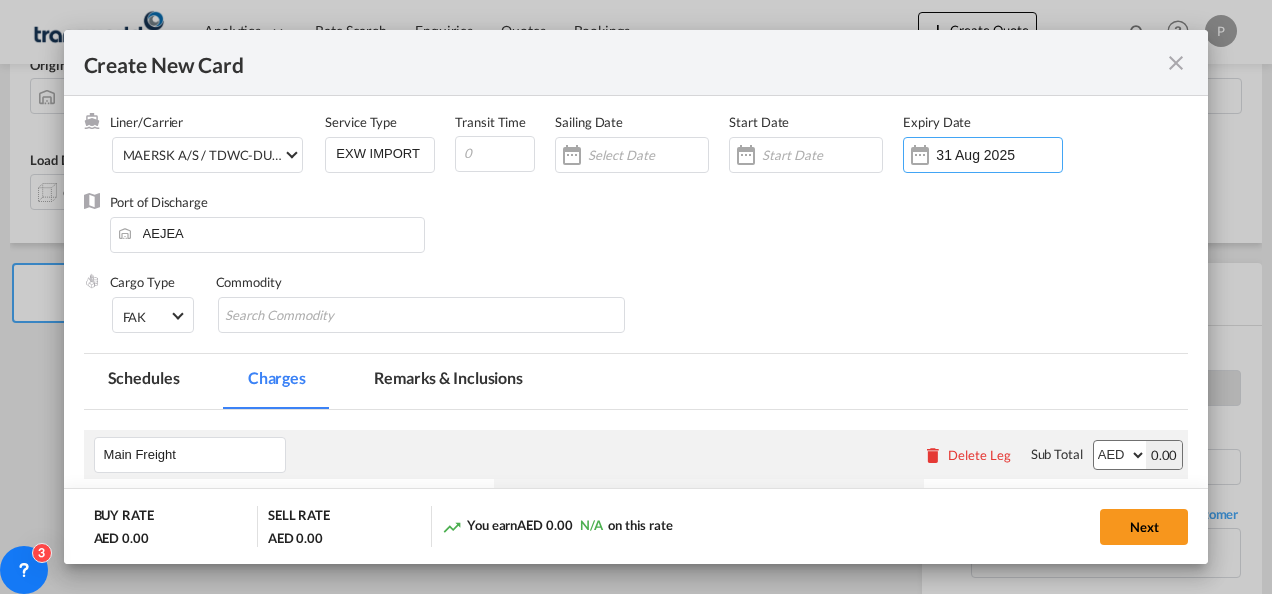 scroll, scrollTop: 90, scrollLeft: 0, axis: vertical 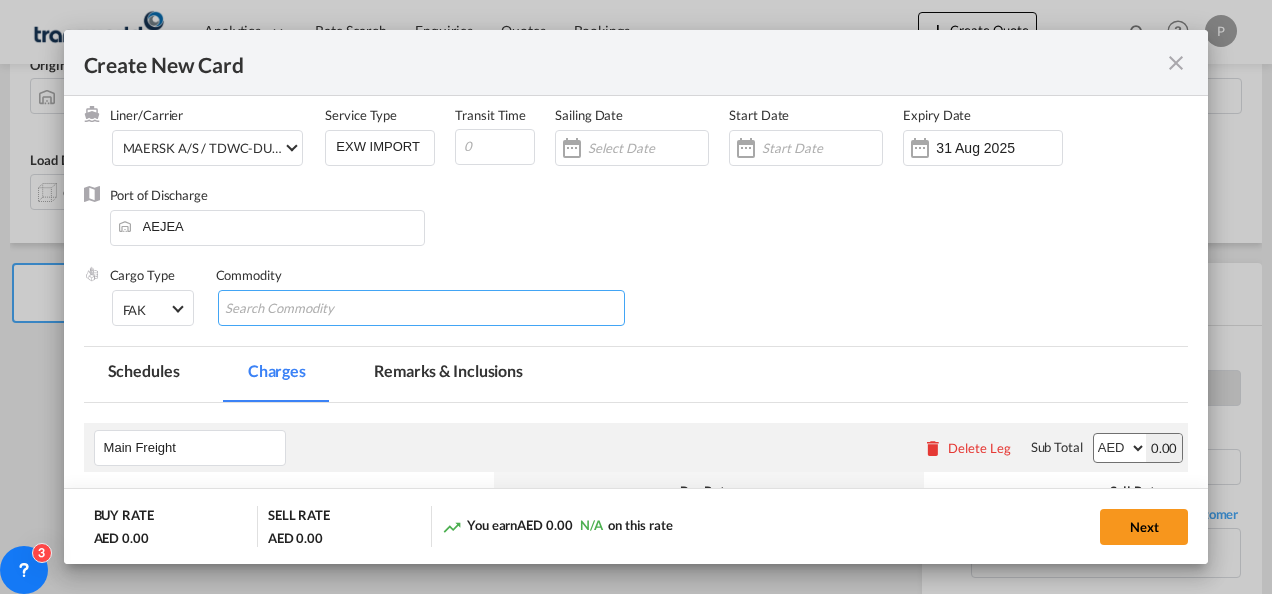 click at bounding box center (422, 308) 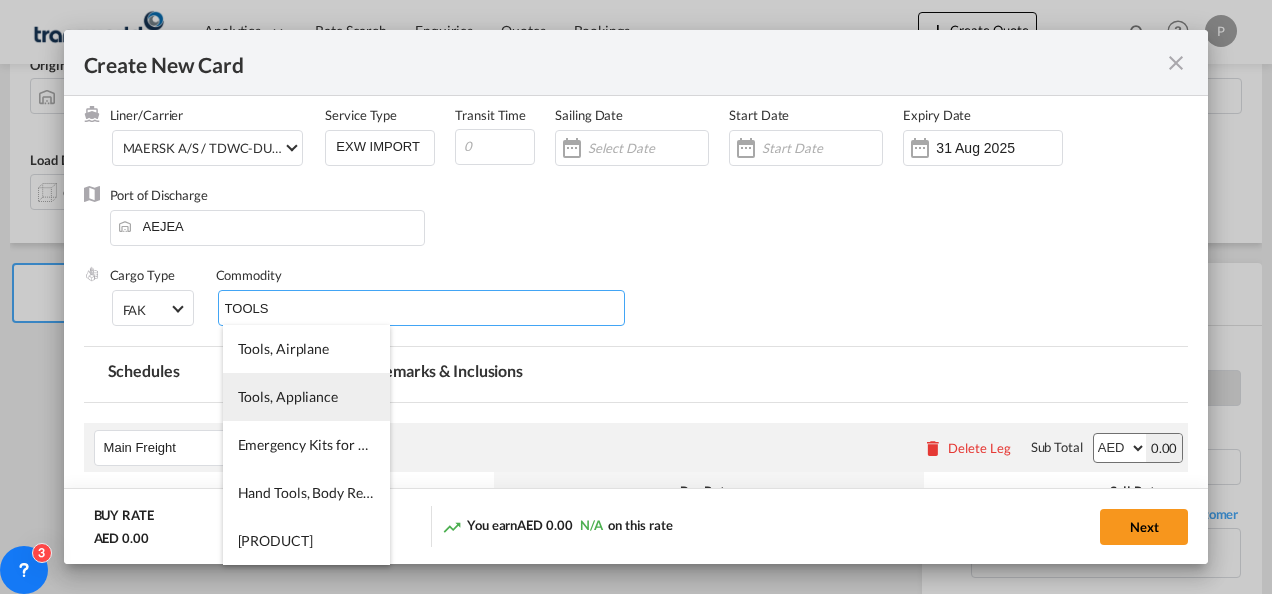 type on "TOOLS" 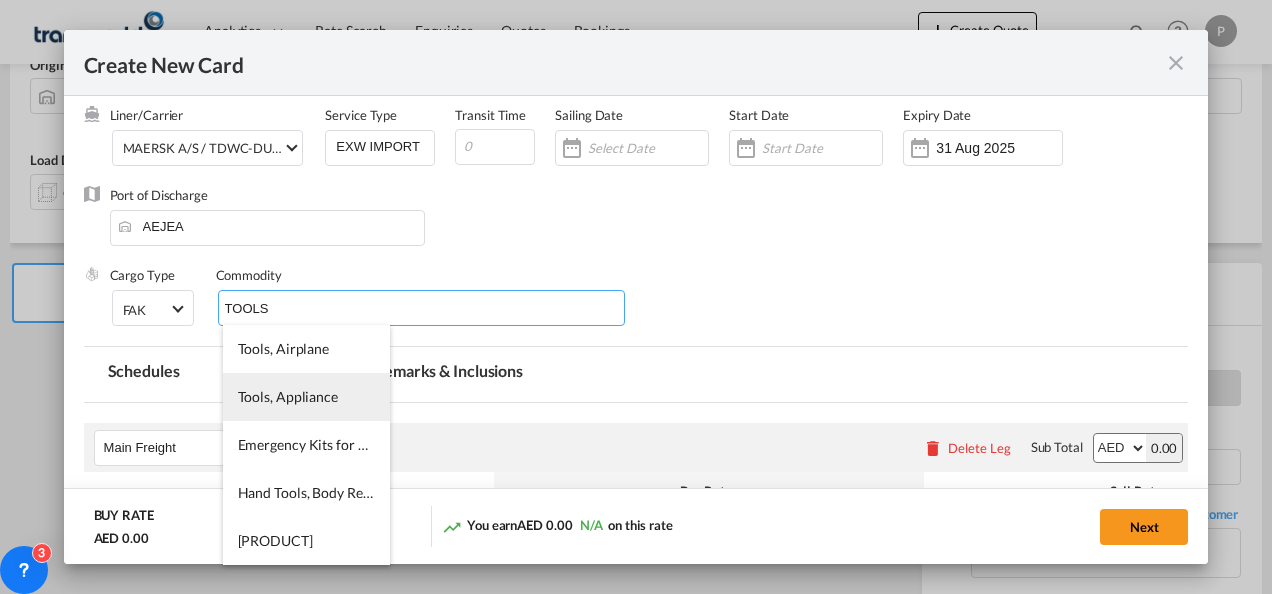 click on "Tools, Appliance" at bounding box center [288, 396] 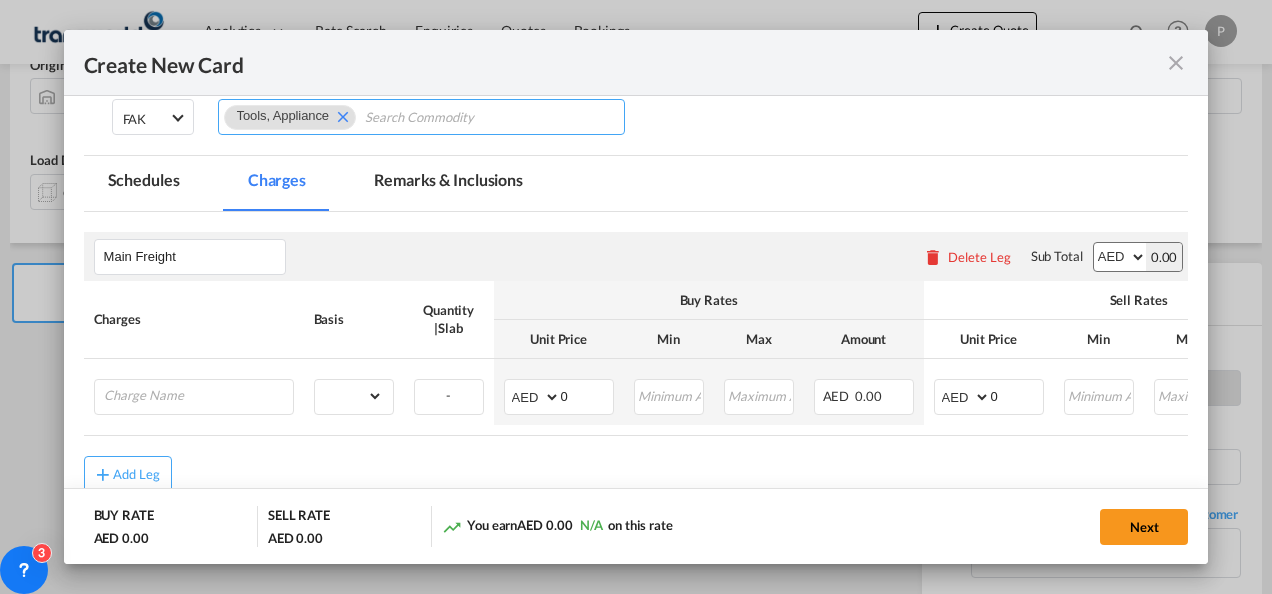 scroll, scrollTop: 282, scrollLeft: 0, axis: vertical 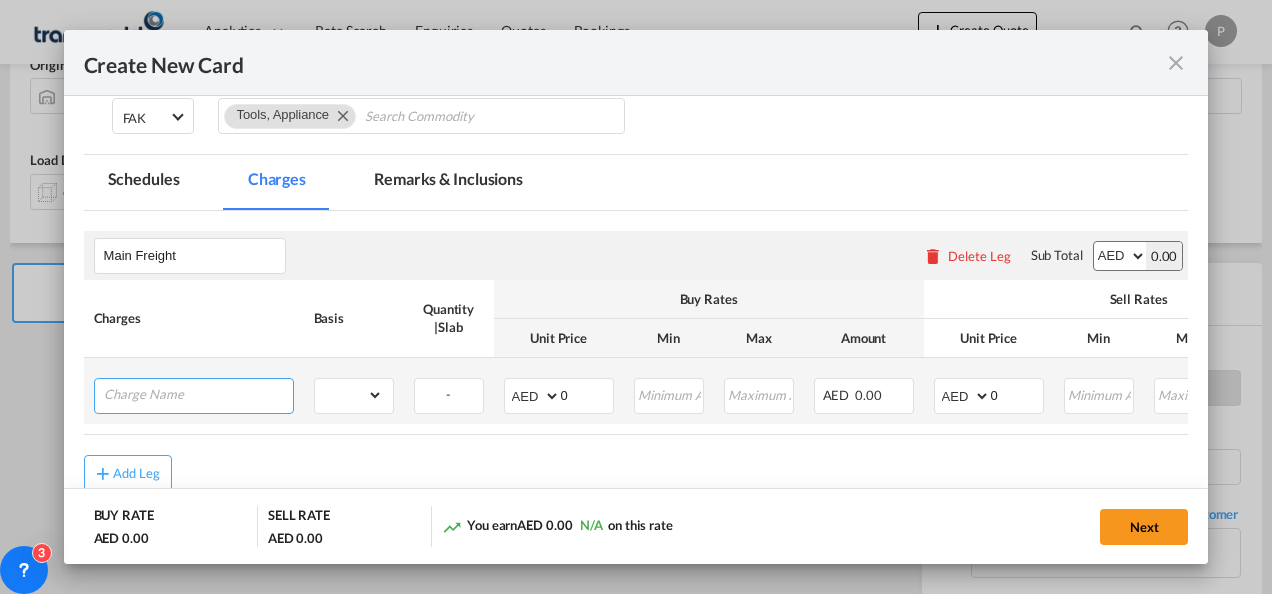 click at bounding box center [198, 394] 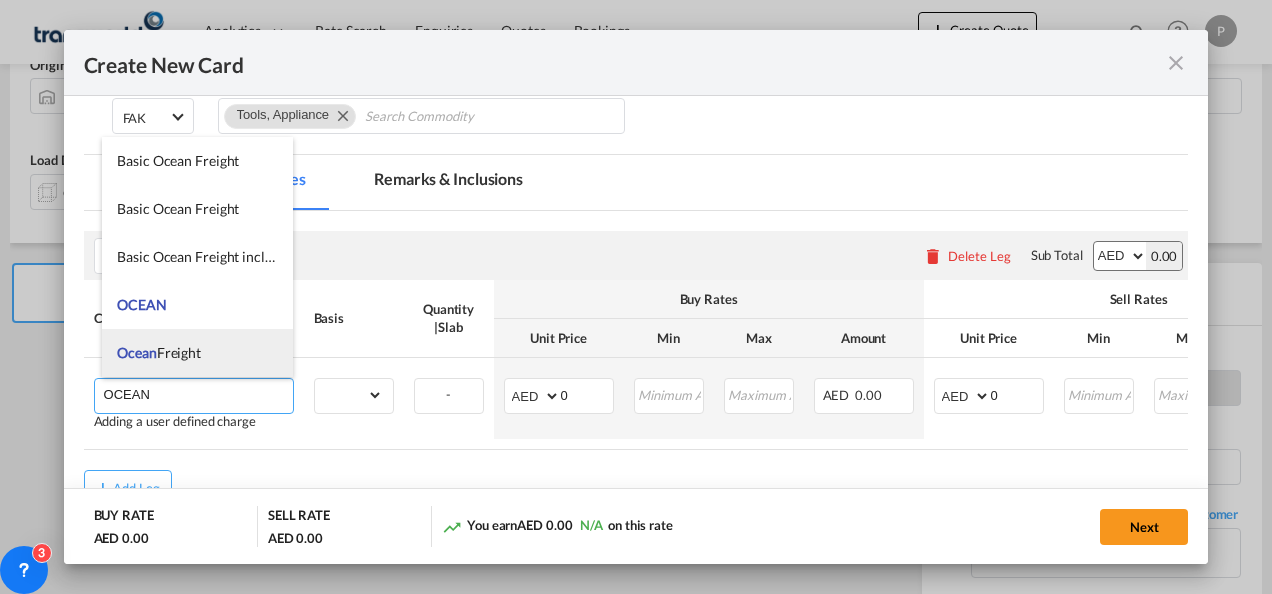 click on "Ocean  Freight" at bounding box center (159, 352) 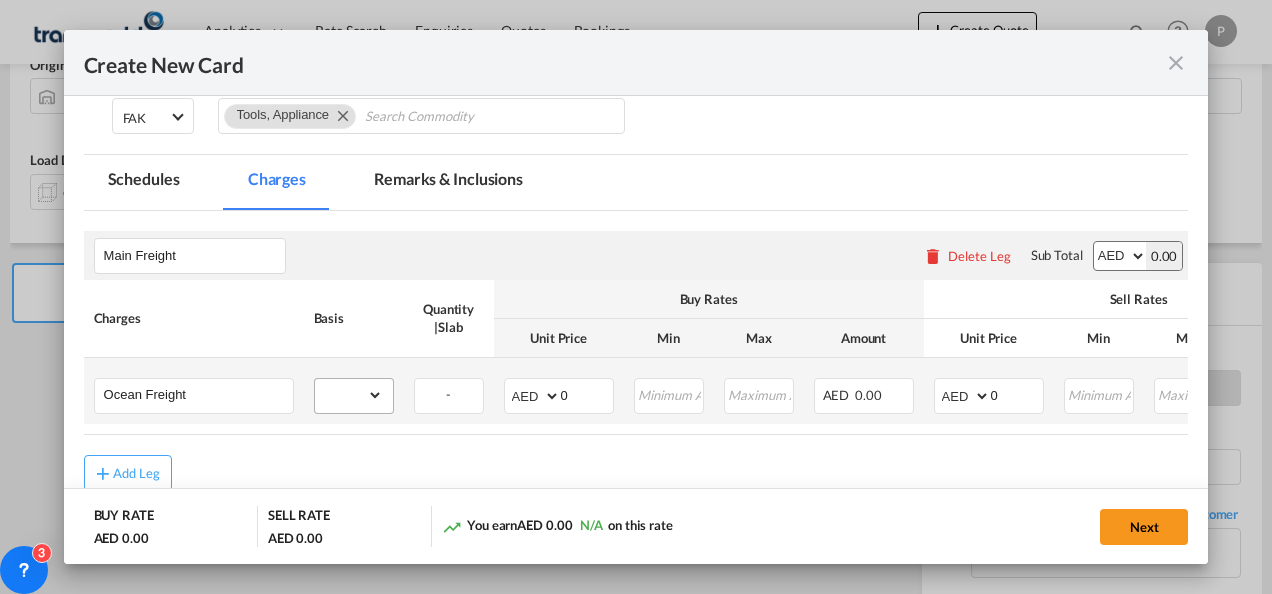 click on "gross_weight
volumetric_weight
per_shipment
per_bl
per_km
per_hawb
per_kg
flat
per_ton
per_cbm
per_hbl
per_w/m
per_awb
per_sbl
per_quintal
per_doc
N/A
per shipping bill
% on freight
per_lbs
per_pallet
per_carton
per_vehicle
per_shift
per_invoice
per_package
per_cft
per_day
per_revalidation
per_declaration
per_document
per clearance
MRN" at bounding box center [354, 396] 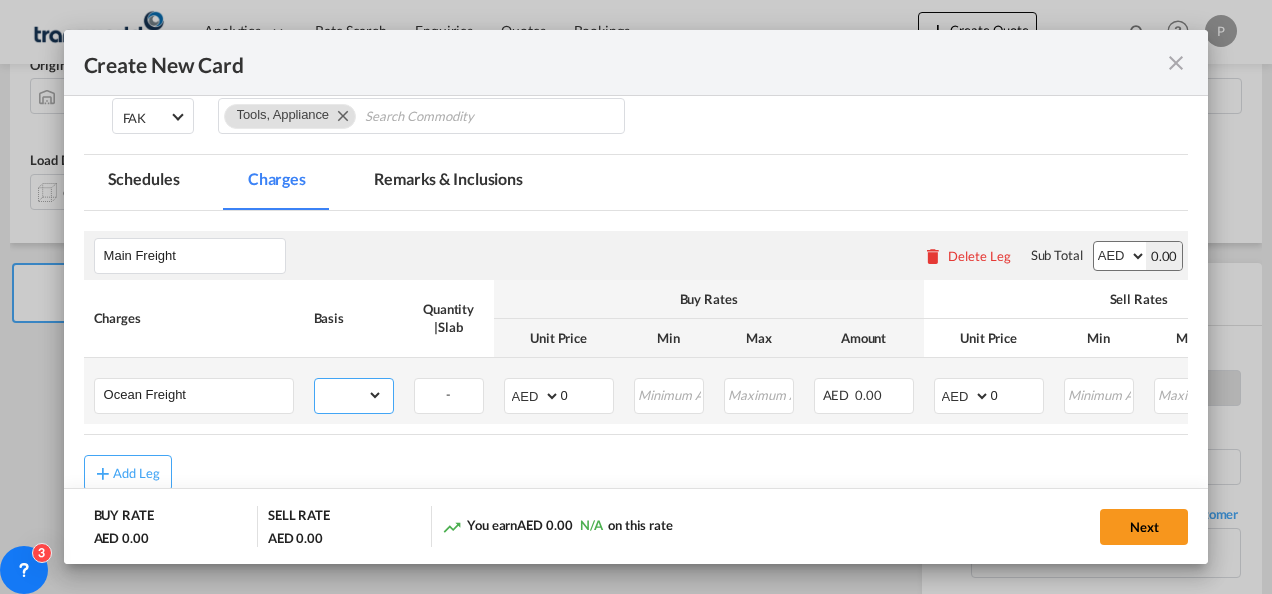 click on "gross_weight
volumetric_weight
per_shipment
per_bl
per_km
per_hawb
per_kg
flat
per_ton
per_cbm
per_hbl
per_w/m
per_awb
per_sbl
per_quintal
per_doc
N/A
per shipping bill
% on freight
per_lbs
per_pallet
per_carton
per_vehicle
per_shift
per_invoice
per_package
per_cft
per_day
per_revalidation
per_declaration
per_document
per clearance
MRN" at bounding box center [349, 395] 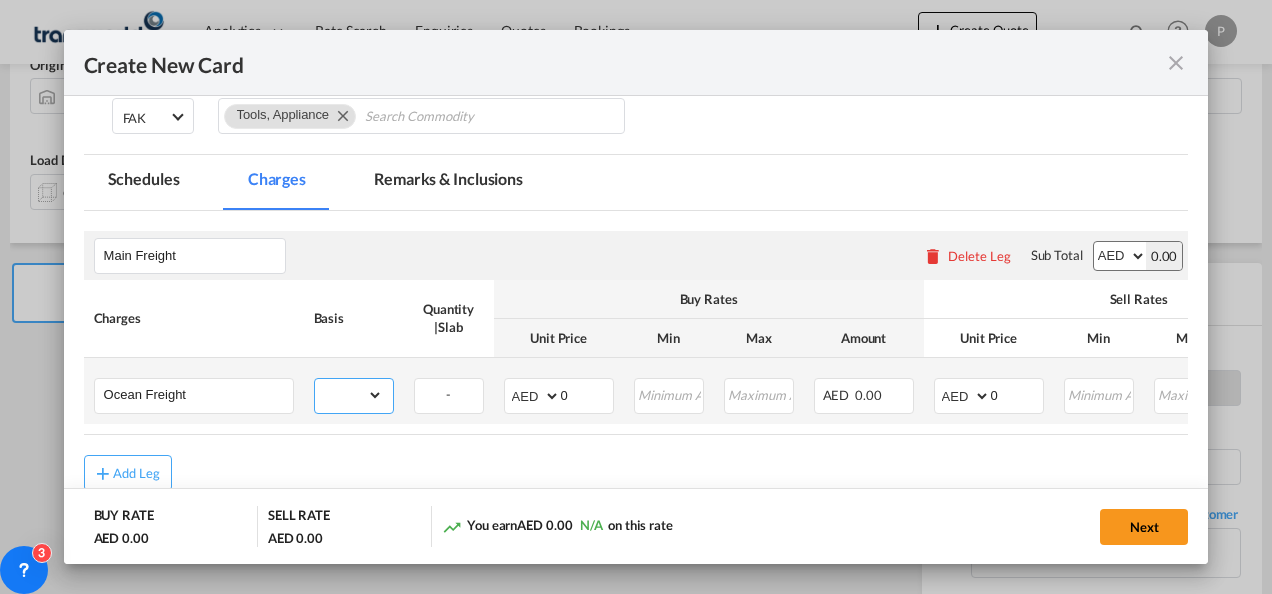 select on "per_shipment" 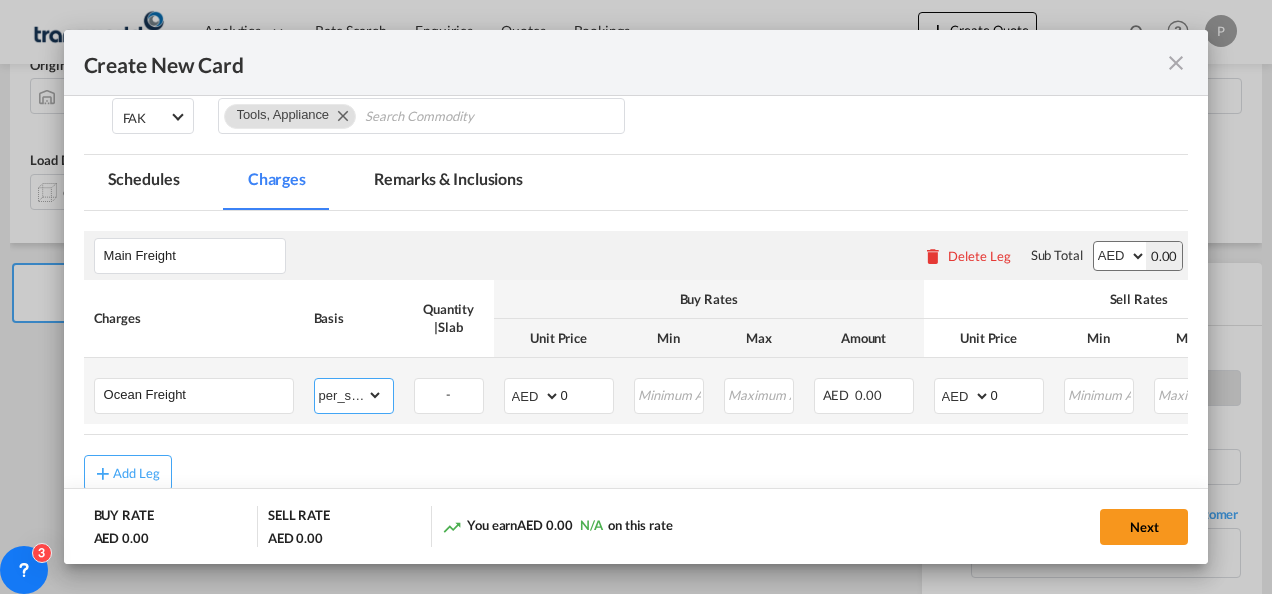 click on "gross_weight
volumetric_weight
per_shipment
per_bl
per_km
per_hawb
per_kg
flat
per_ton
per_cbm
per_hbl
per_w/m
per_awb
per_sbl
per_quintal
per_doc
N/A
per shipping bill
% on freight
per_lbs
per_pallet
per_carton
per_vehicle
per_shift
per_invoice
per_package
per_cft
per_day
per_revalidation
per_declaration
per_document
per clearance
MRN" at bounding box center [349, 395] 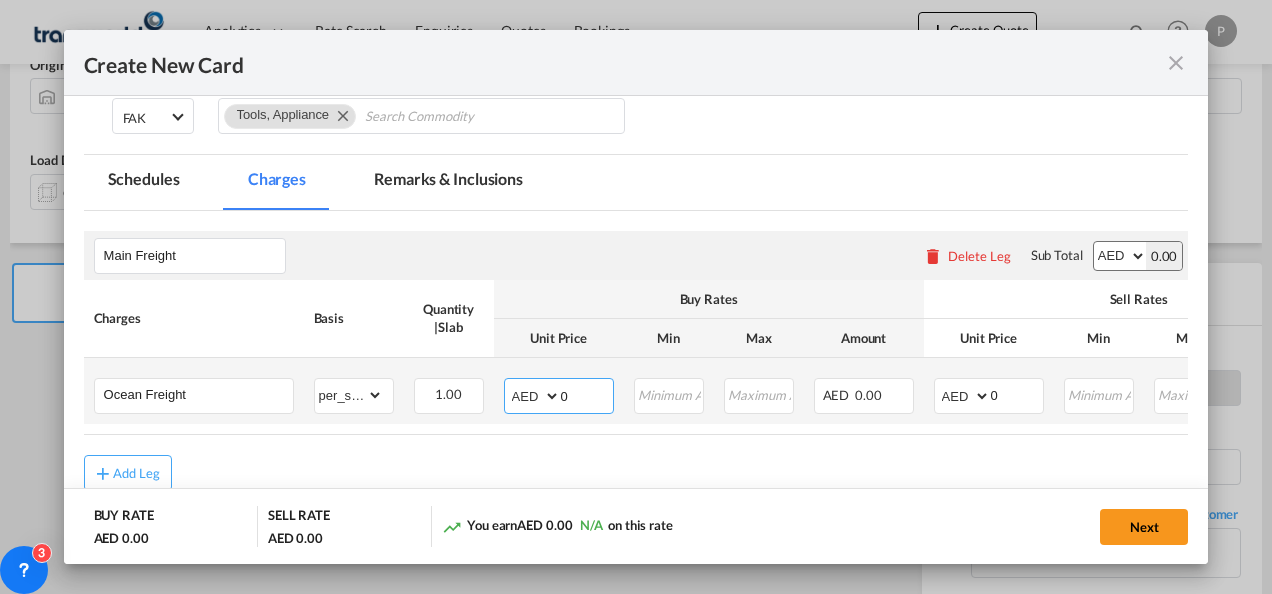 click on "0" at bounding box center [587, 394] 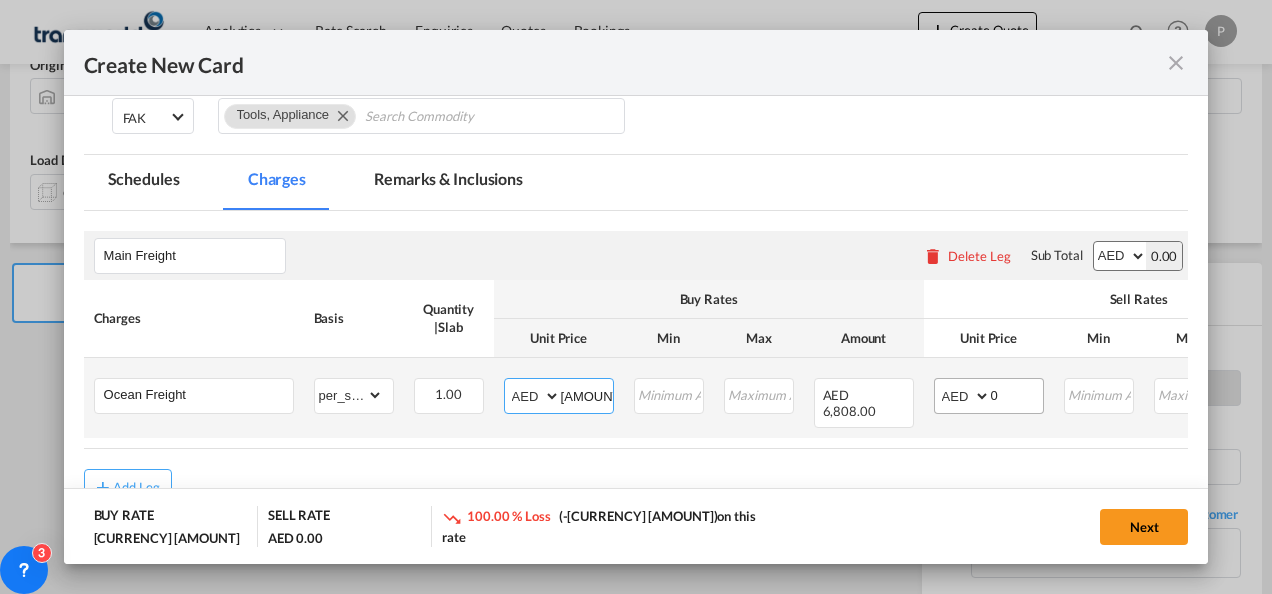 type on "[AMOUNT]" 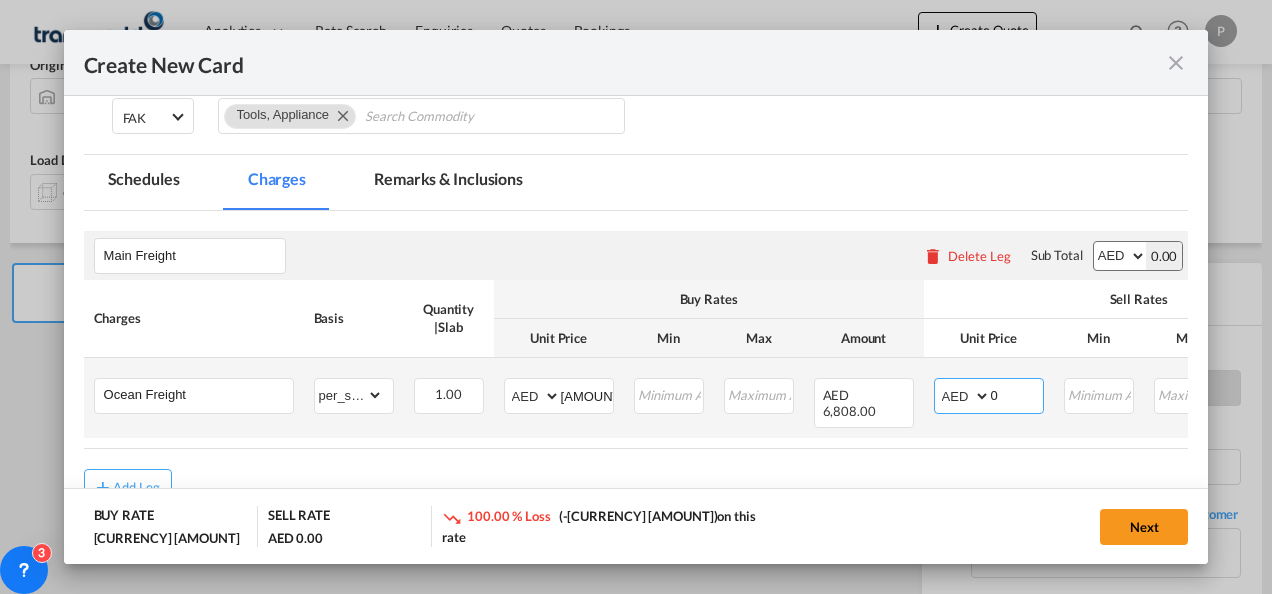 click on "0" at bounding box center [1017, 394] 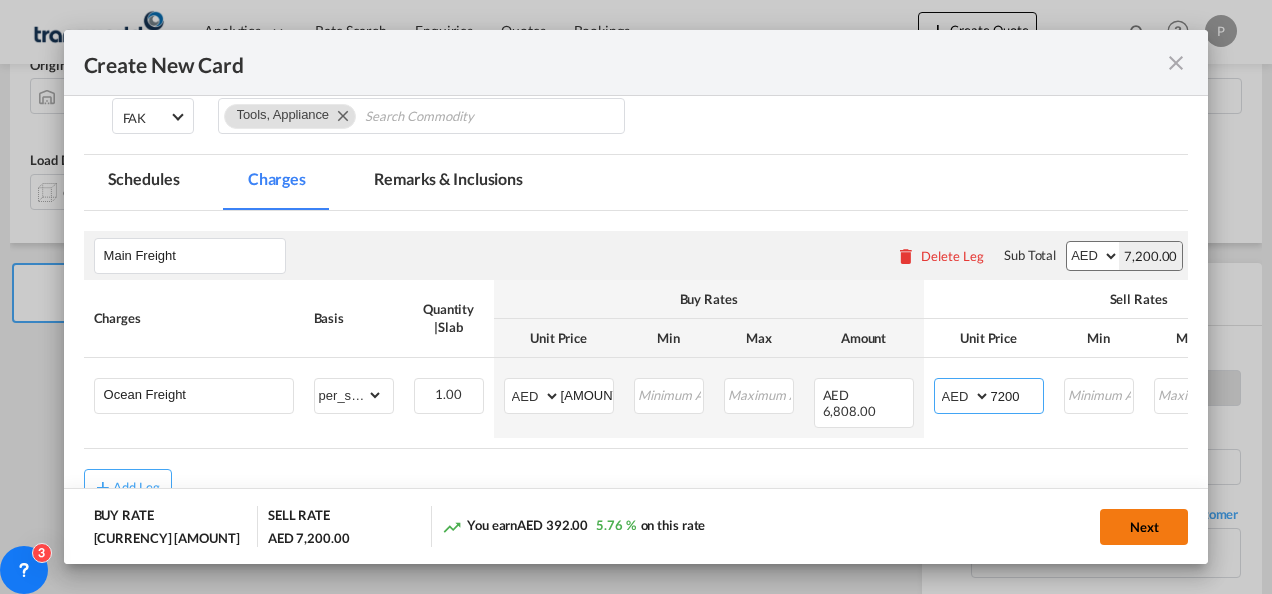 type on "7200" 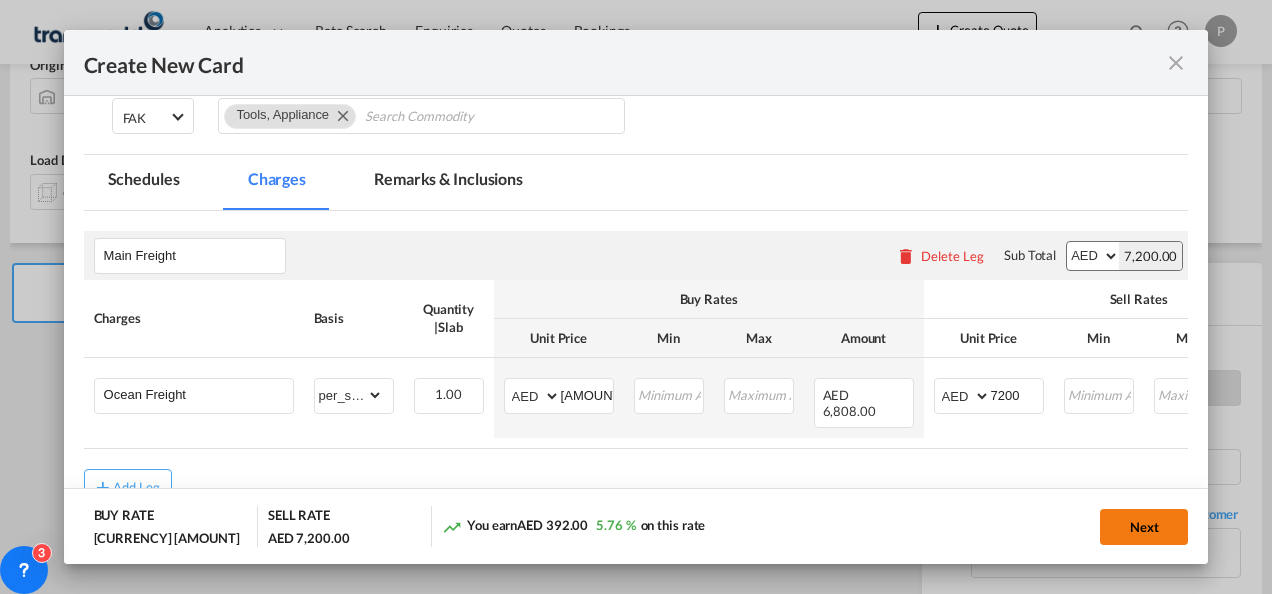 click on "Next" 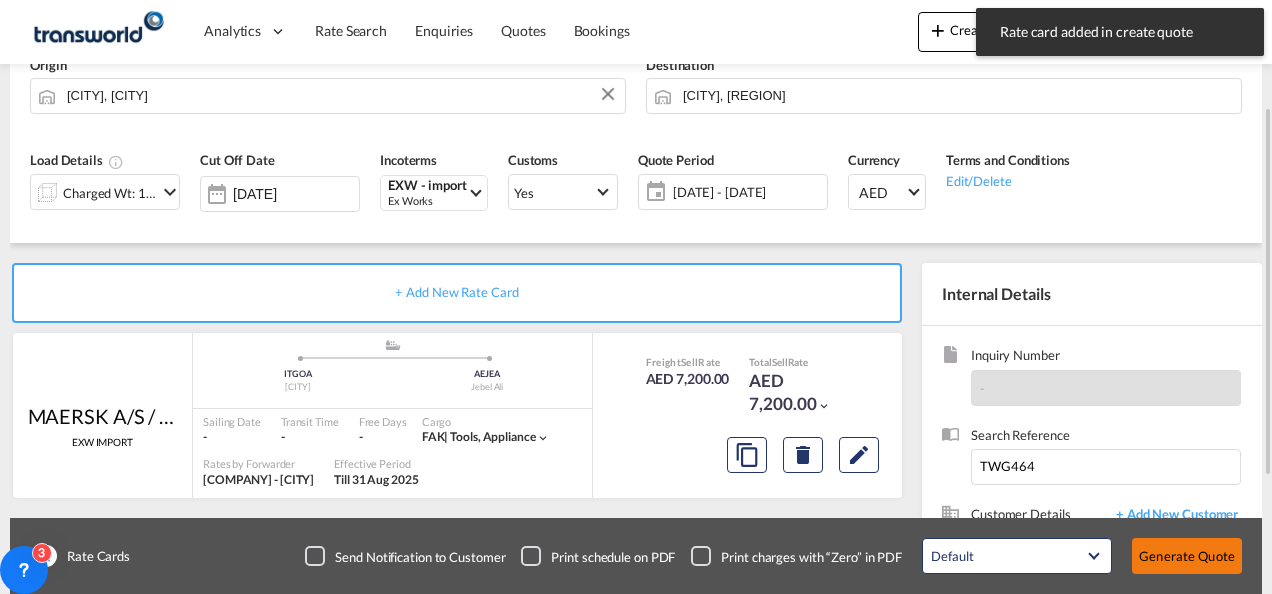 click on "Generate Quote" at bounding box center (1187, 556) 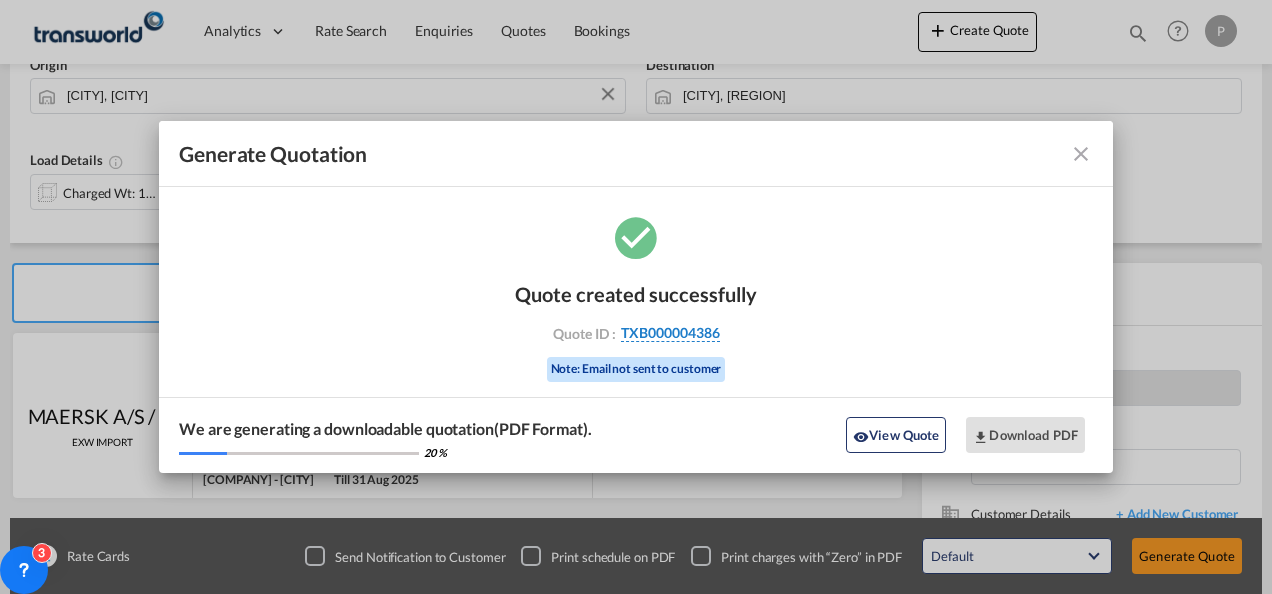 click on "TXB000004386" at bounding box center [670, 333] 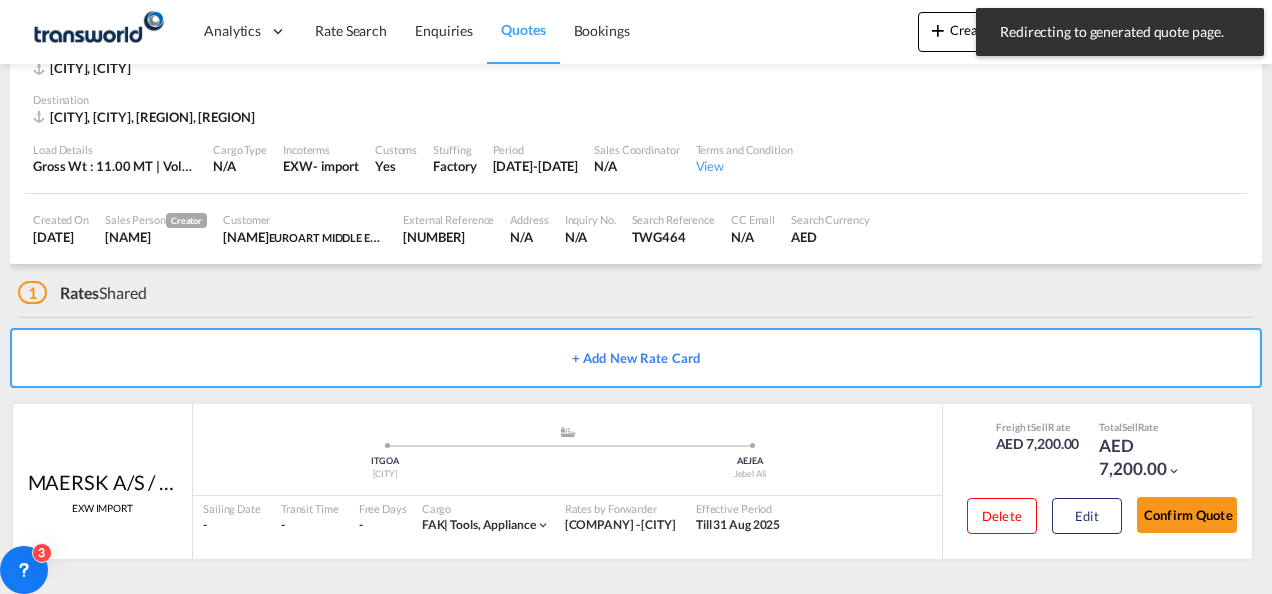 scroll, scrollTop: 122, scrollLeft: 0, axis: vertical 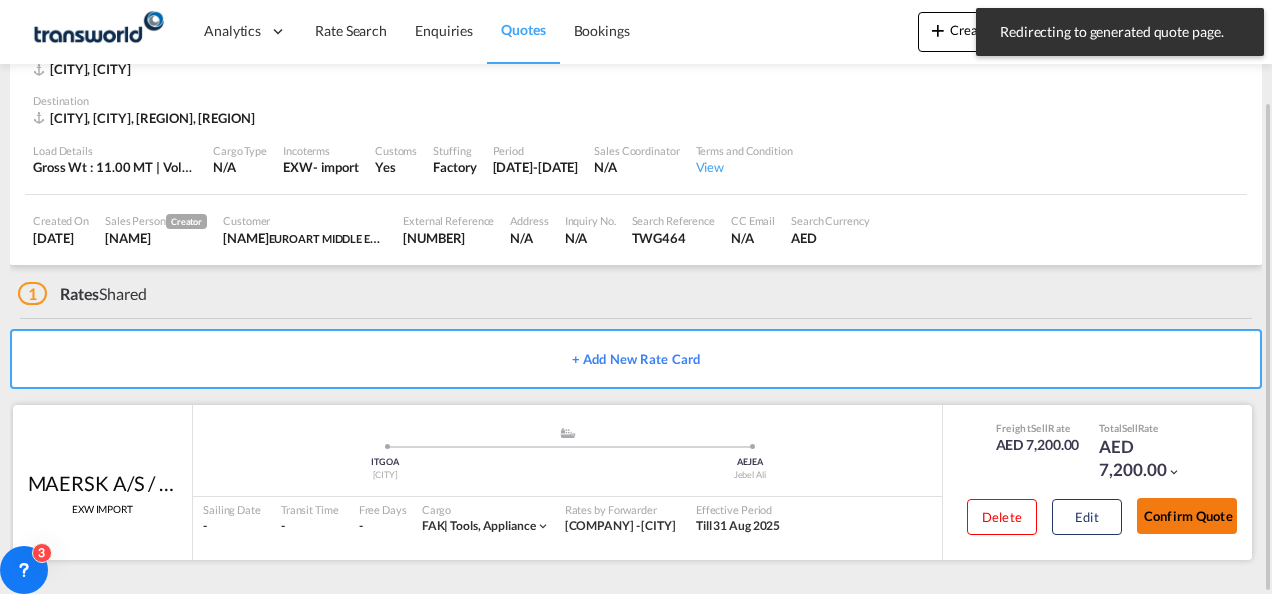 click on "Confirm Quote" at bounding box center (1187, 516) 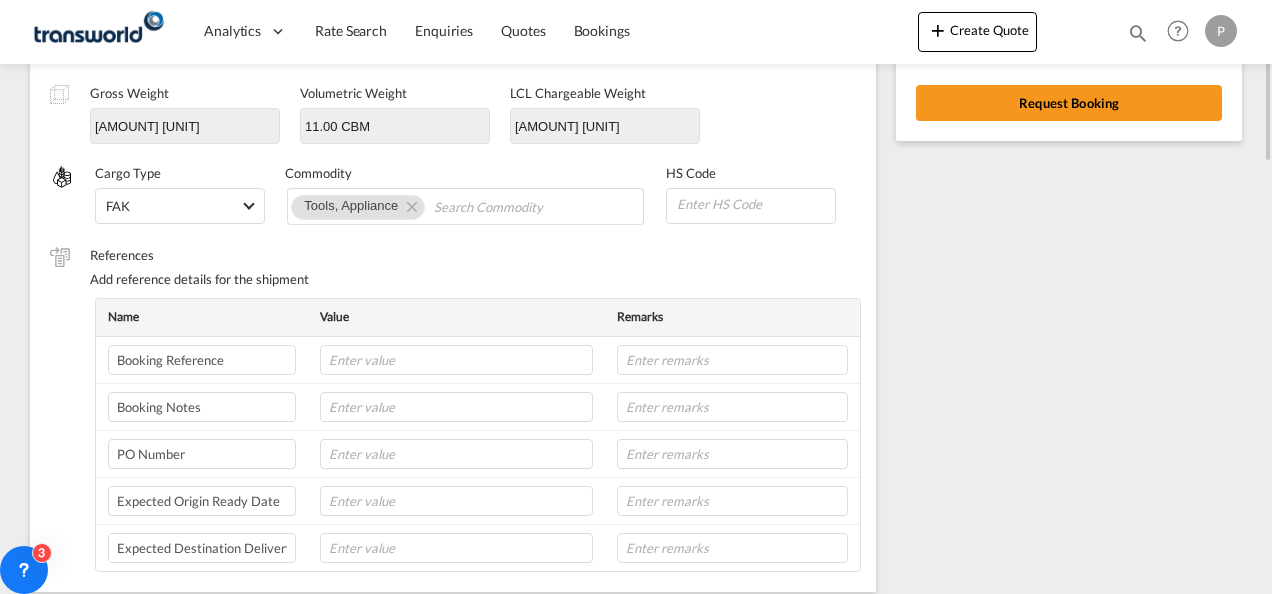 scroll, scrollTop: 0, scrollLeft: 0, axis: both 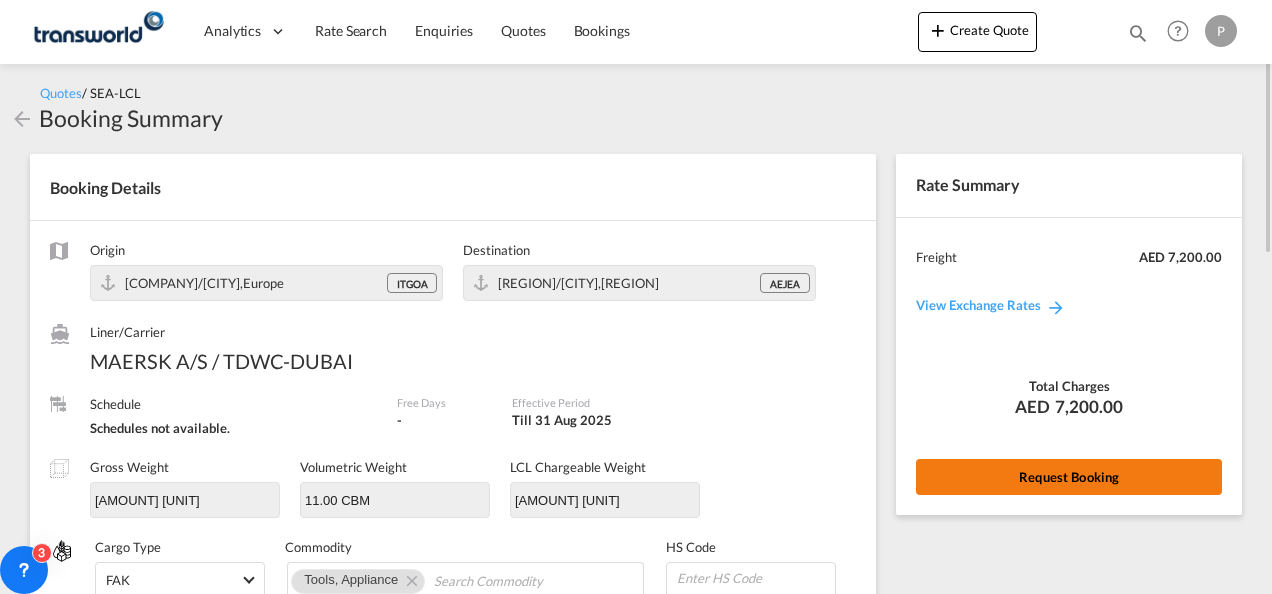 click on "Request Booking" at bounding box center (1069, 477) 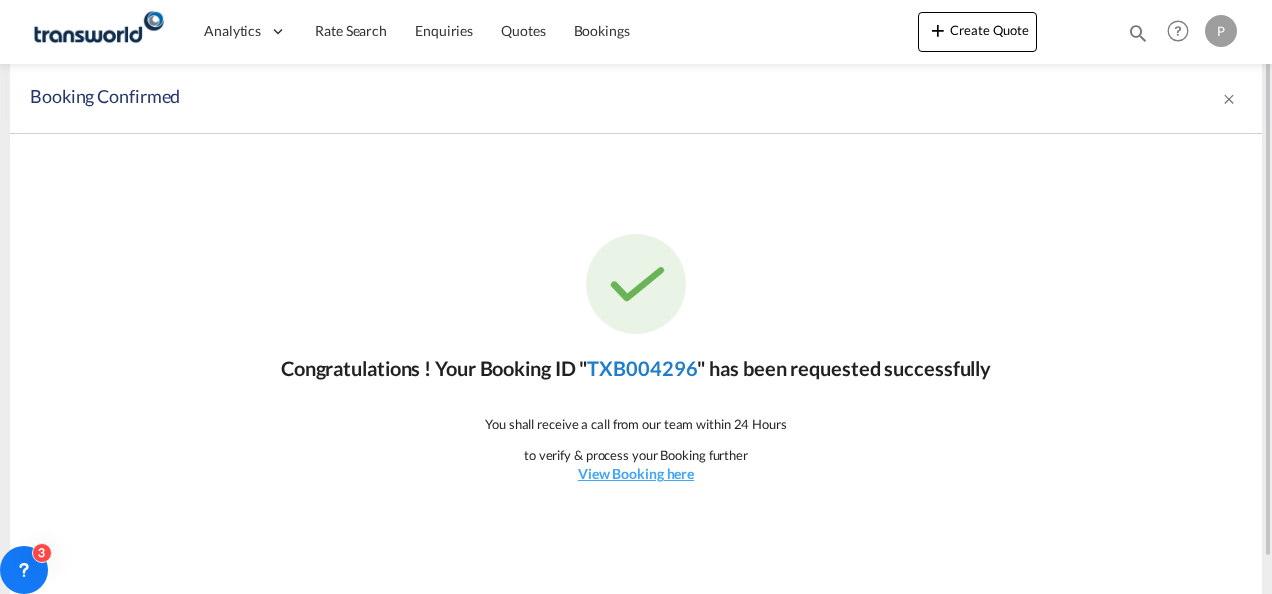 click on "TXB004296" 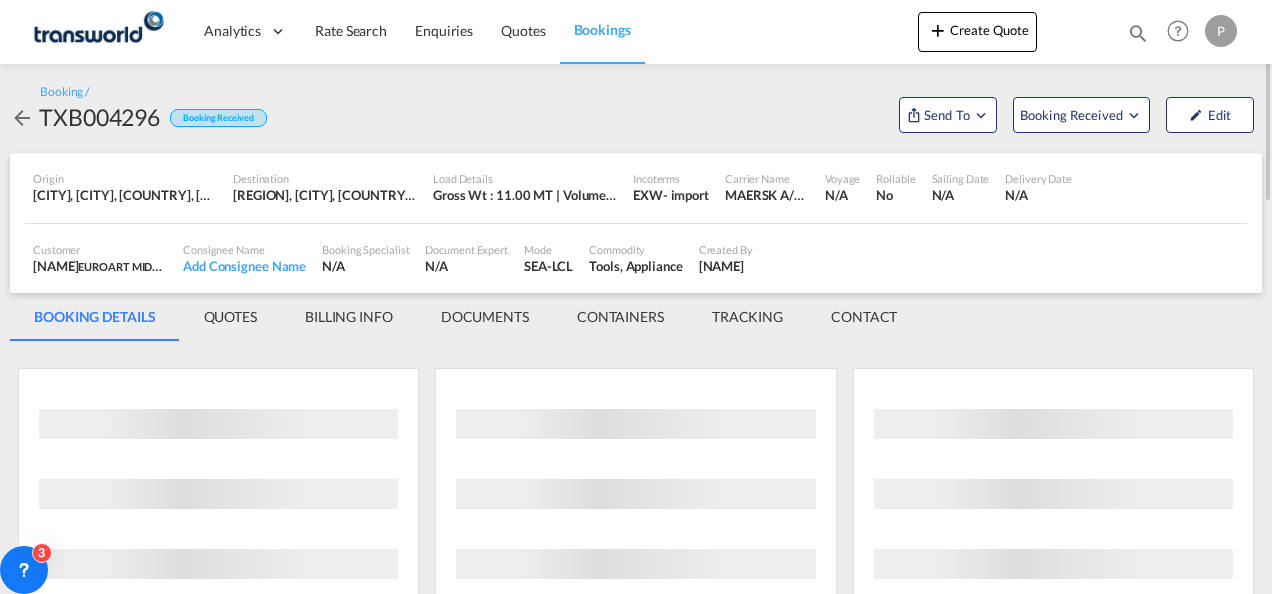 scroll, scrollTop: 0, scrollLeft: 0, axis: both 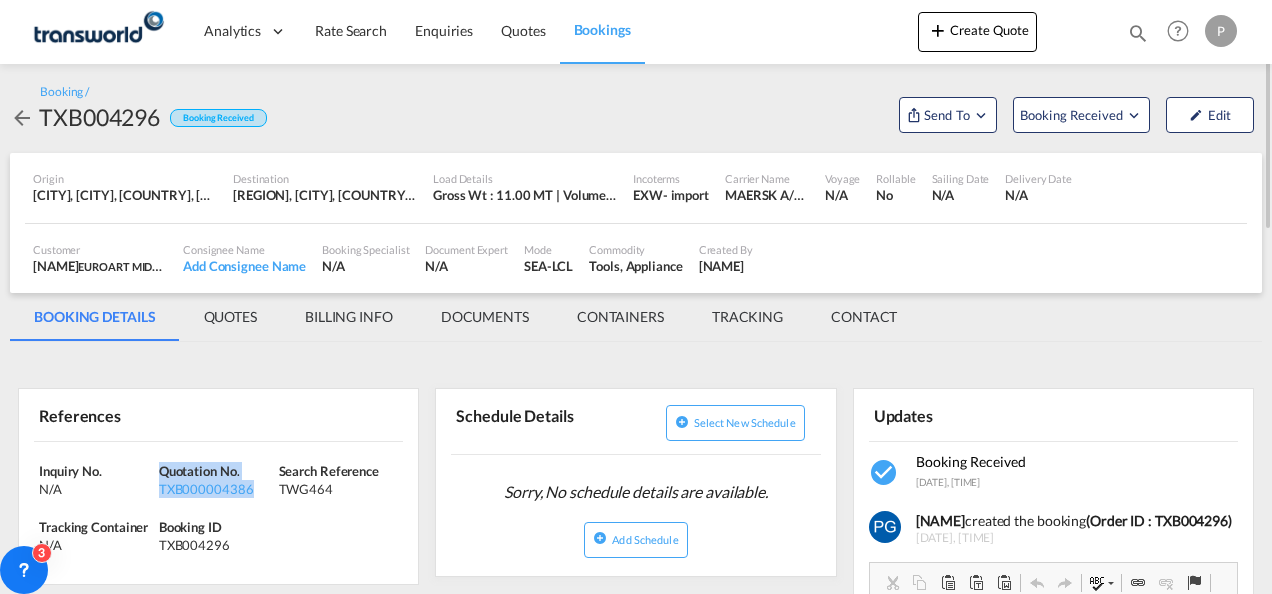 drag, startPoint x: 254, startPoint y: 490, endPoint x: 162, endPoint y: 468, distance: 94.59387 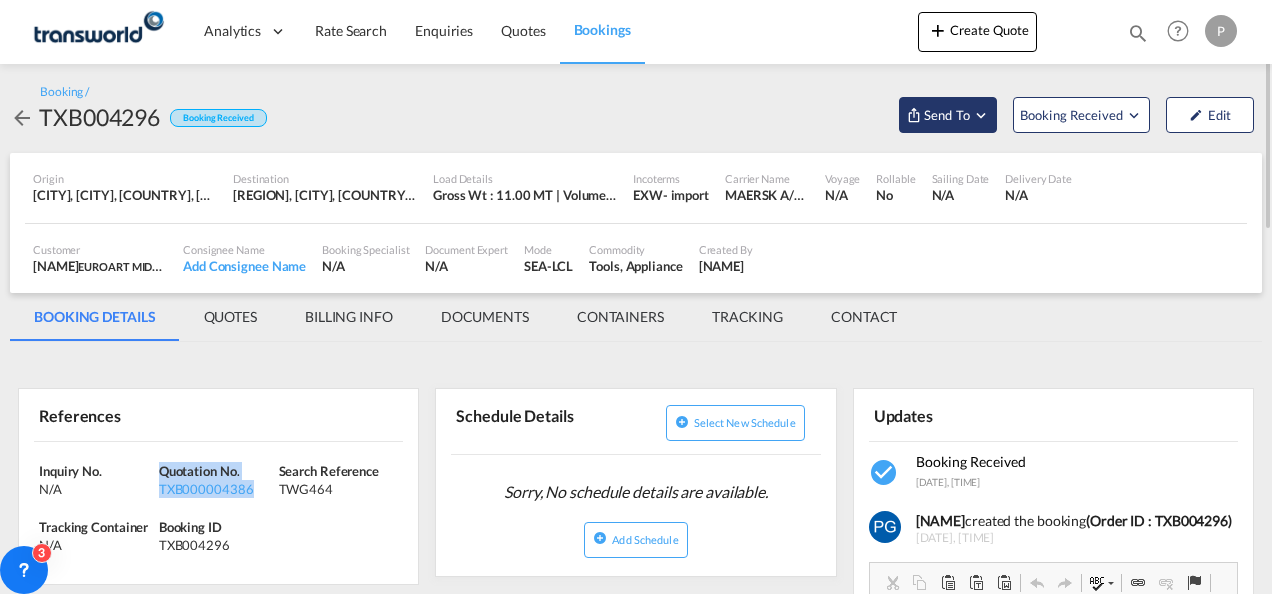 click on "Send To" at bounding box center (947, 115) 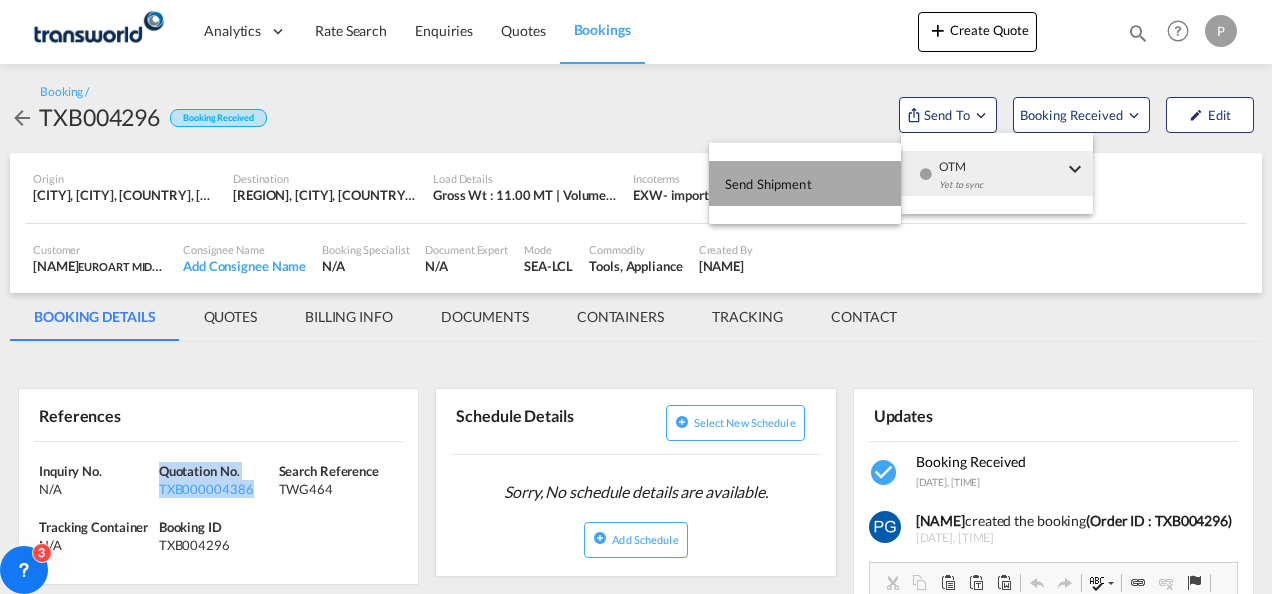 click on "Send Shipment" at bounding box center [805, 183] 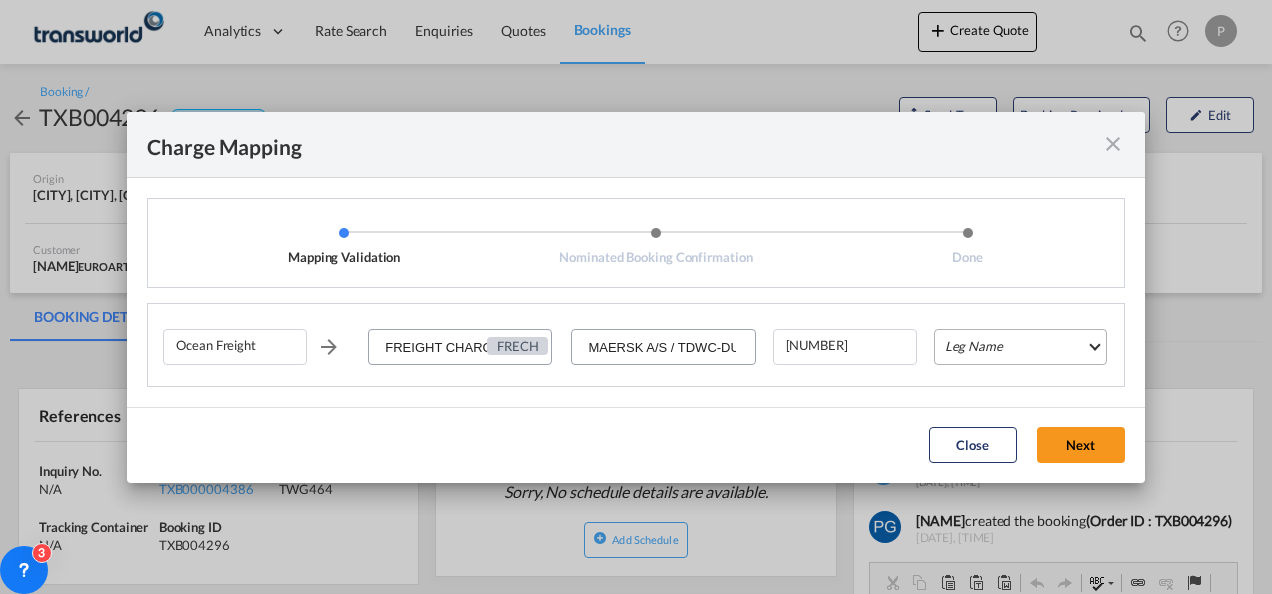 click on "Leg Name HANDLING ORIGIN VESSEL HANDLING DESTINATION OTHERS TL PICK UP CUSTOMS ORIGIN CUSTOMS DESTINATION TL DELIVERY" at bounding box center (1020, 347) 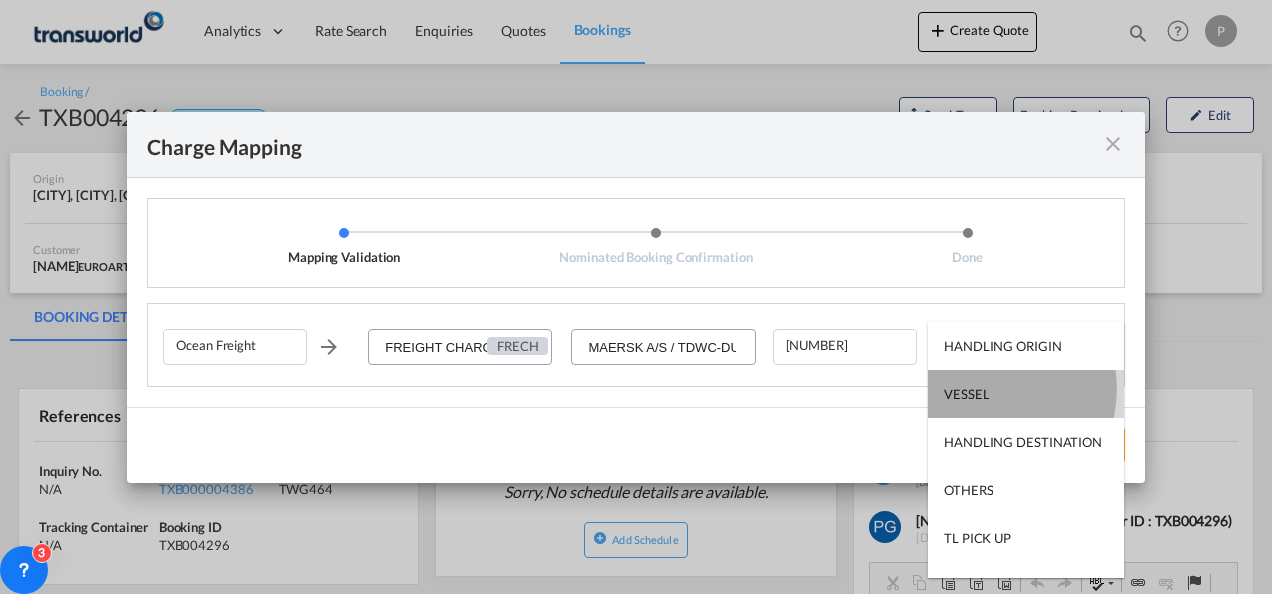 click on "VESSEL" at bounding box center (966, 394) 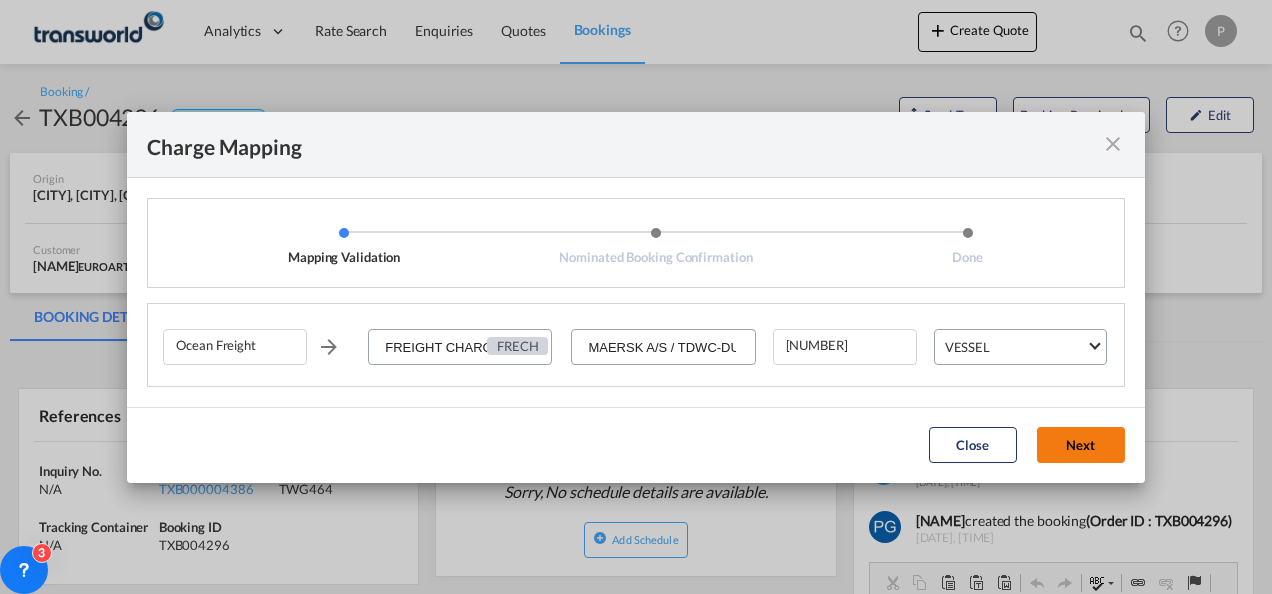 click on "Next" 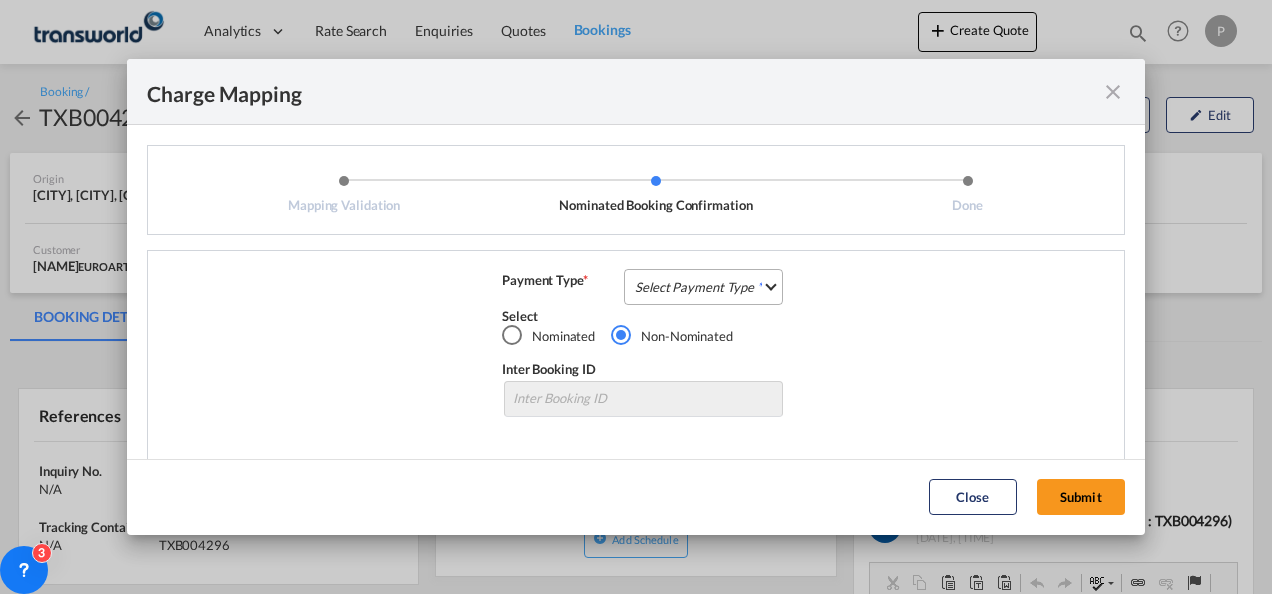 click on "Select Payment Type
COLLECT
PREPAID" at bounding box center (703, 287) 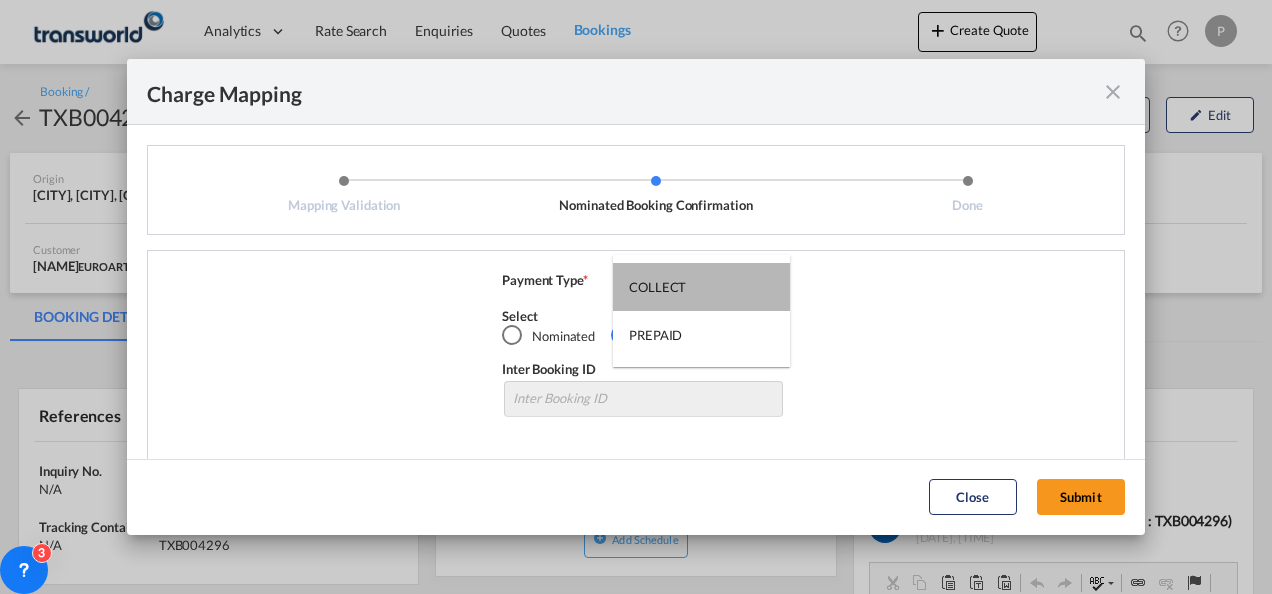 click on "COLLECT" at bounding box center [701, 287] 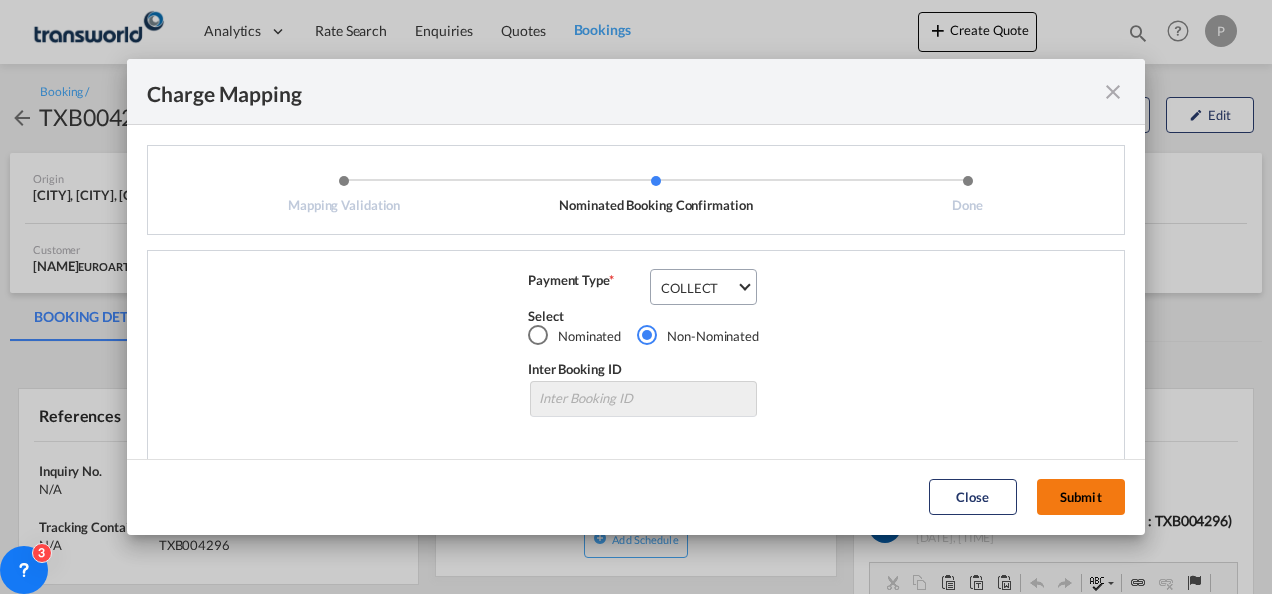 click on "Submit" 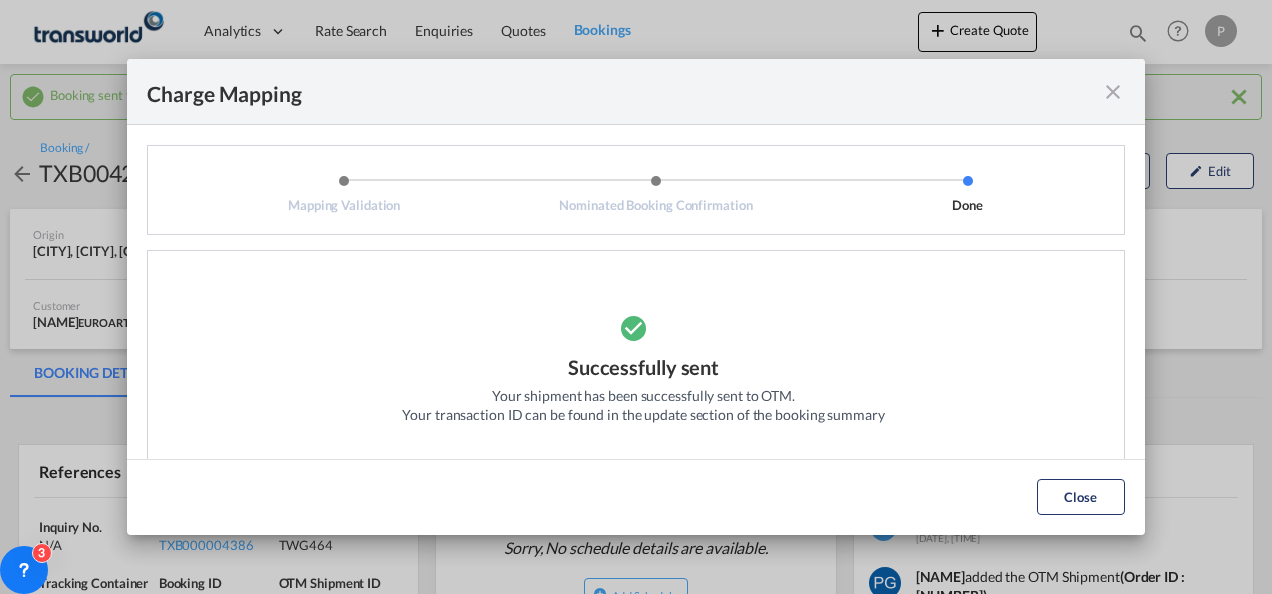 click at bounding box center (1113, 92) 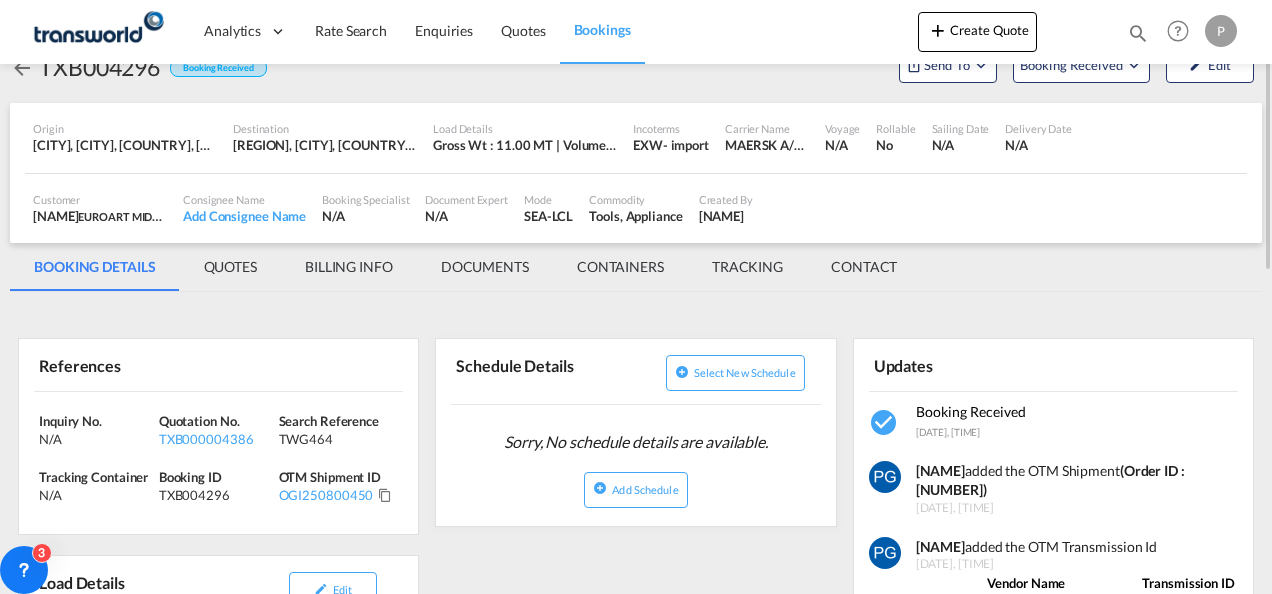 scroll, scrollTop: 115, scrollLeft: 0, axis: vertical 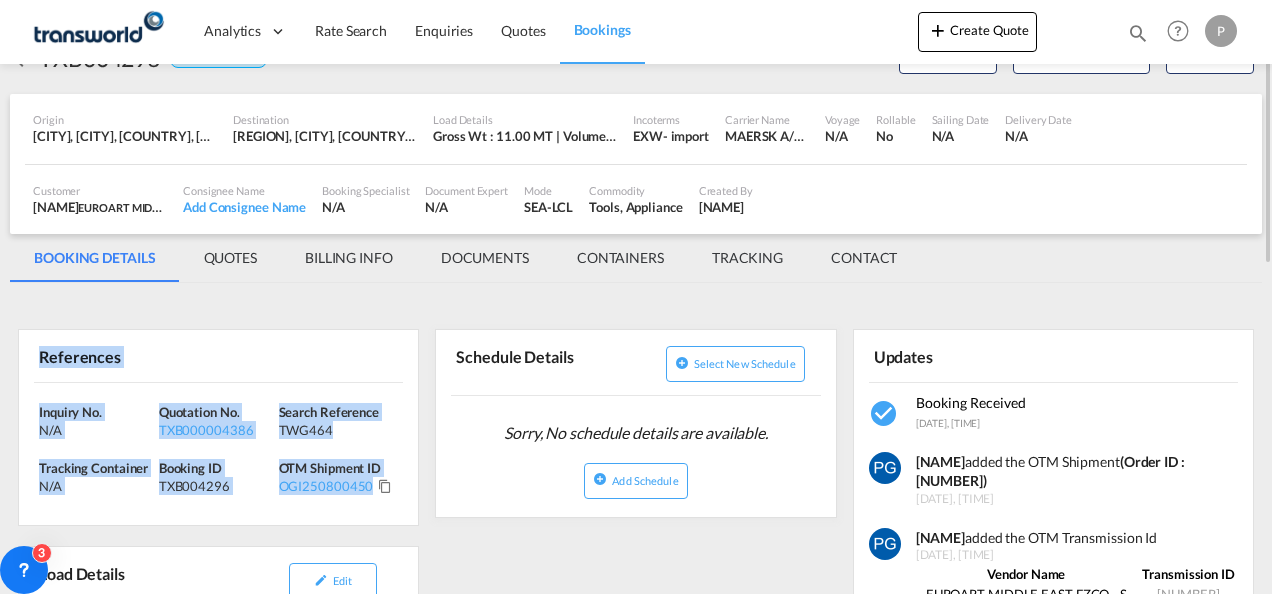 drag, startPoint x: 34, startPoint y: 356, endPoint x: 384, endPoint y: 497, distance: 377.33408 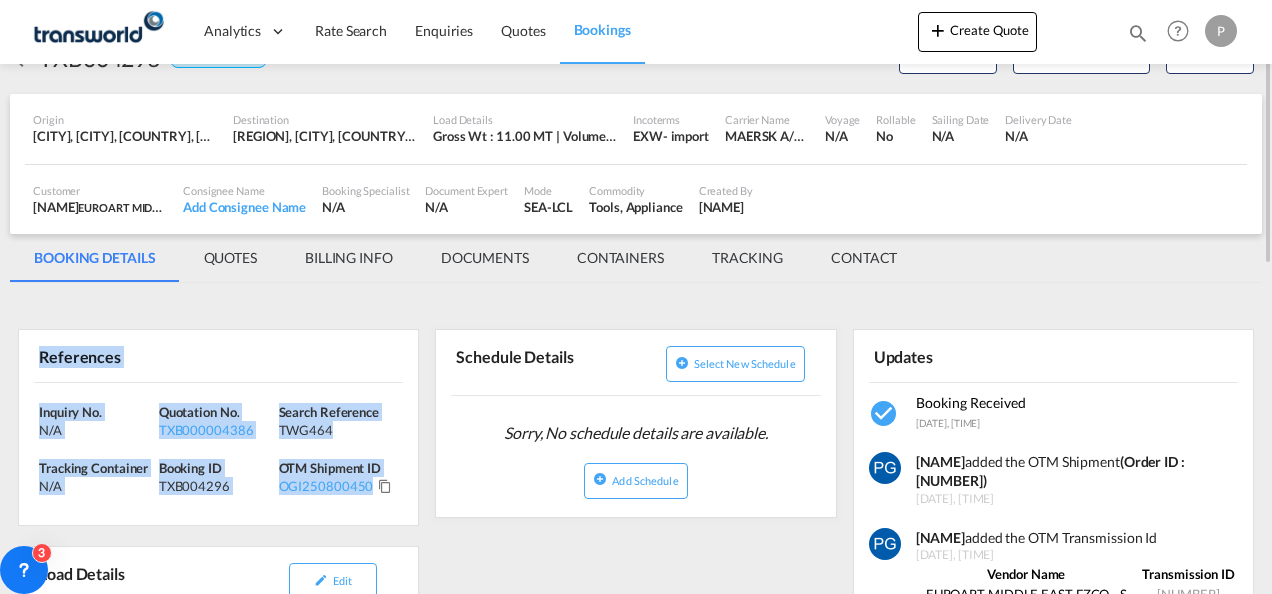 copy on "References Inquiry No. N/A Quotation No. TXB000004386 Search Reference TWG464 Tracking Container
N/A Booking ID TXB004296 OTM Shipment ID OGI250800450" 